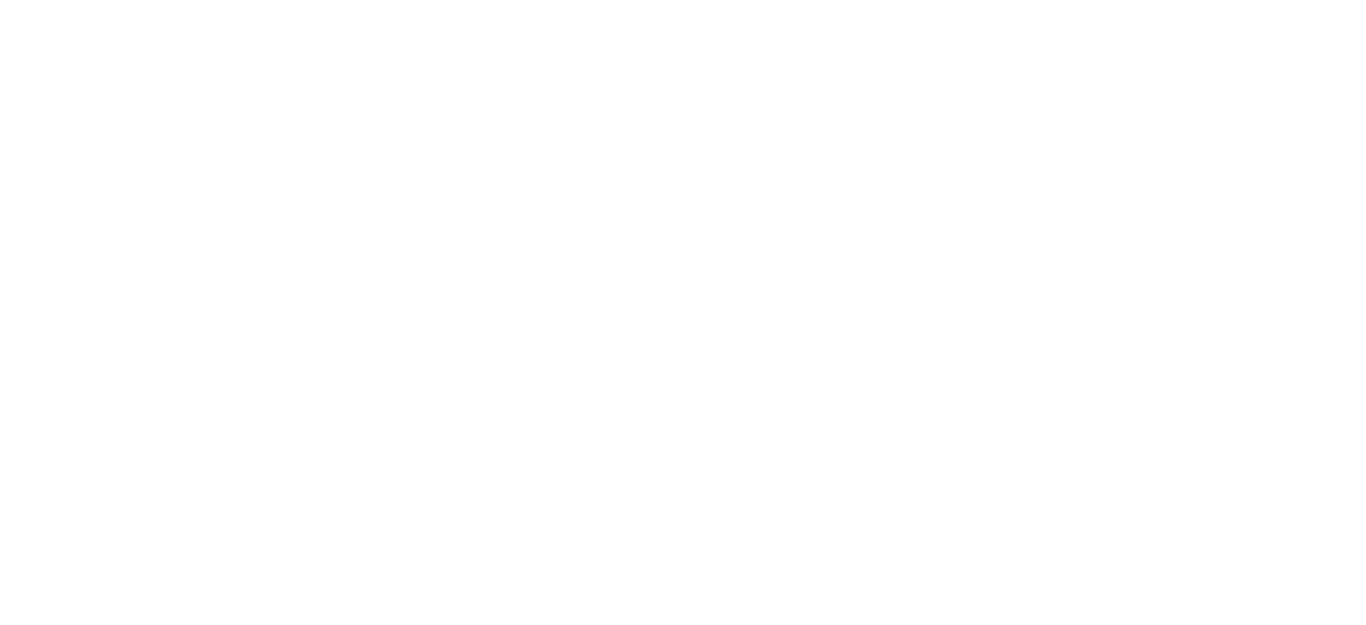 scroll, scrollTop: 0, scrollLeft: 0, axis: both 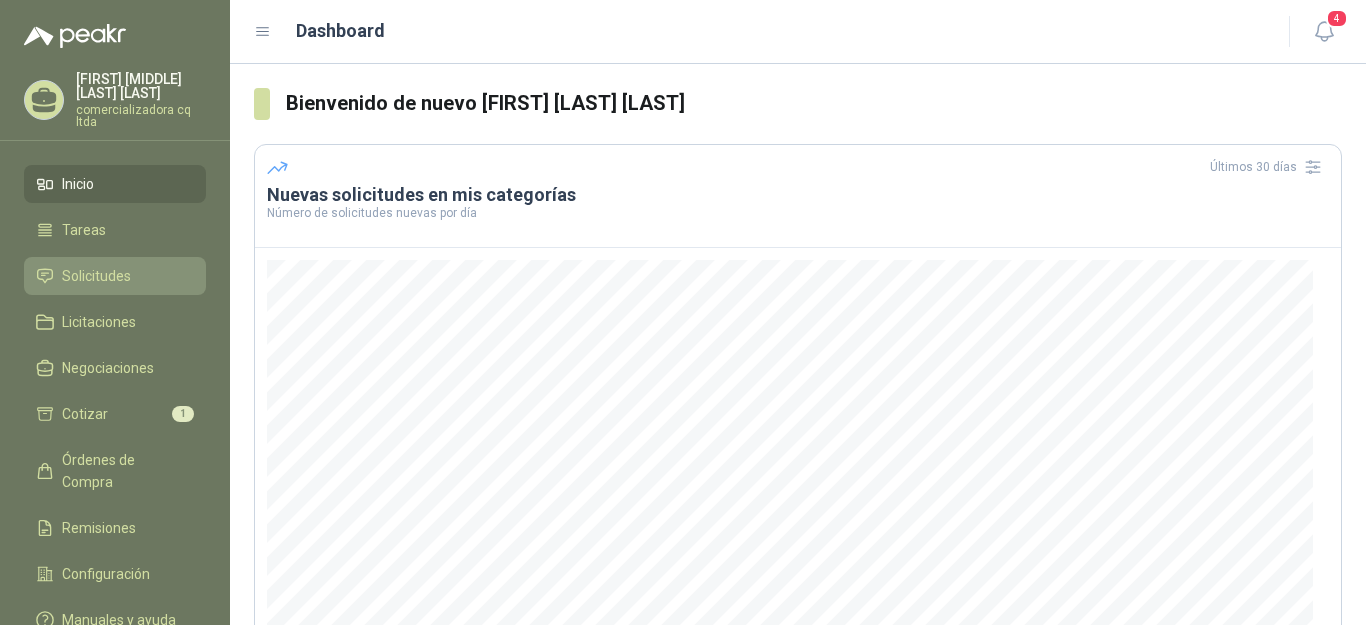 click on "Solicitudes" at bounding box center (96, 276) 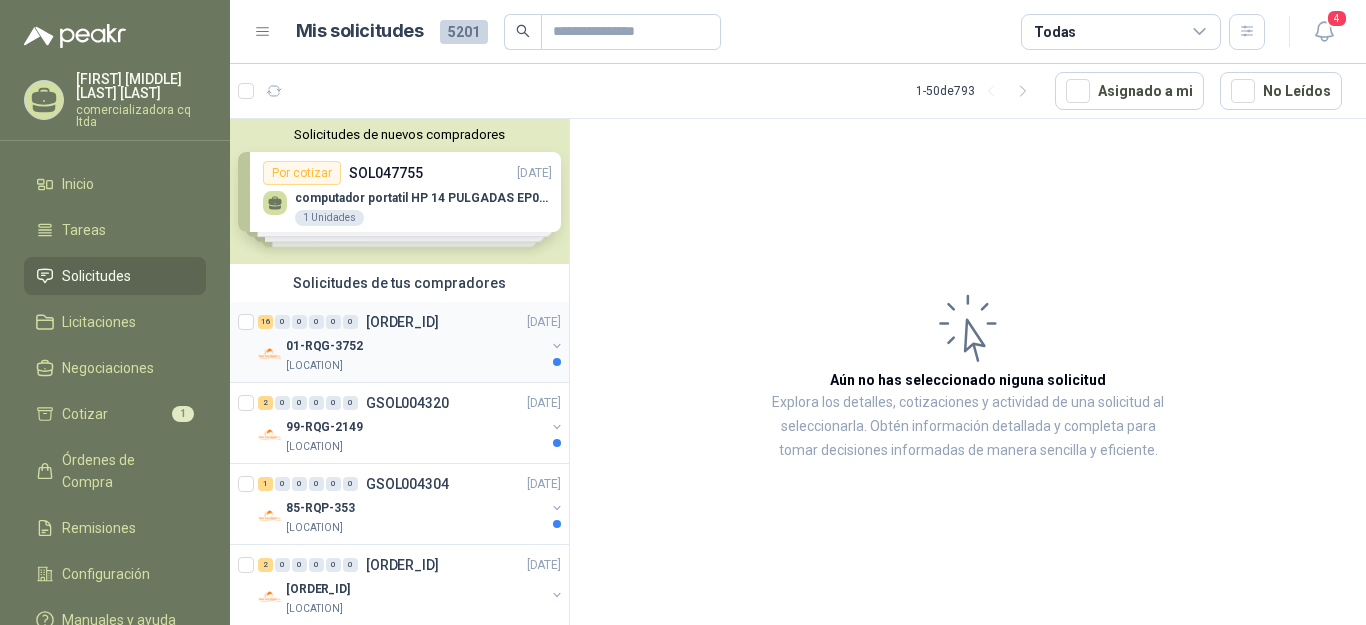click on "16   0   0   0   0   0" at bounding box center (308, 322) 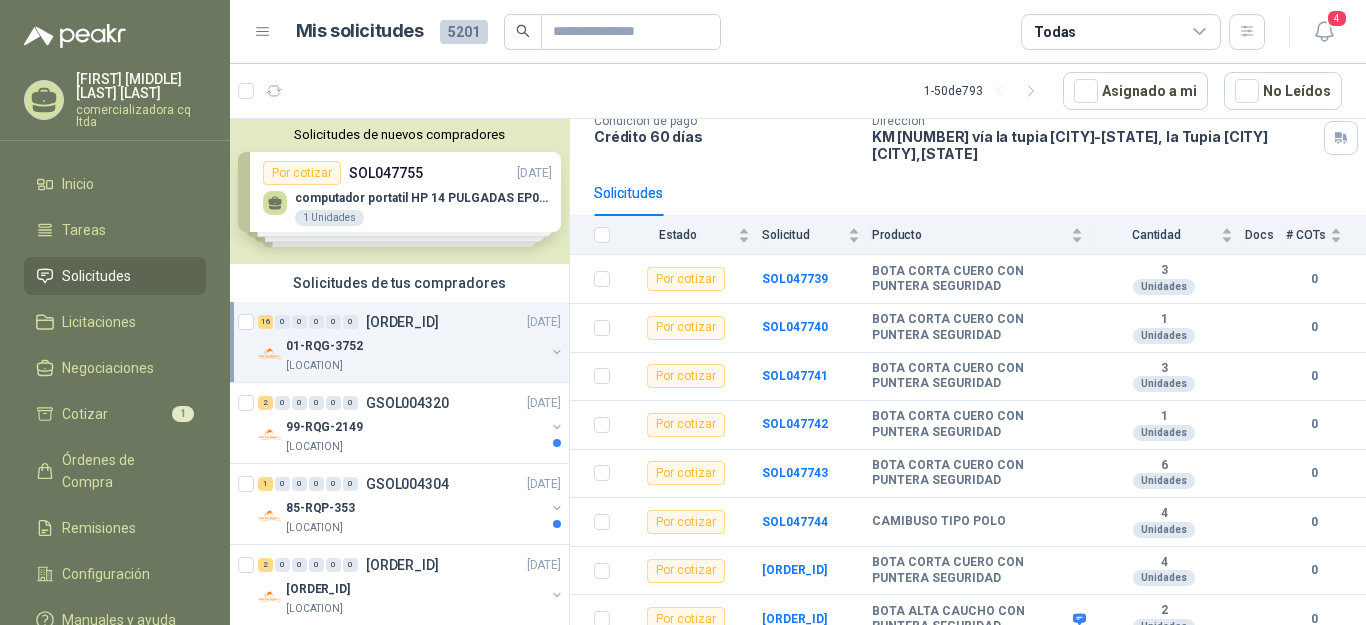 scroll, scrollTop: 166, scrollLeft: 0, axis: vertical 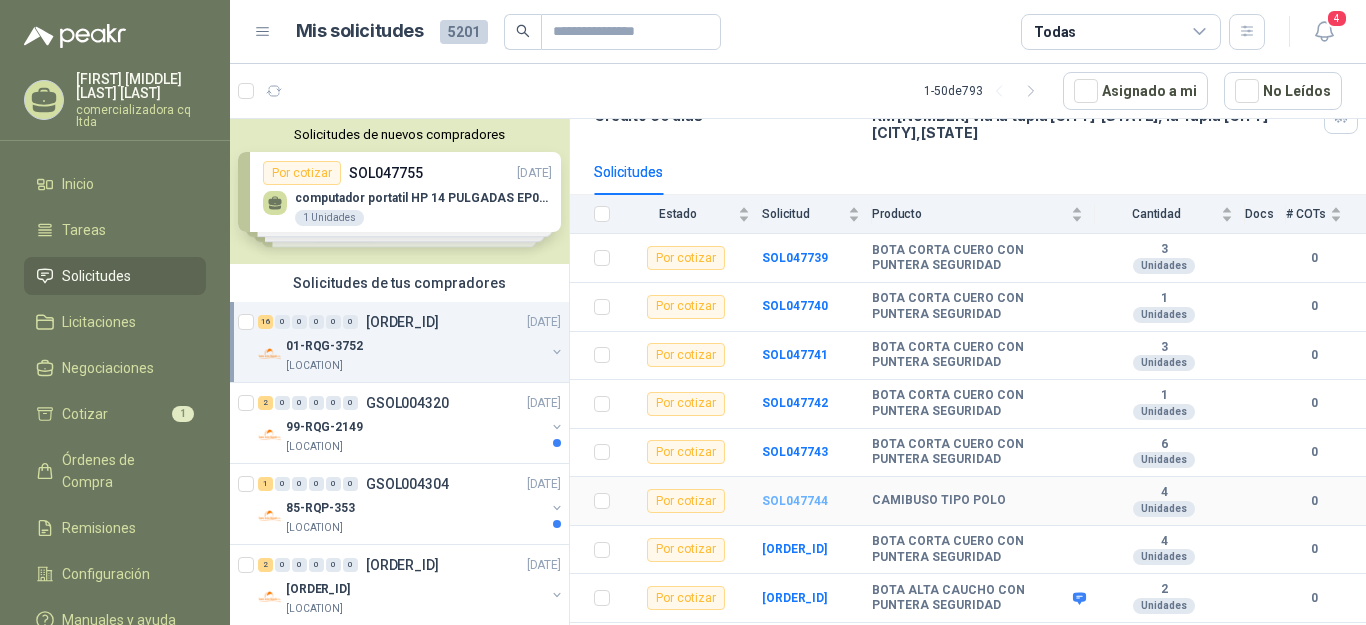 click on "SOL047744" at bounding box center (795, 501) 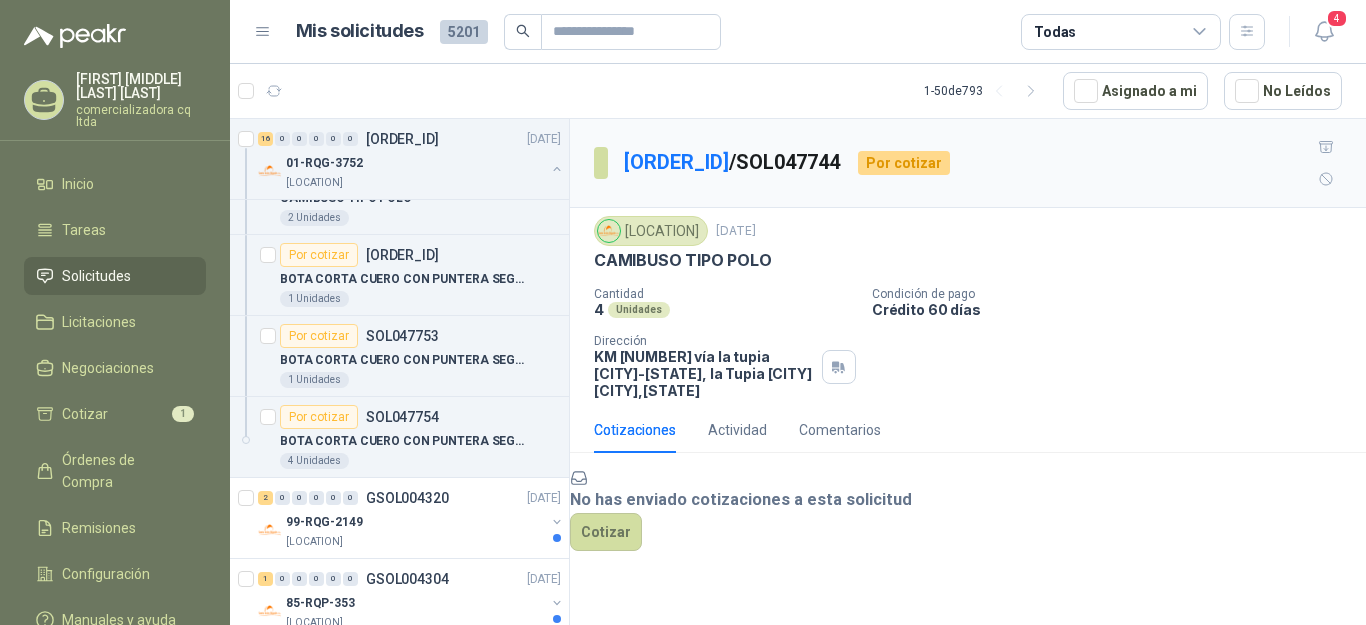 scroll, scrollTop: 1266, scrollLeft: 0, axis: vertical 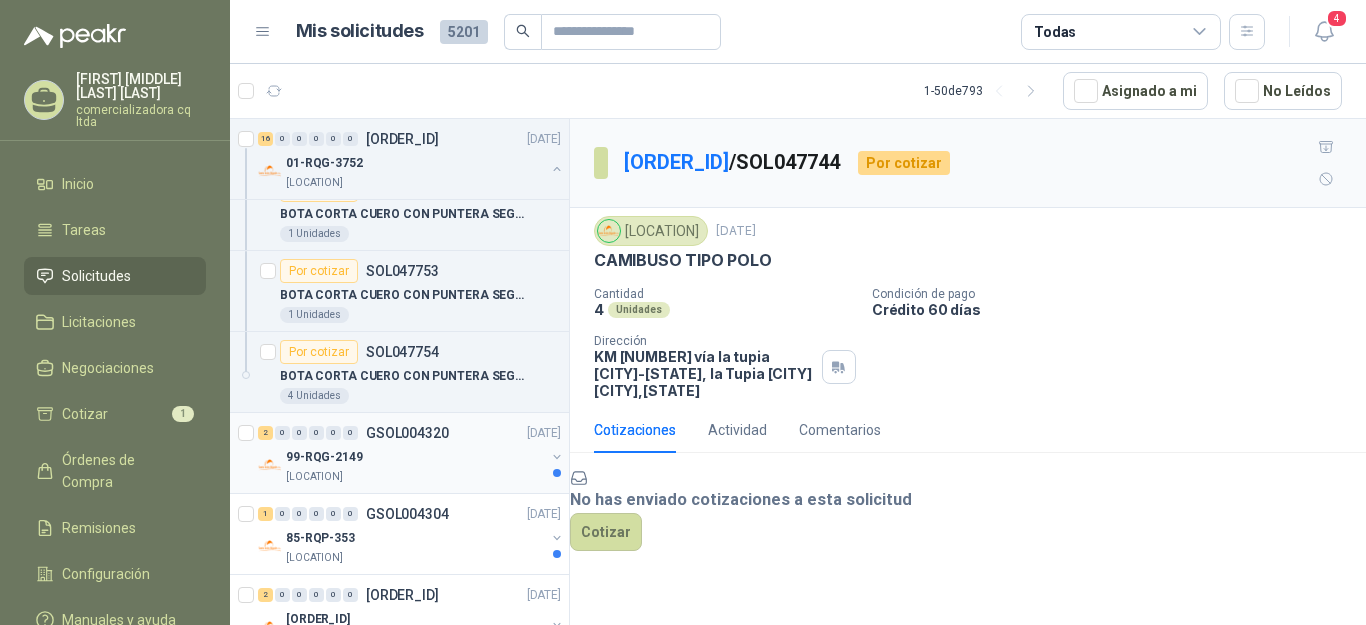 click on "99-RQG-2149" at bounding box center (324, 457) 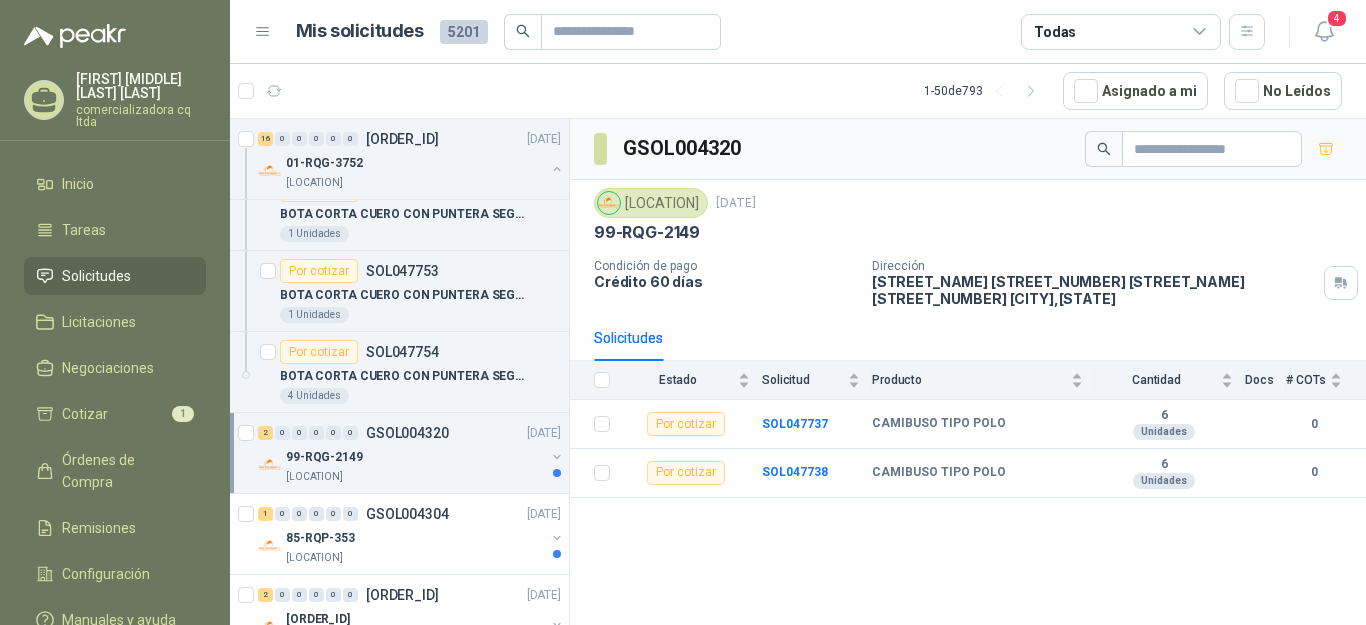 click on "99-RQG-2149" at bounding box center [324, 457] 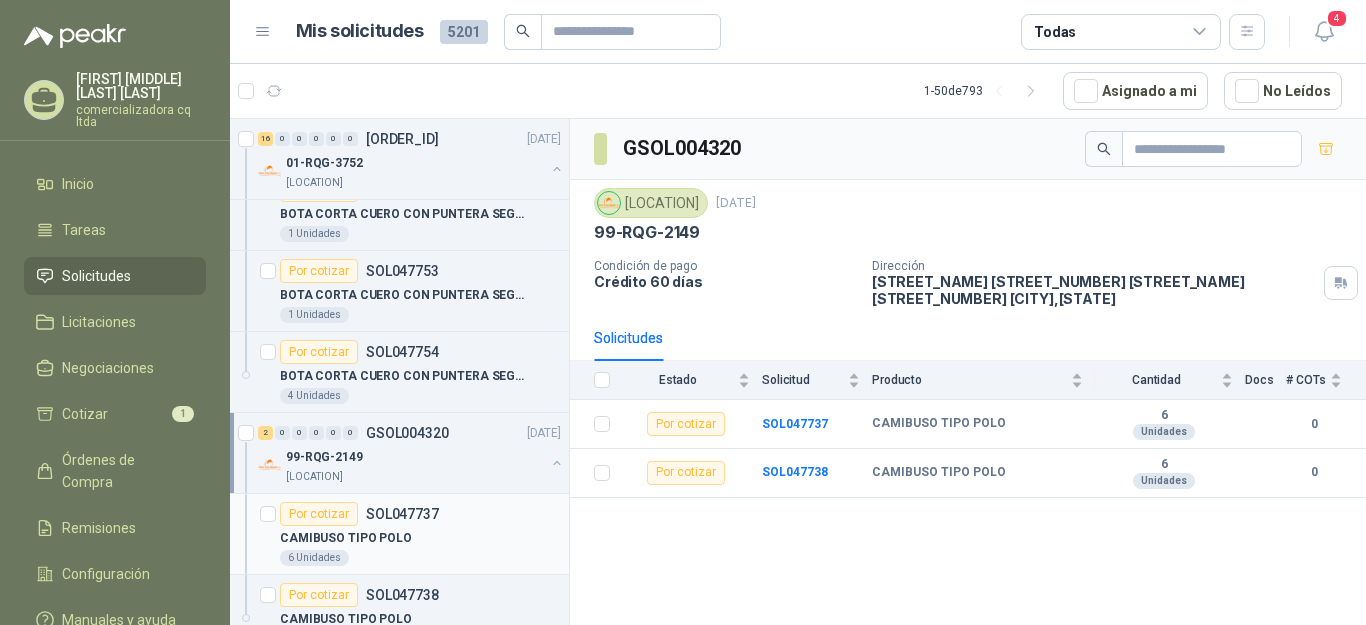 click on "CAMIBUSO TIPO POLO" at bounding box center [346, 538] 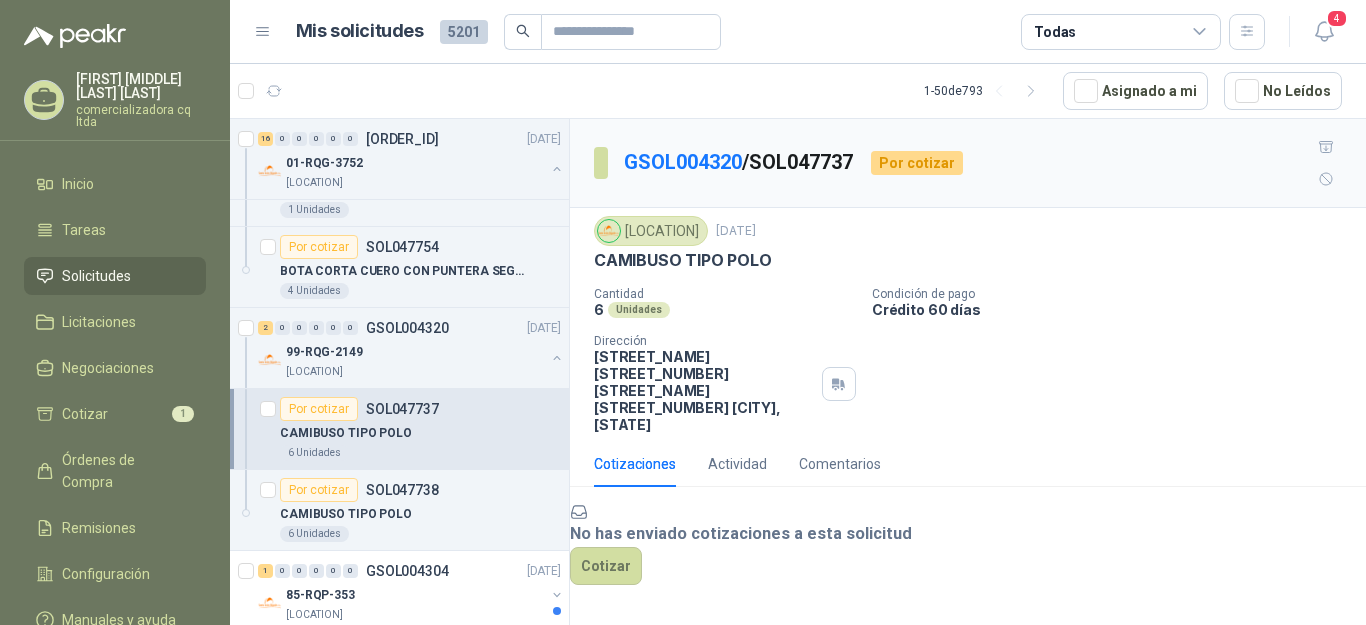 scroll, scrollTop: 1438, scrollLeft: 0, axis: vertical 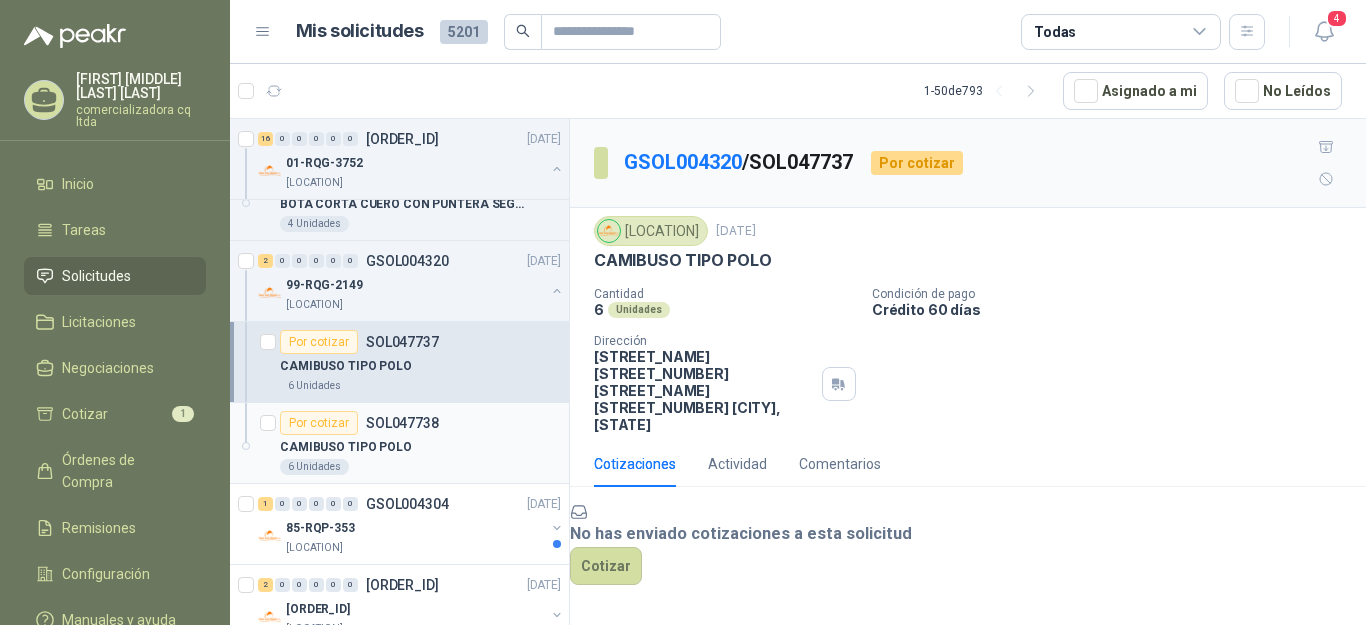 click on "CAMIBUSO TIPO POLO" at bounding box center [346, 447] 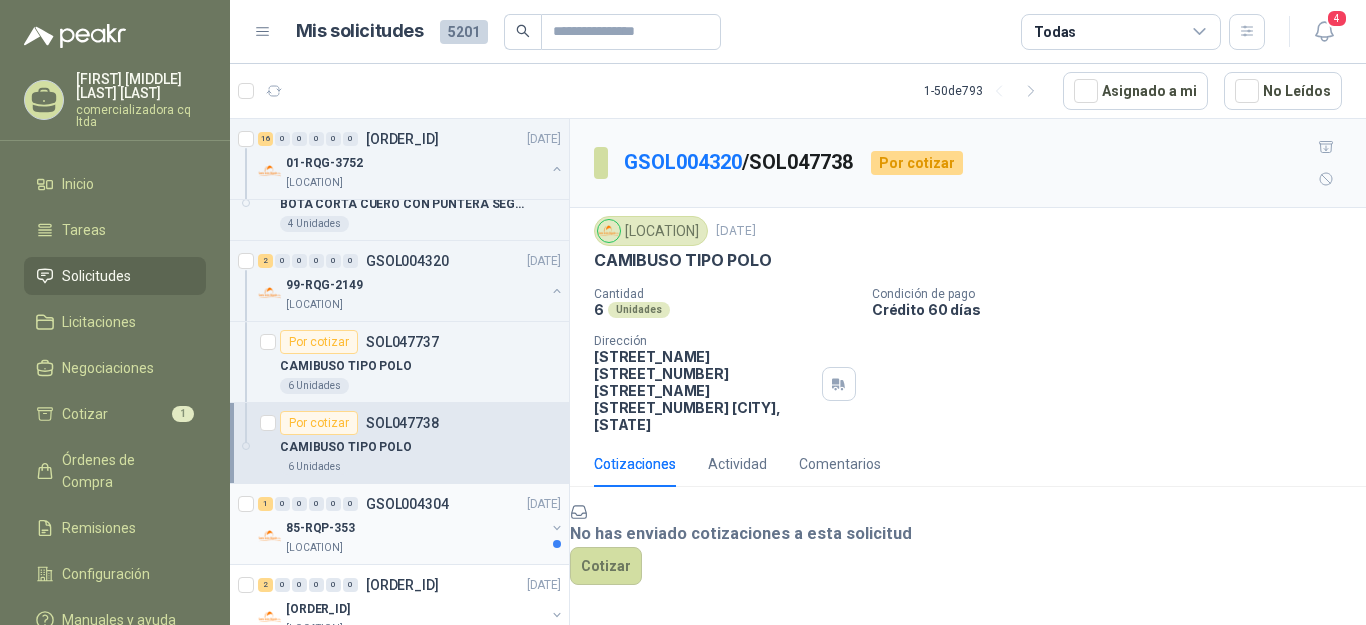click on "[LOCATION]" at bounding box center [314, 548] 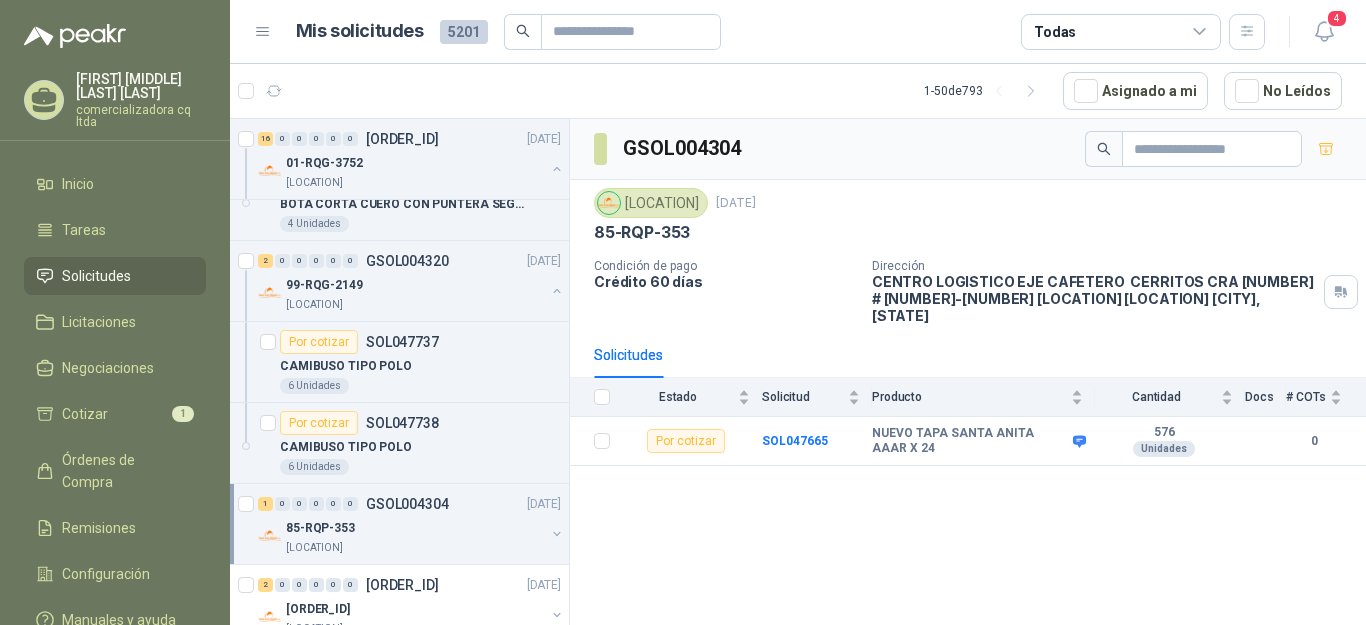 scroll, scrollTop: 1560, scrollLeft: 0, axis: vertical 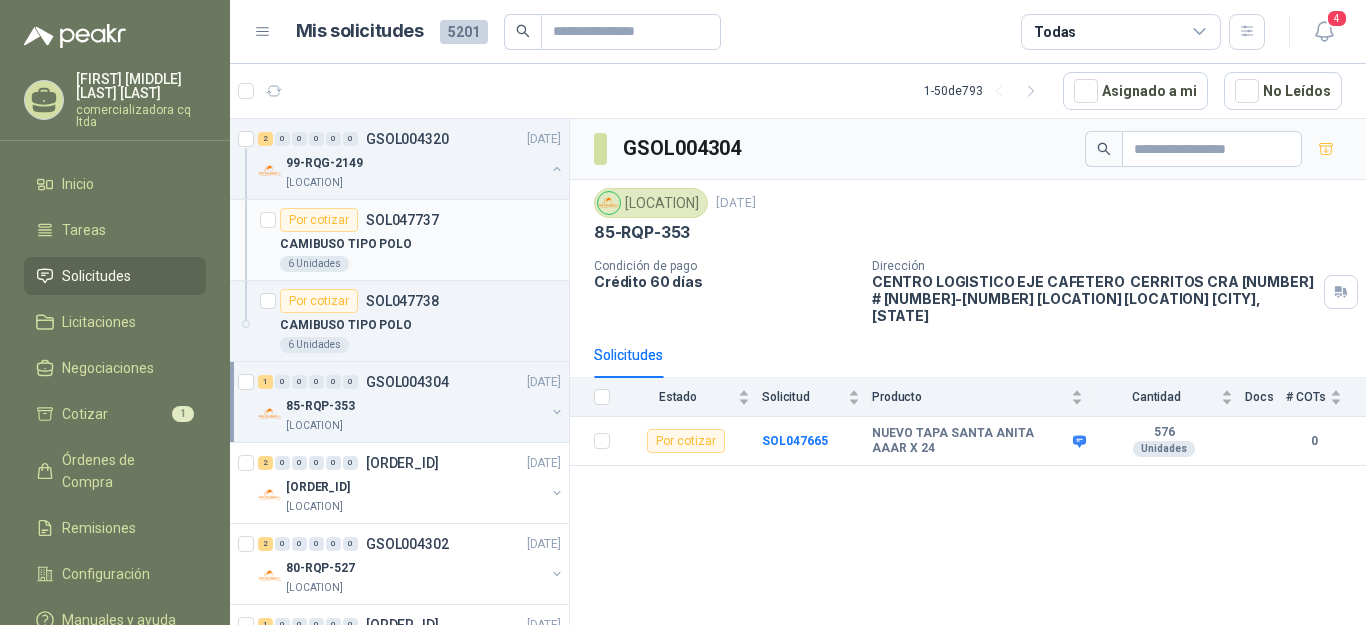 click on "CAMIBUSO TIPO POLO" at bounding box center [346, 244] 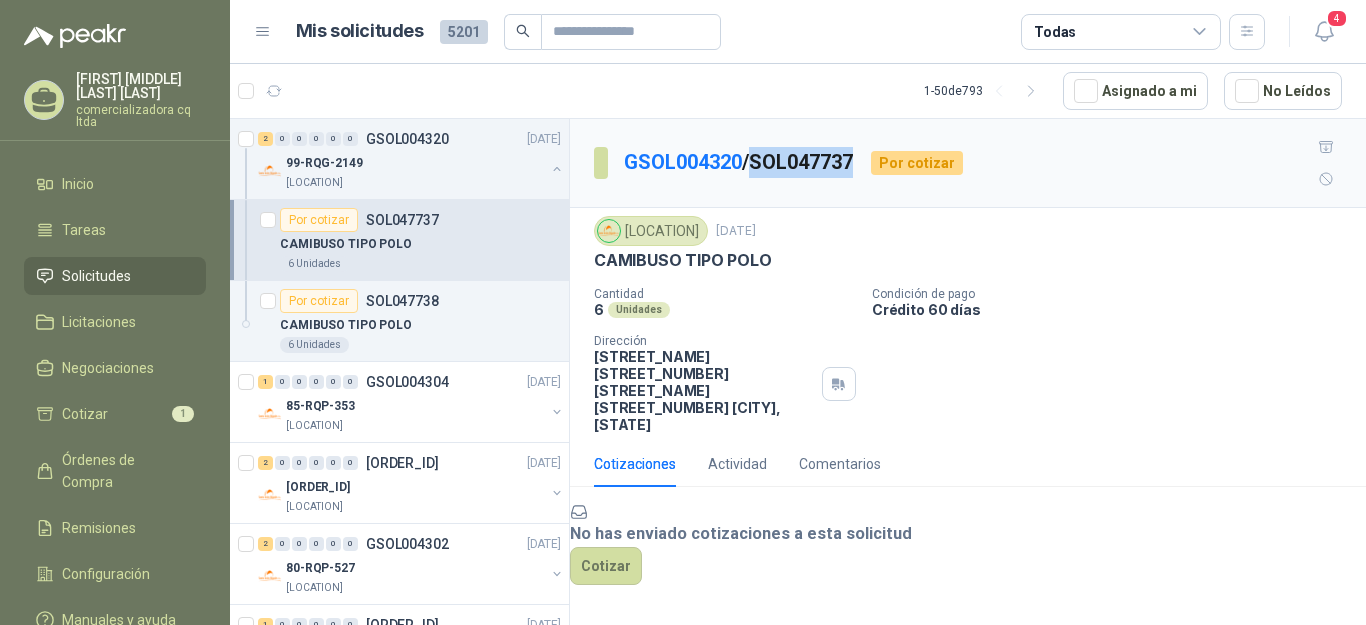 drag, startPoint x: 758, startPoint y: 143, endPoint x: 865, endPoint y: 151, distance: 107.298645 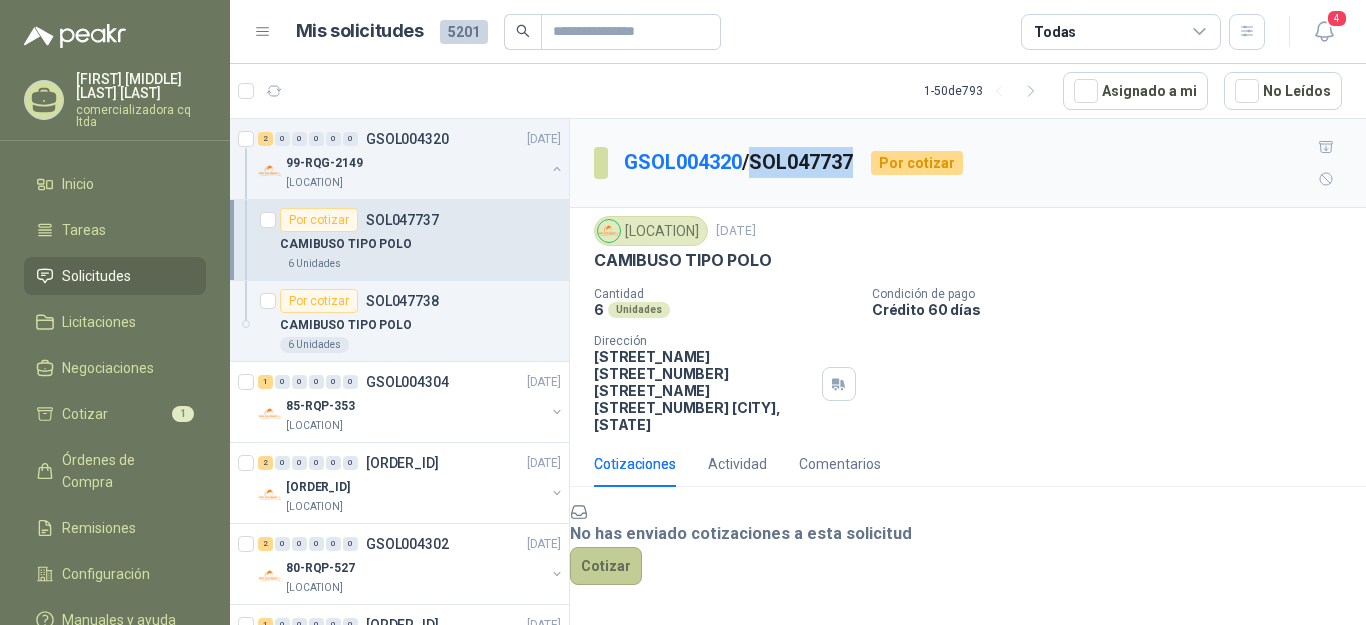click on "Cotizar" at bounding box center (606, 566) 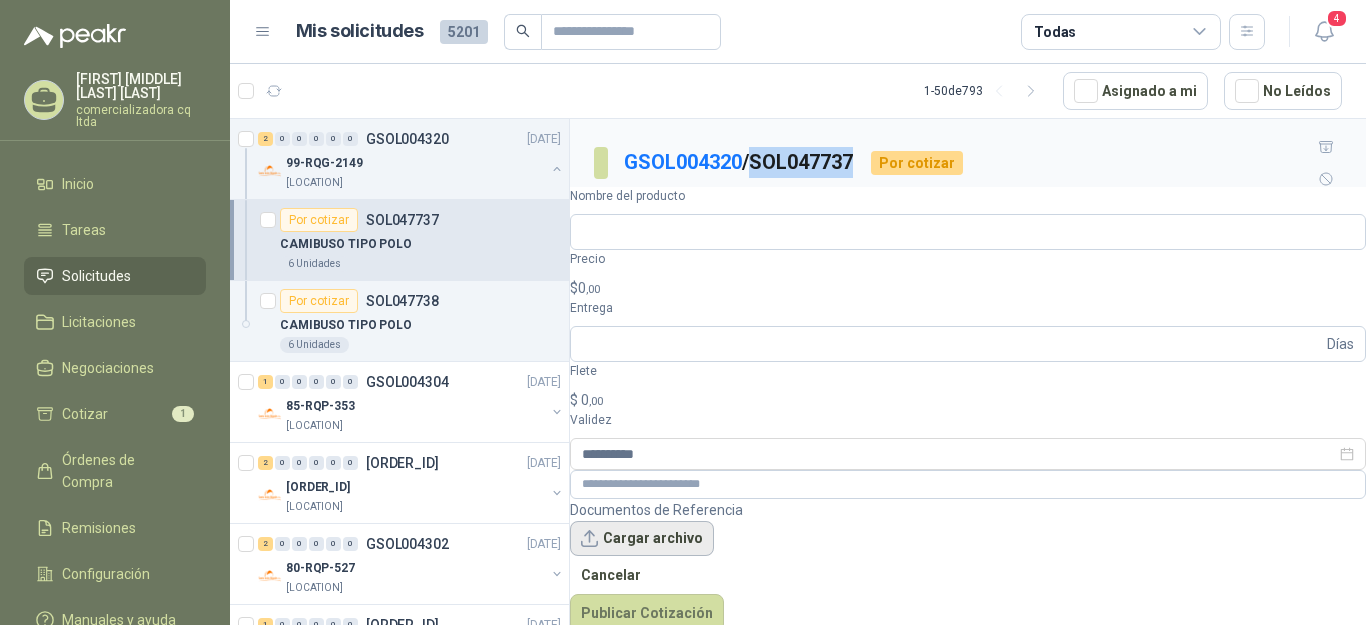 click on "Cargar archivo" at bounding box center (642, 539) 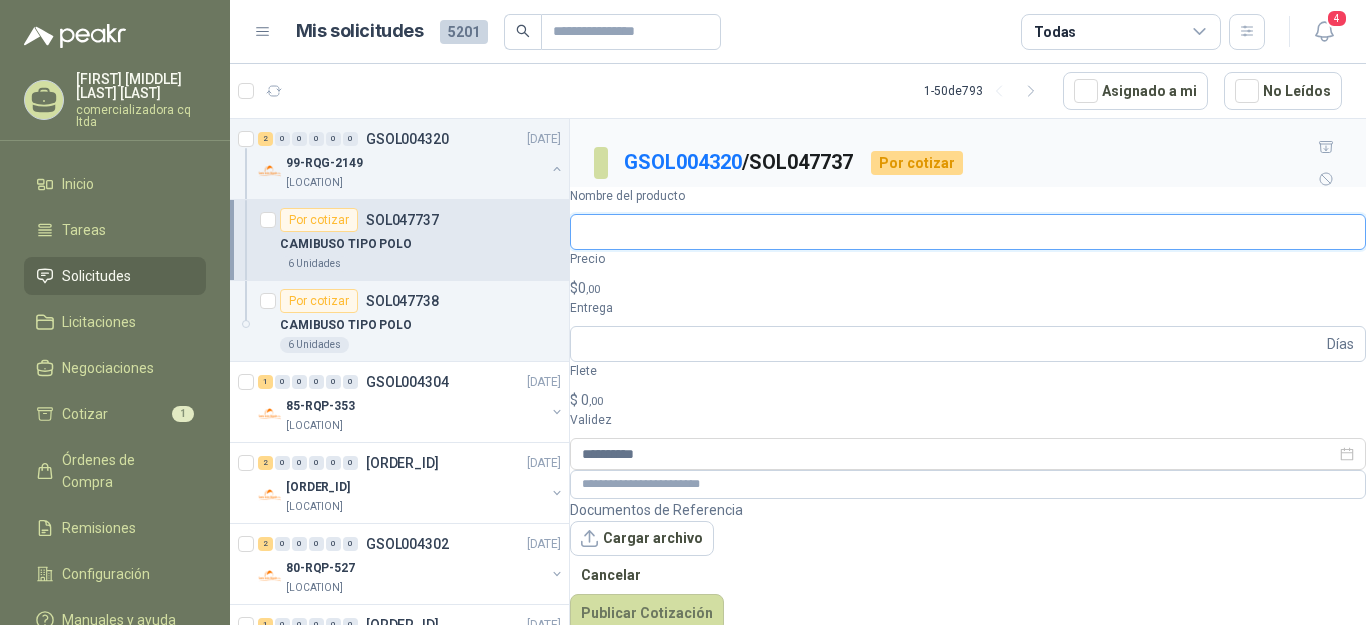 click on "Nombre del producto" at bounding box center (968, 232) 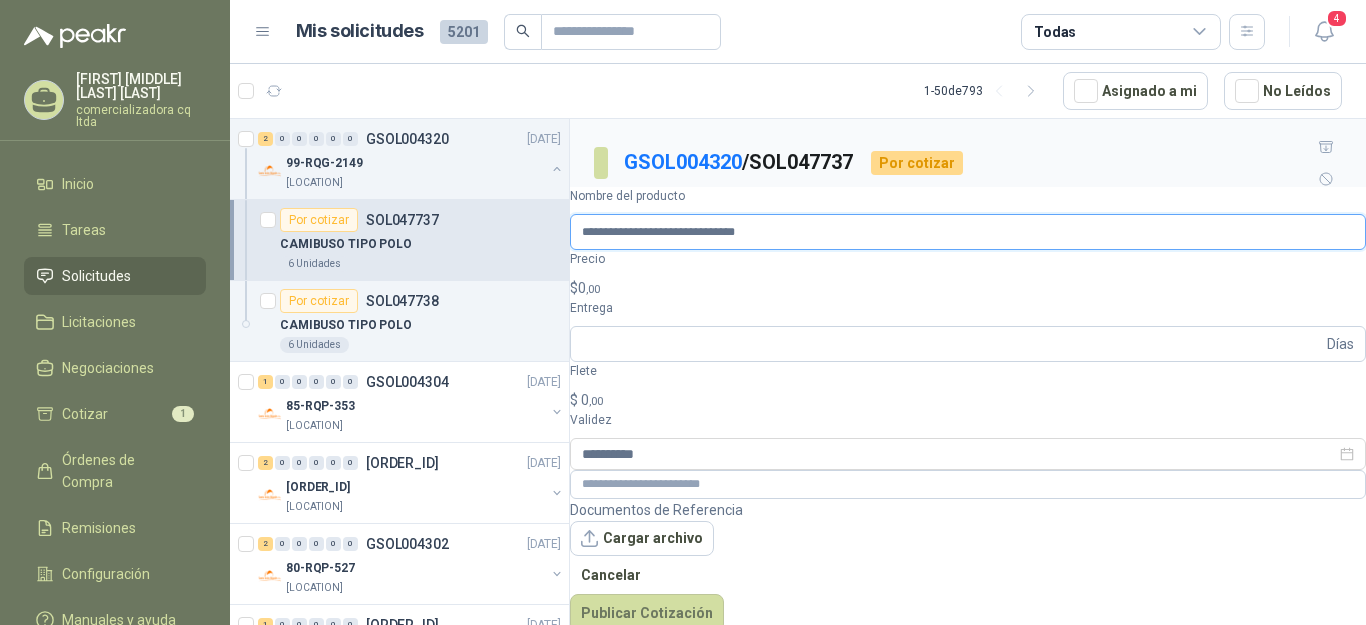 type on "**********" 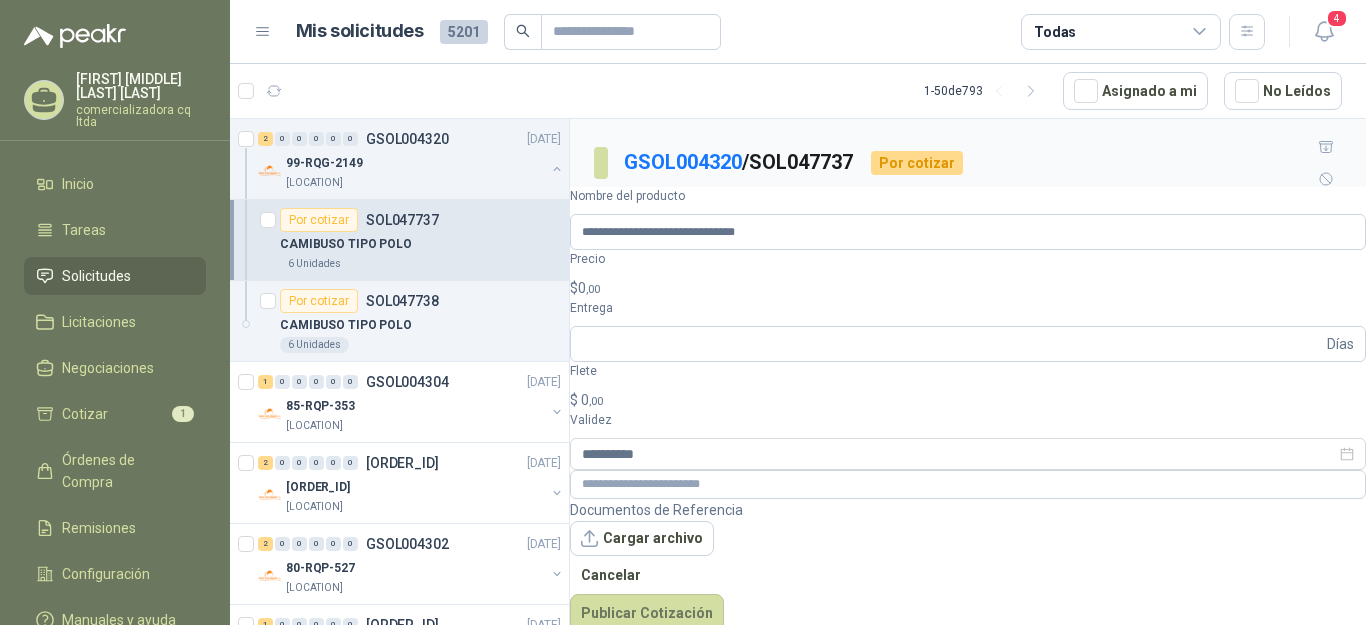click on "$  0 ,00" at bounding box center [968, 288] 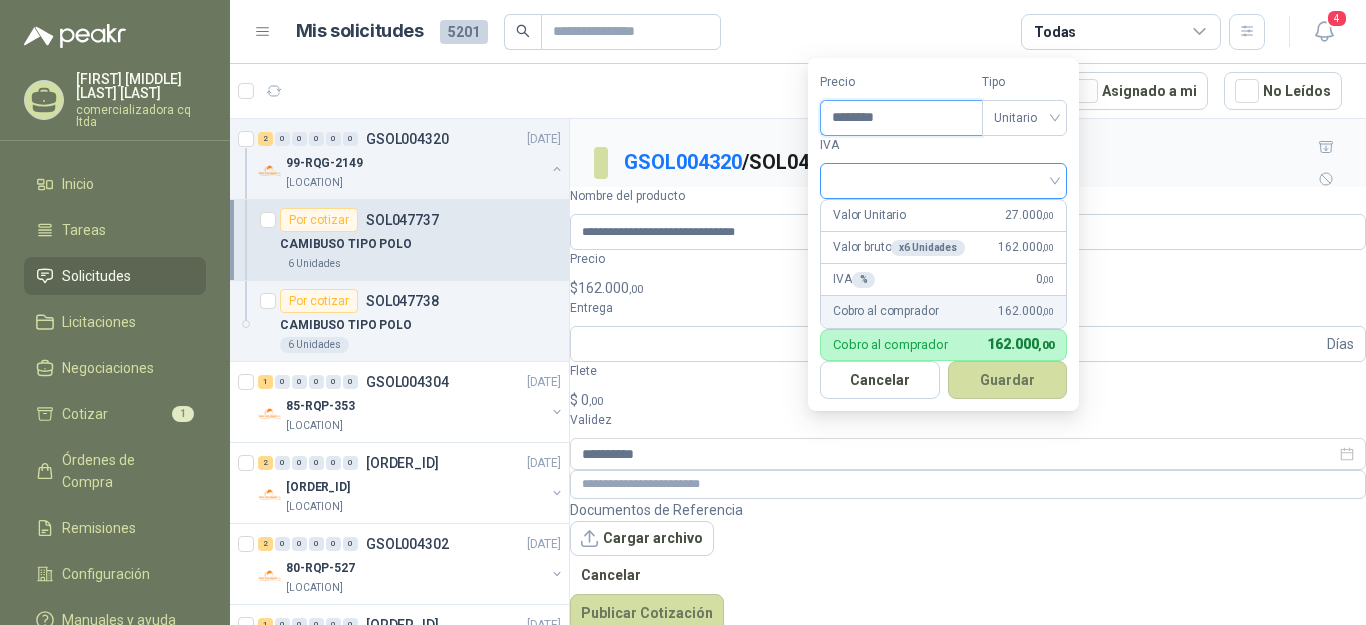 click at bounding box center [943, 181] 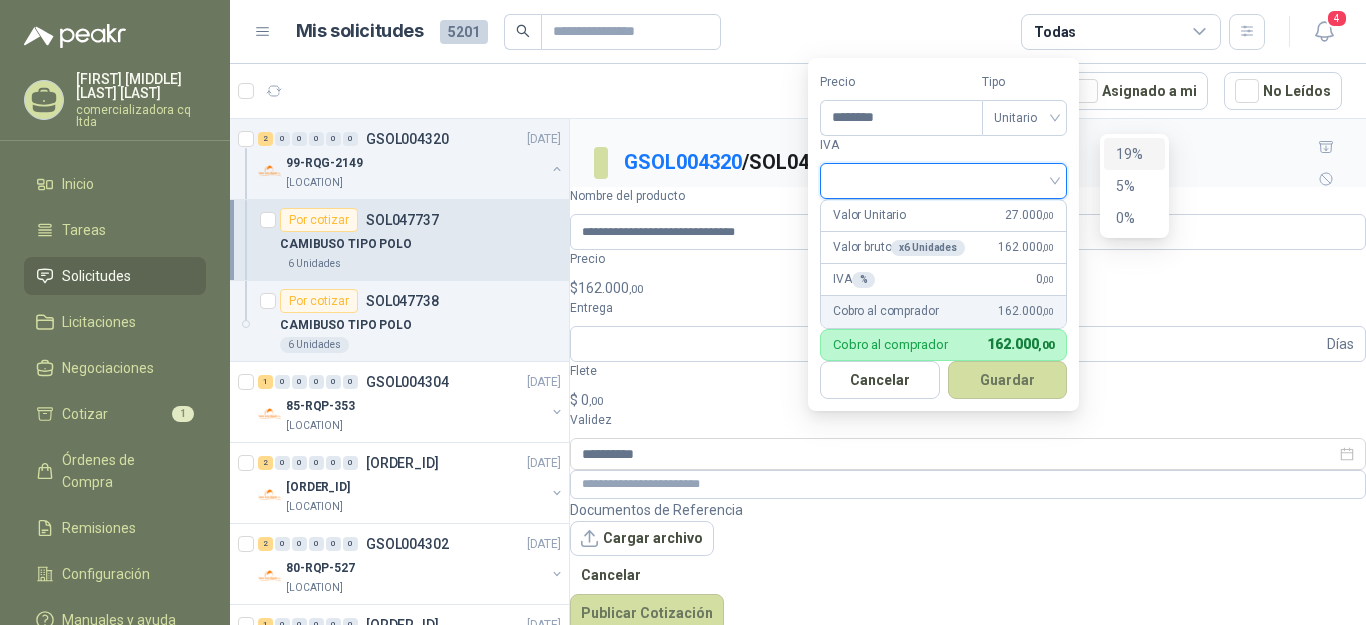 click on "19%" at bounding box center (1134, 154) 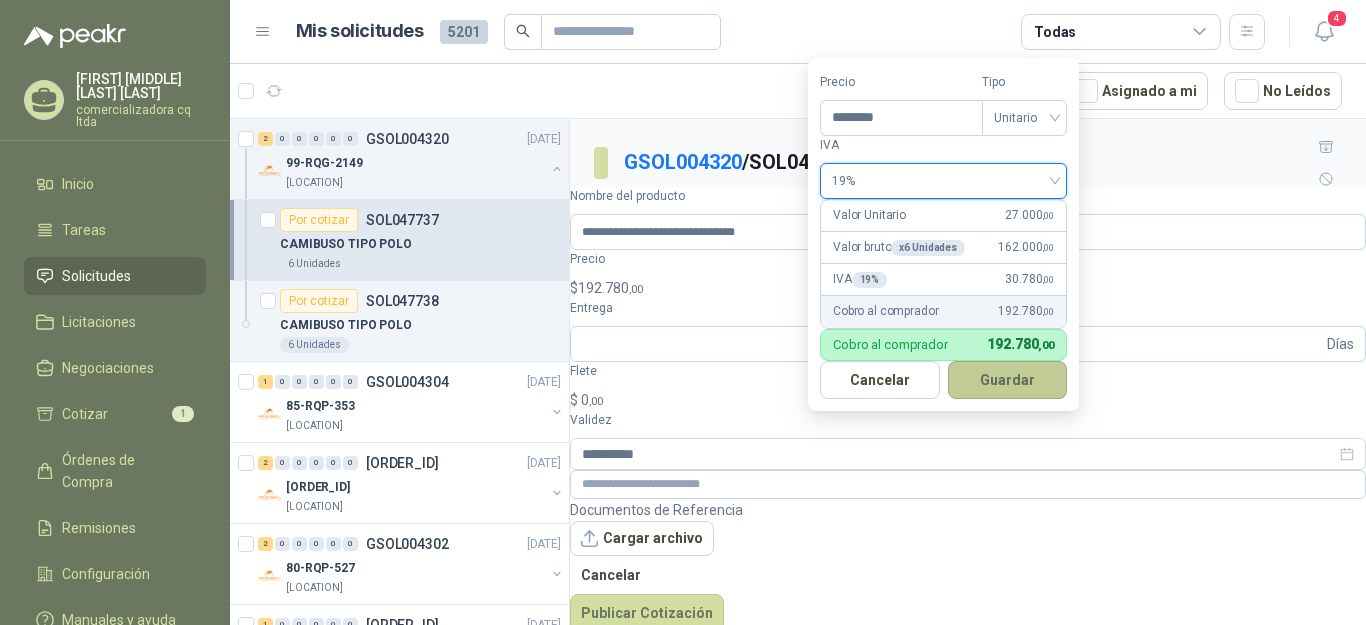 click on "Guardar" at bounding box center (1008, 380) 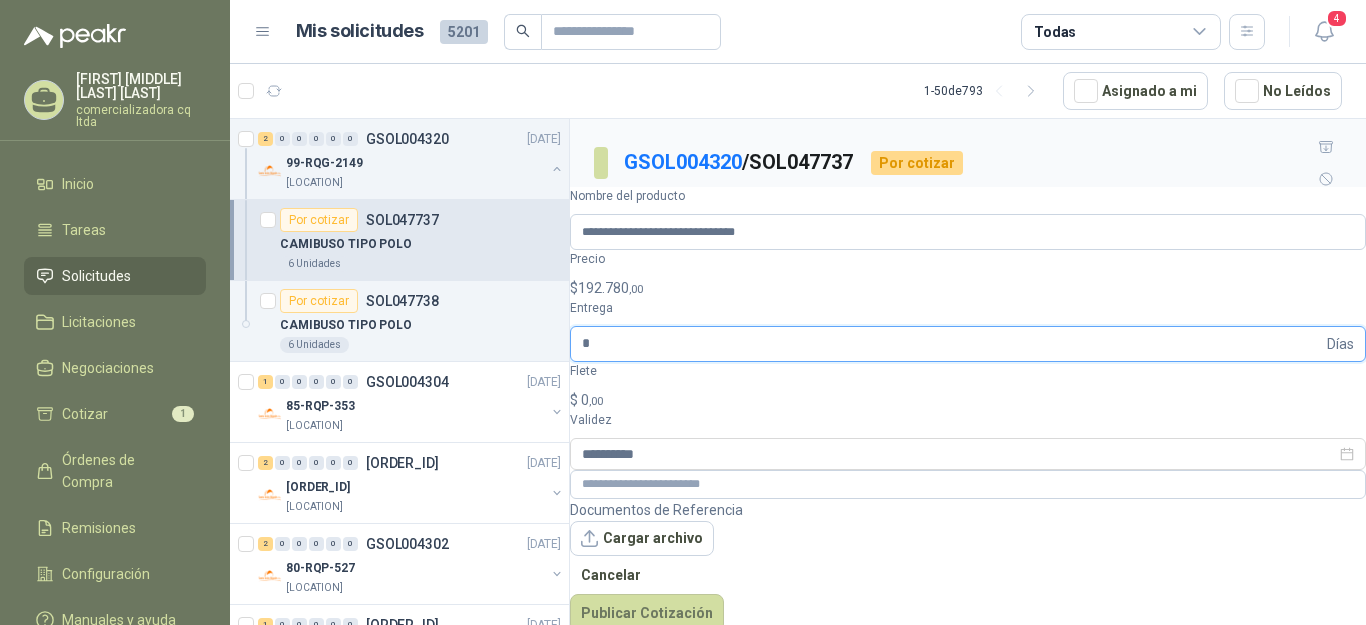 type on "*" 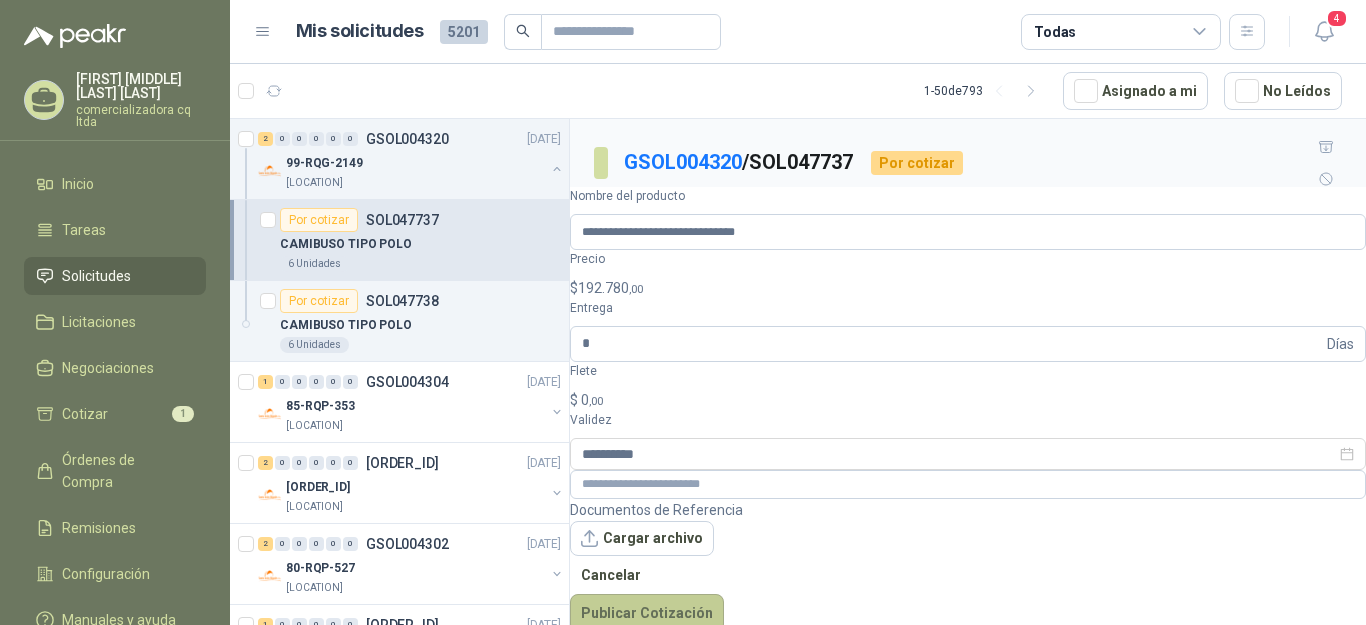 click on "Publicar Cotización" at bounding box center [647, 613] 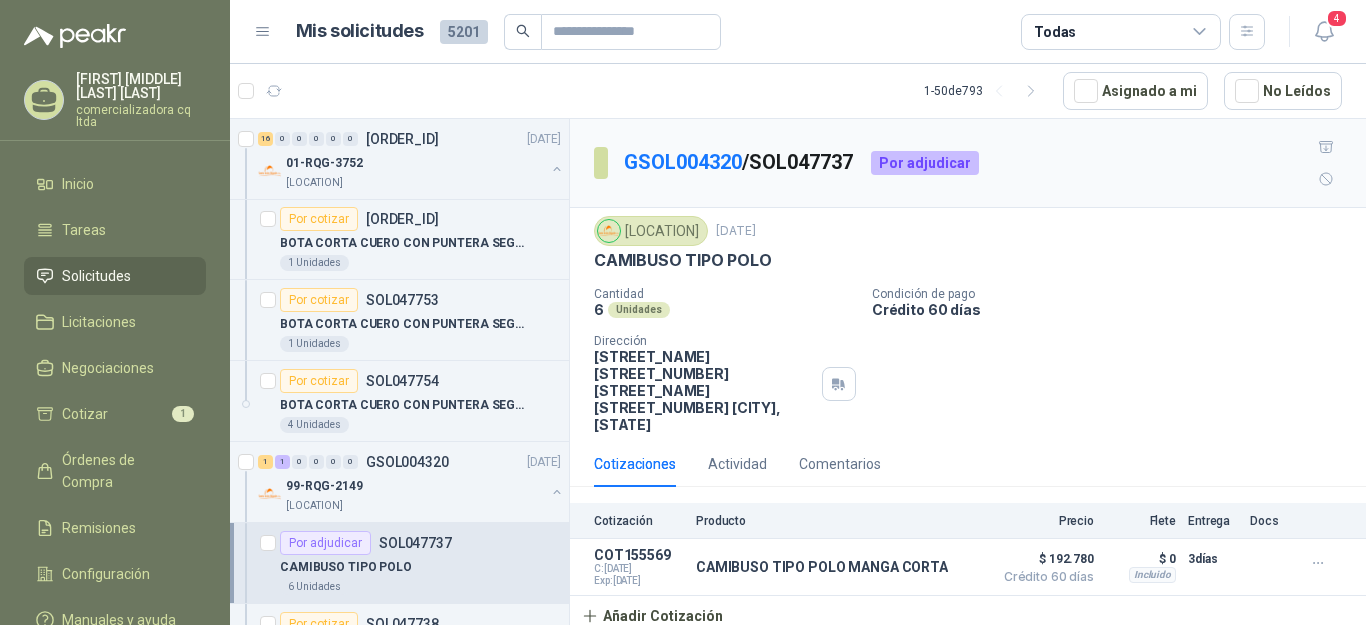 scroll, scrollTop: 1159, scrollLeft: 0, axis: vertical 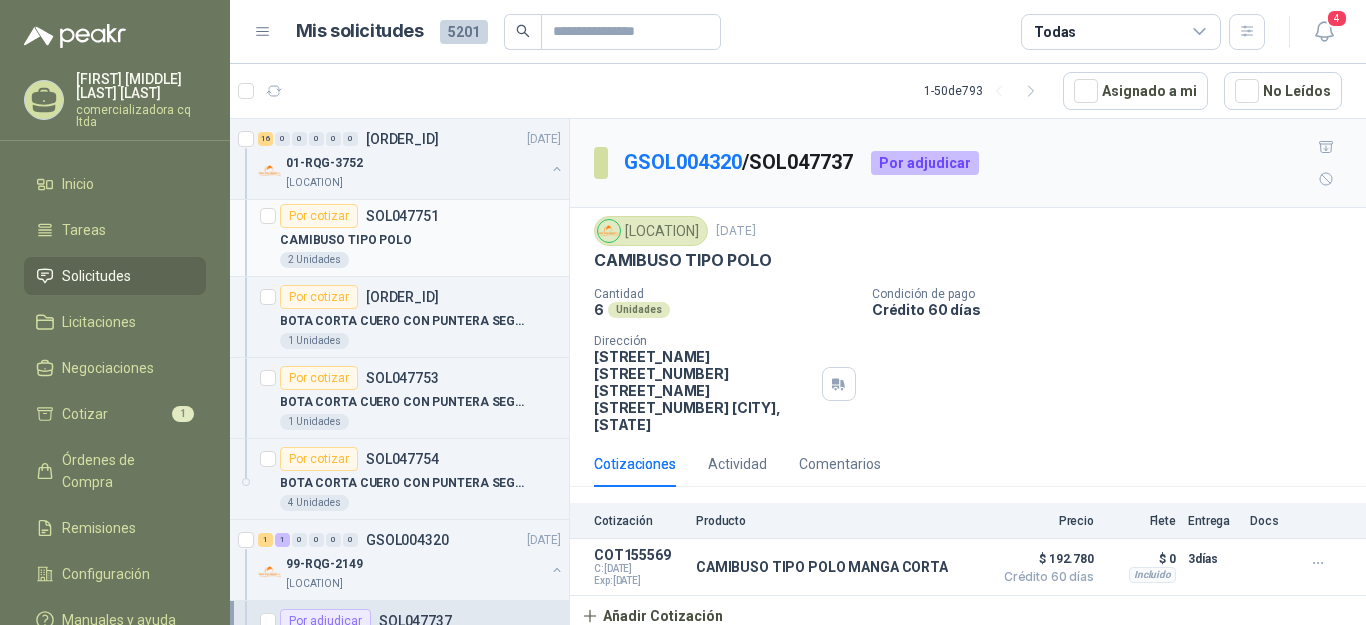 click on "CAMIBUSO TIPO POLO" at bounding box center [346, 240] 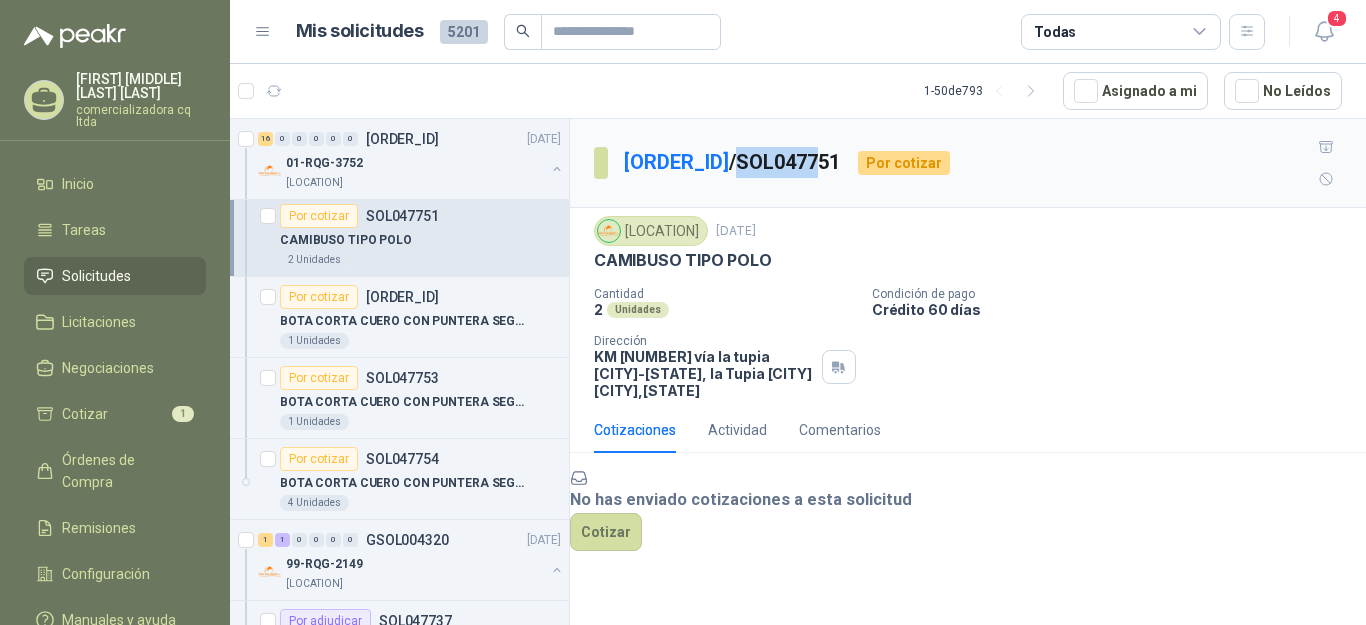 drag, startPoint x: 761, startPoint y: 142, endPoint x: 846, endPoint y: 148, distance: 85.2115 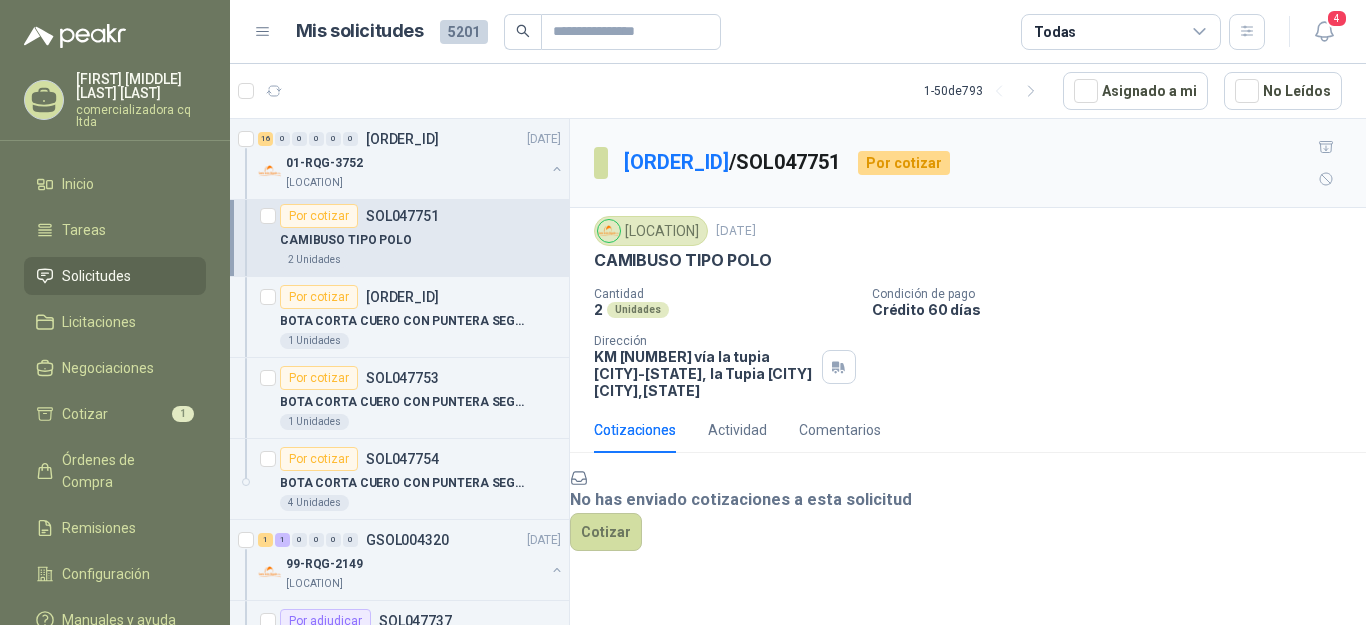 drag, startPoint x: 854, startPoint y: 148, endPoint x: 865, endPoint y: 148, distance: 11 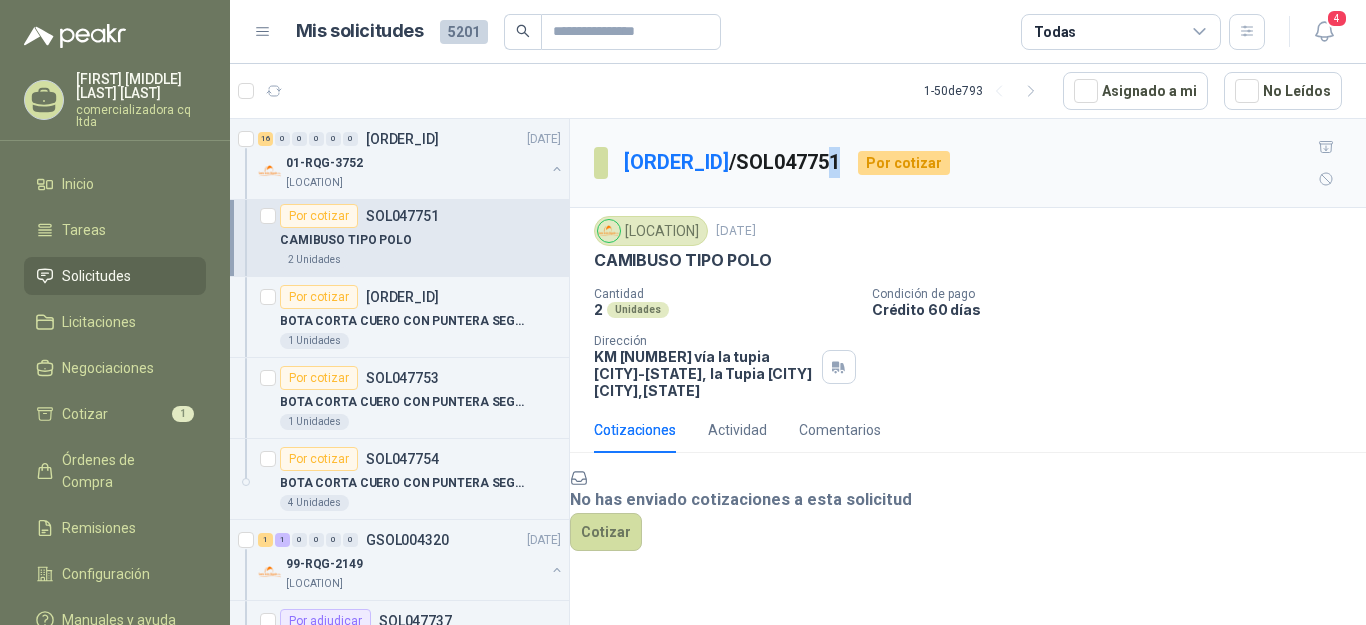 click on "GSOL004321  /  SOL047751 Por cotizar" at bounding box center (772, 163) 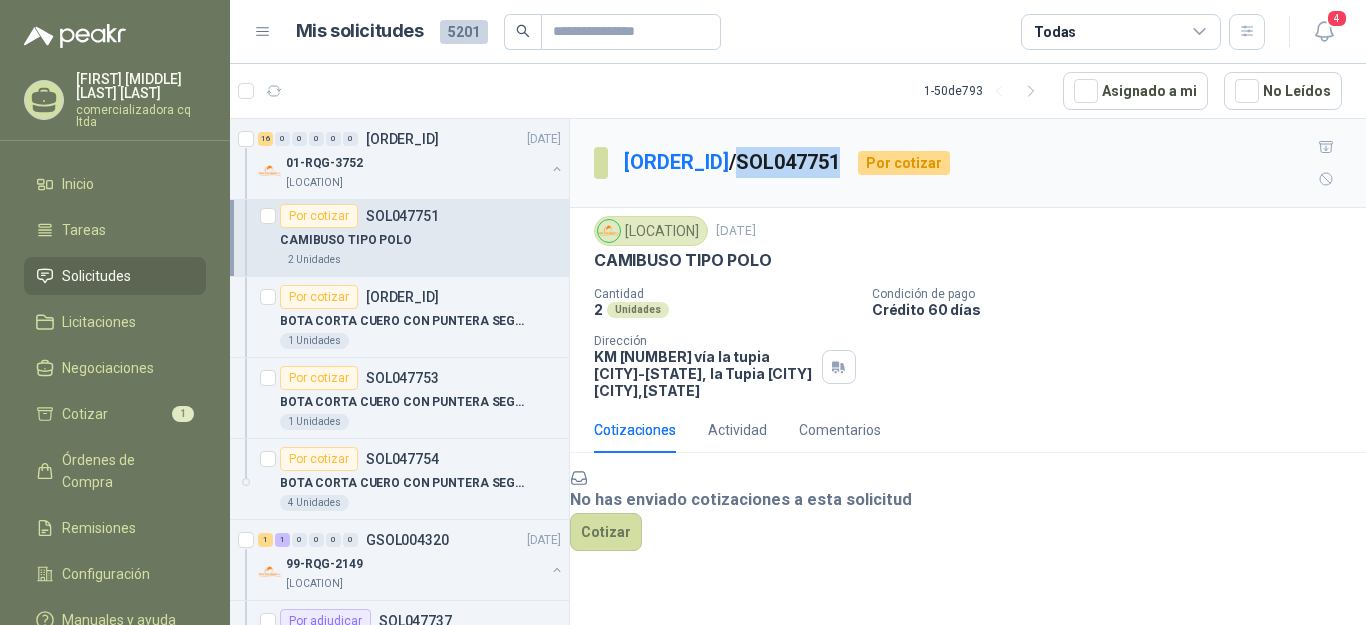 drag, startPoint x: 759, startPoint y: 139, endPoint x: 859, endPoint y: 155, distance: 101.27191 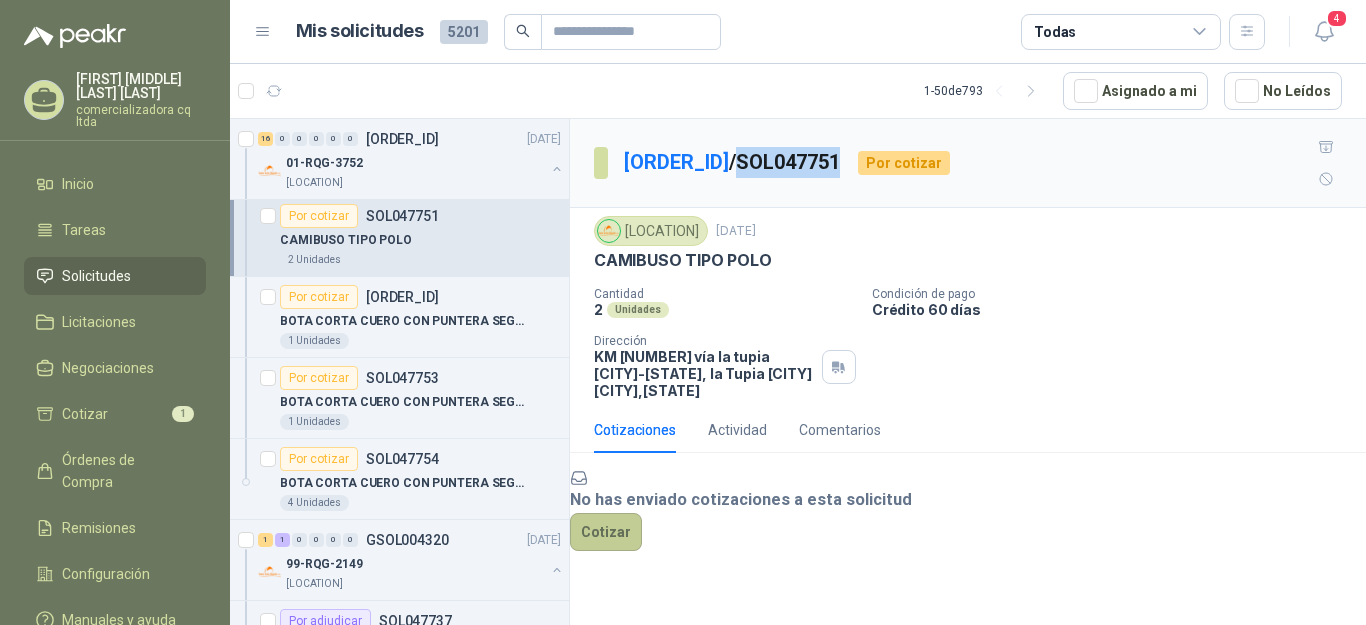 click on "Cotizar" at bounding box center (606, 532) 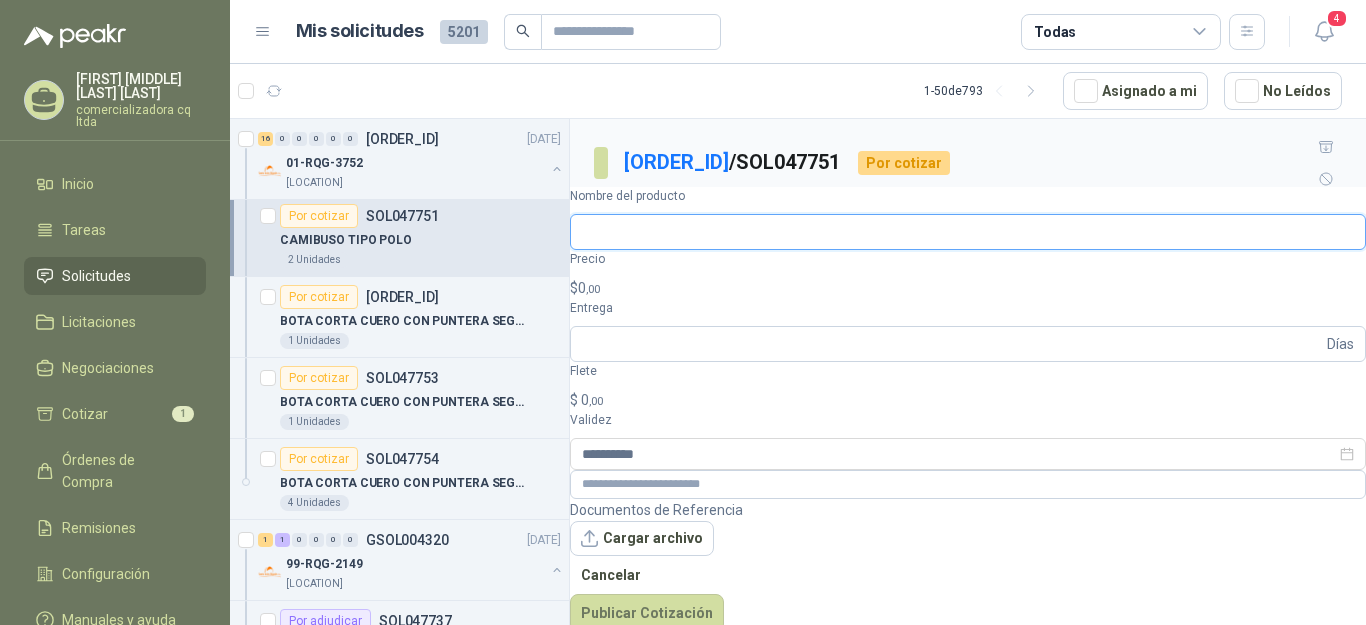 click on "Nombre del producto" at bounding box center (968, 232) 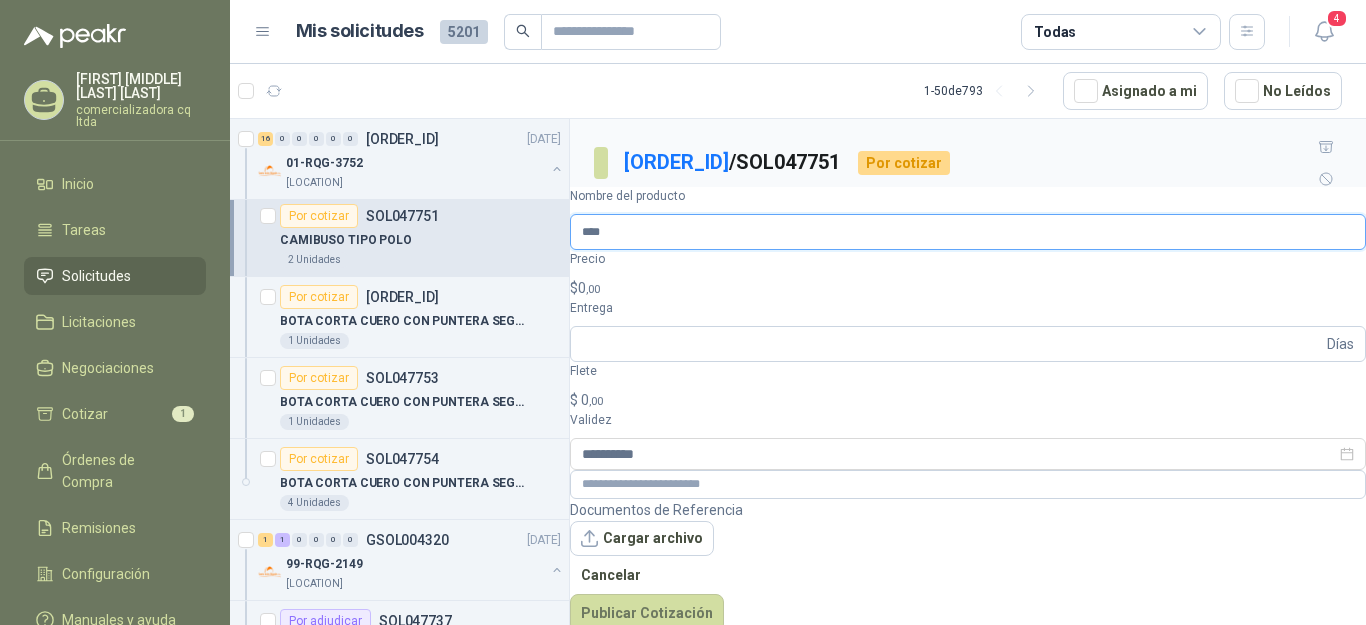 type on "**********" 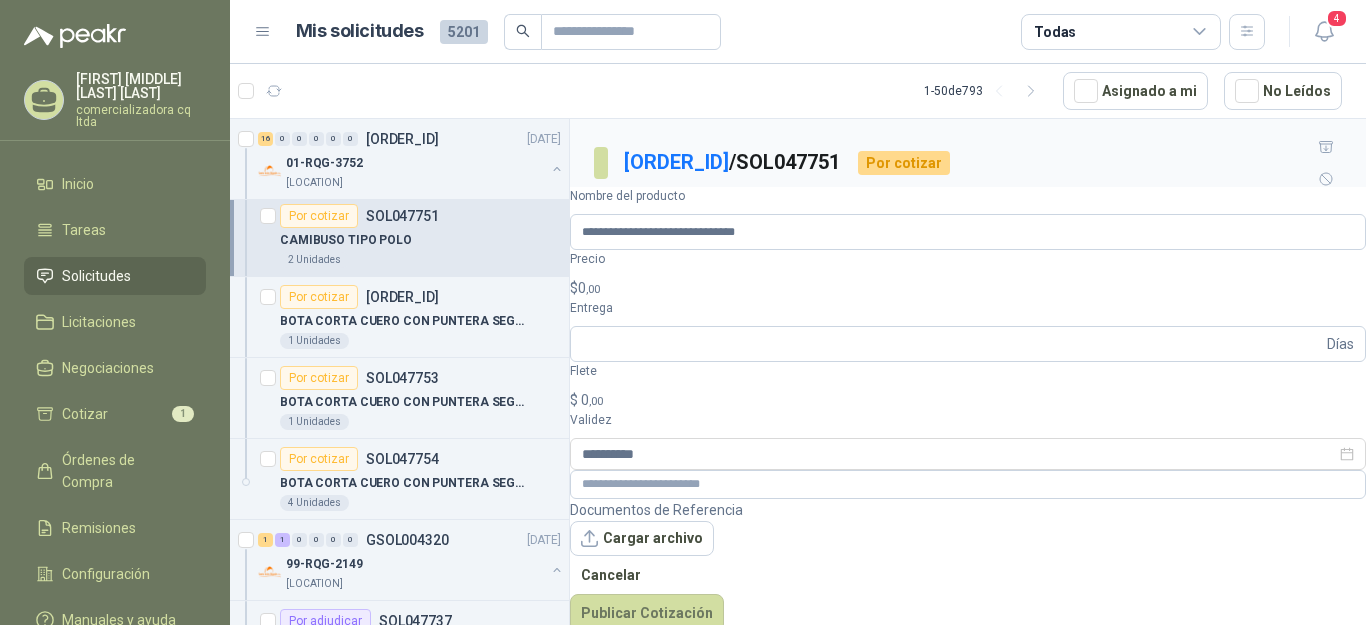 click on ",00" at bounding box center (593, 289) 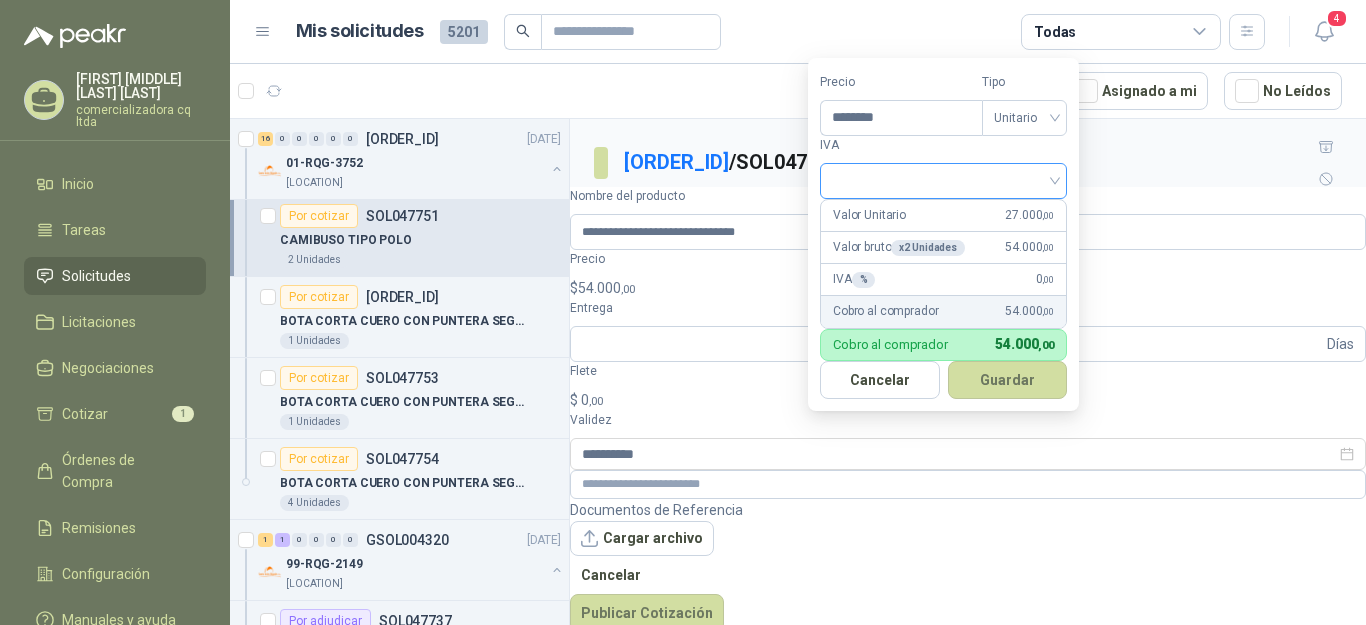type on "********" 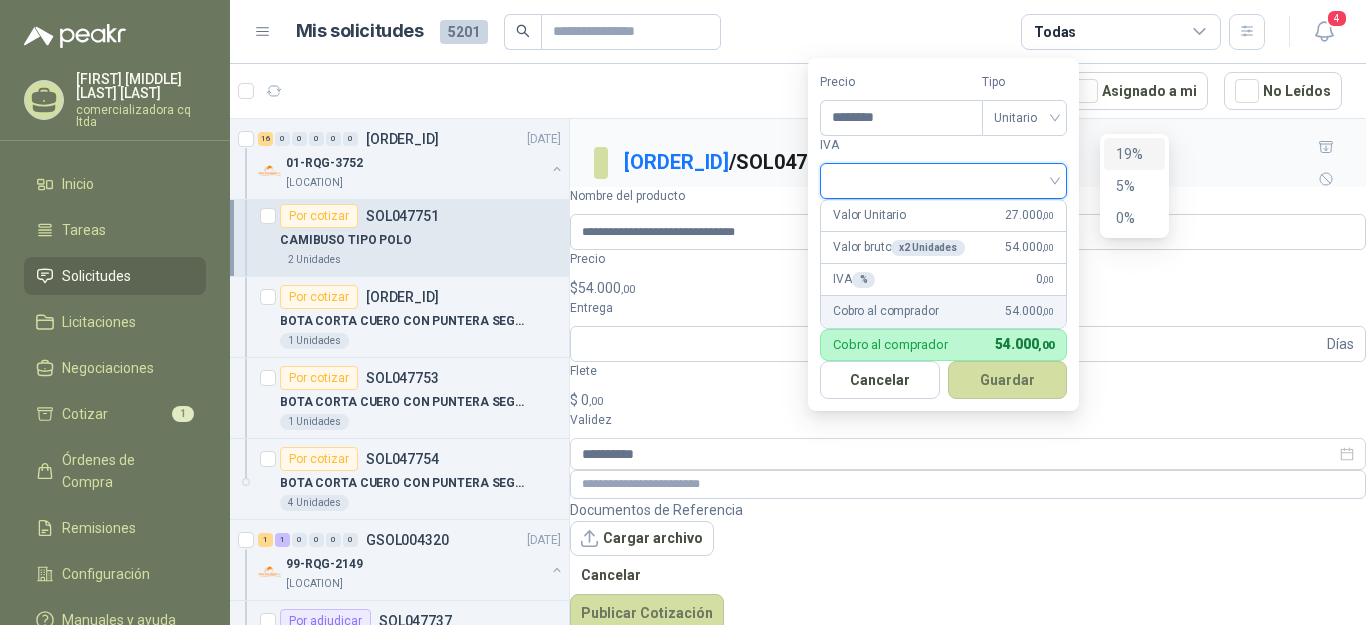 click on "19%" at bounding box center (1134, 154) 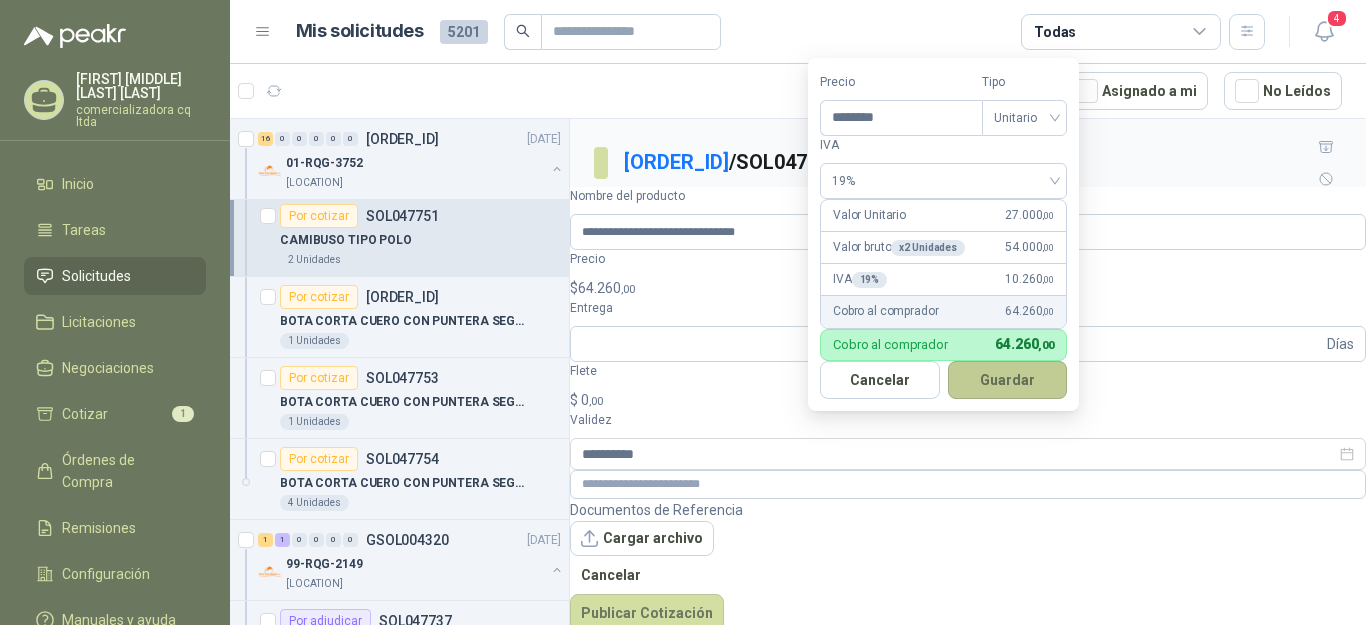 click on "Guardar" at bounding box center [1008, 380] 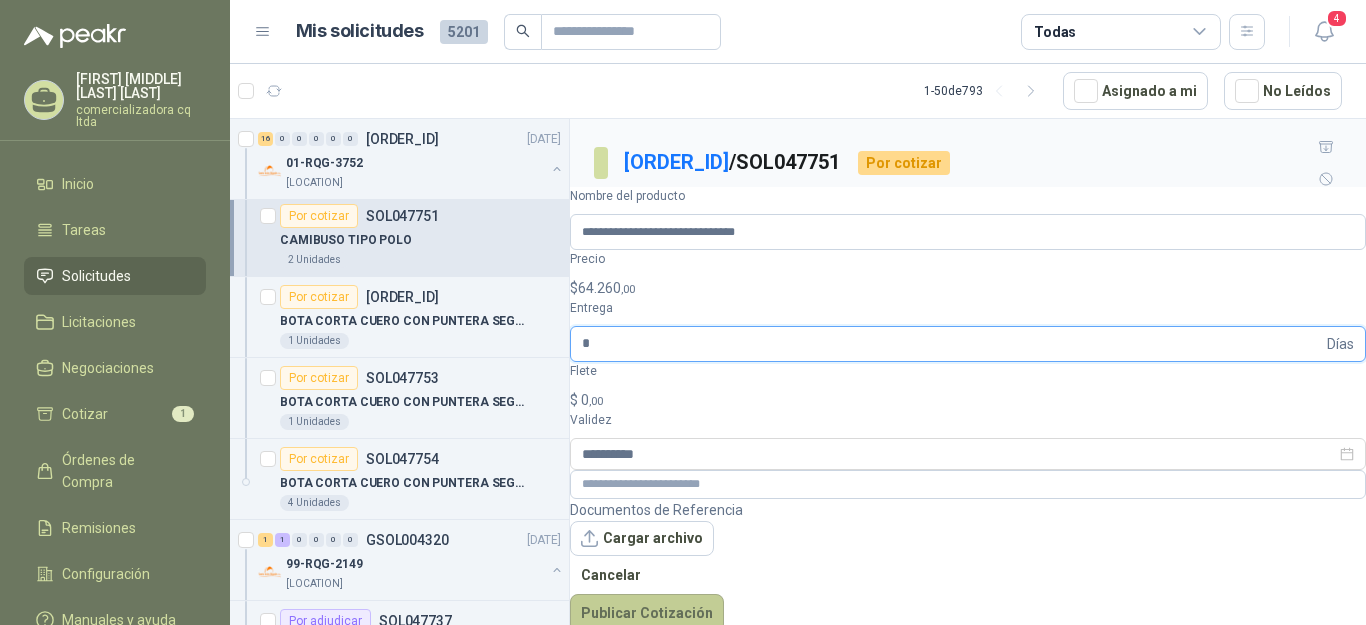 type on "*" 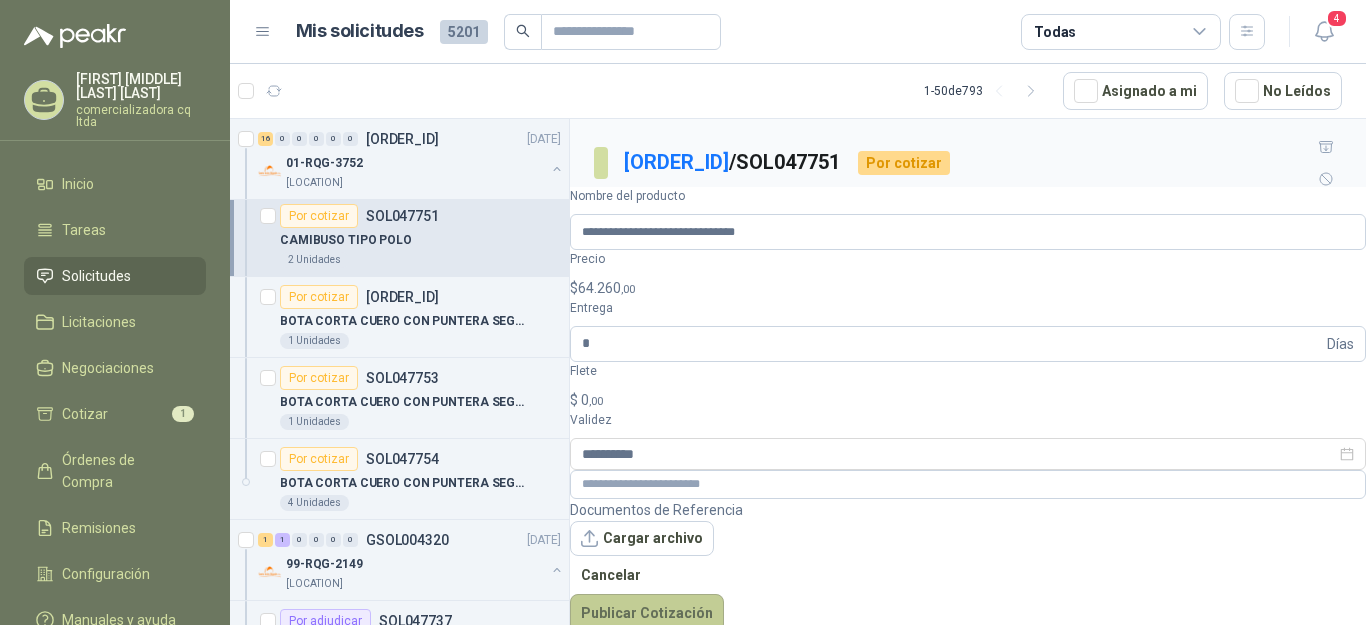click on "Publicar Cotización" at bounding box center (647, 613) 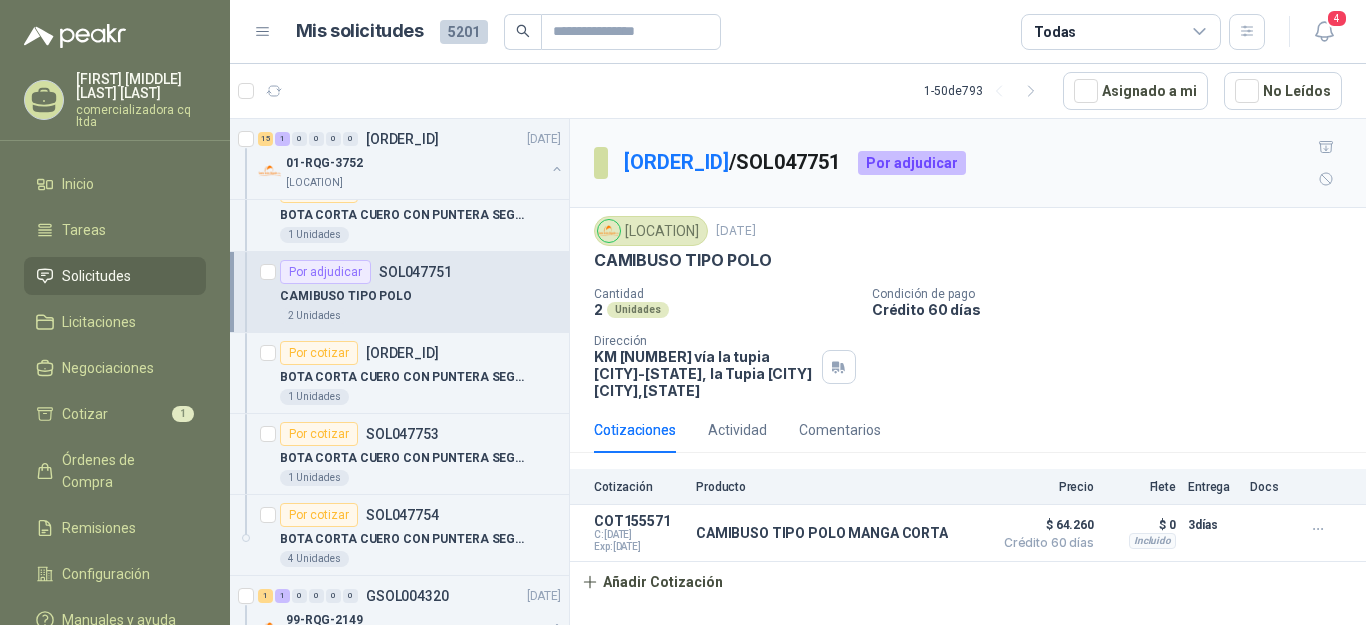 scroll, scrollTop: 1037, scrollLeft: 0, axis: vertical 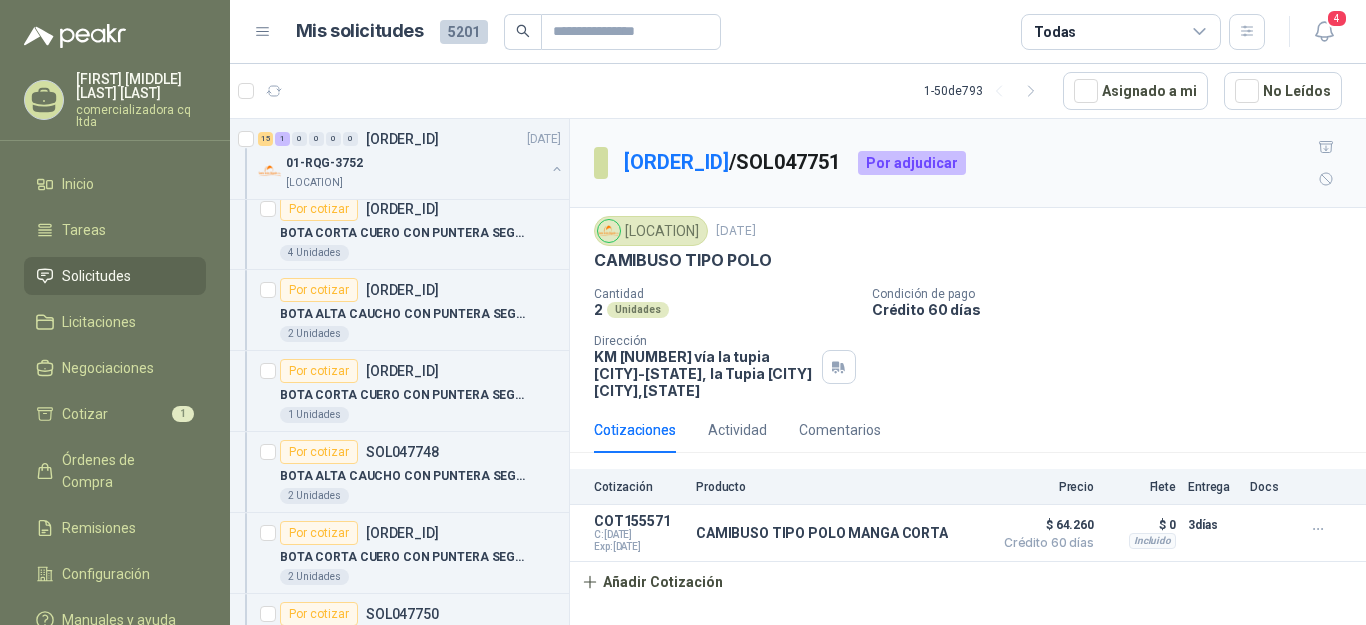 click on "[LOCATION] [DATE]   CAMIBUSO TIPO POLO Cantidad 2   Unidades Condición de pago Crédito 60 días Dirección KM [NUMBER] vía la tupia [CITY]-[STATE], la Tupia [CITY]    [CITY] ,  [STATE]" at bounding box center [968, 307] 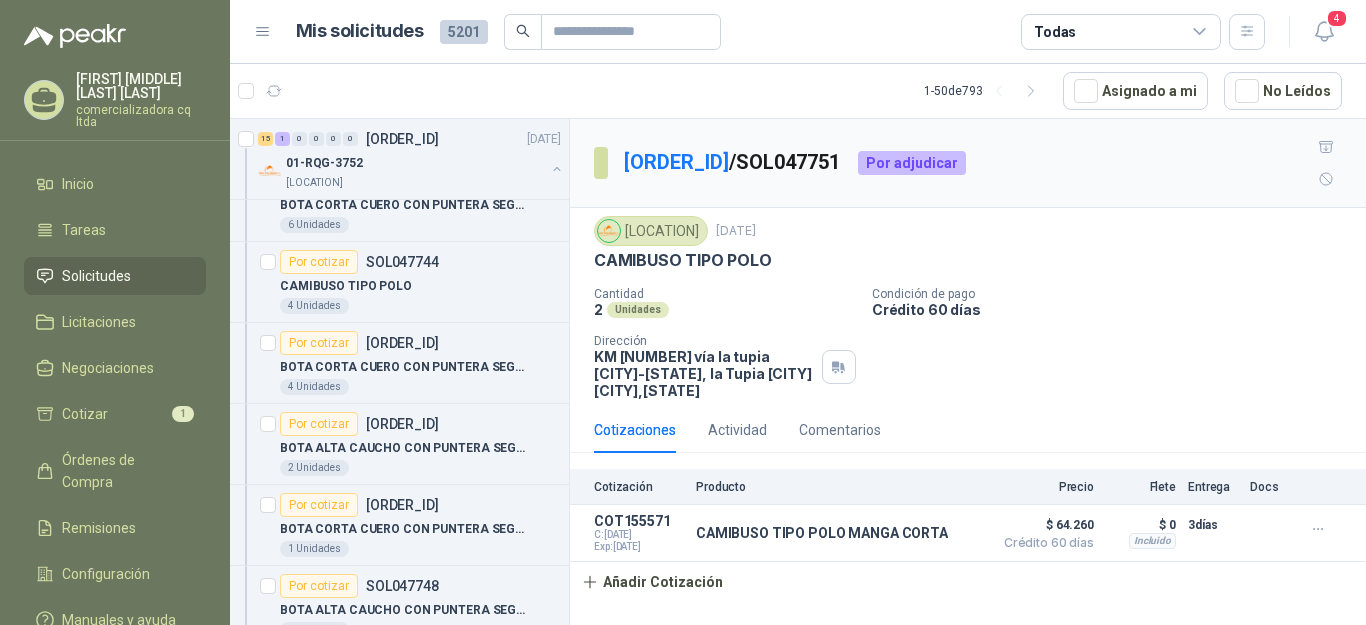 scroll, scrollTop: 491, scrollLeft: 0, axis: vertical 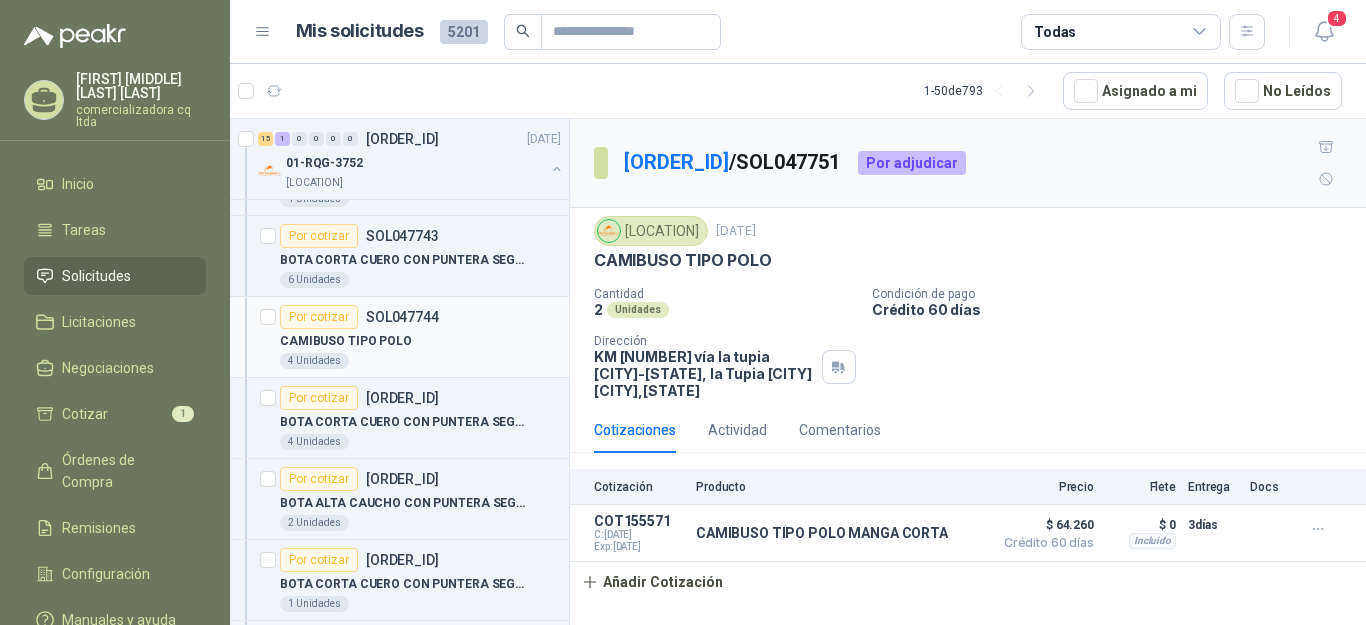 click on "CAMIBUSO TIPO POLO" at bounding box center [346, 341] 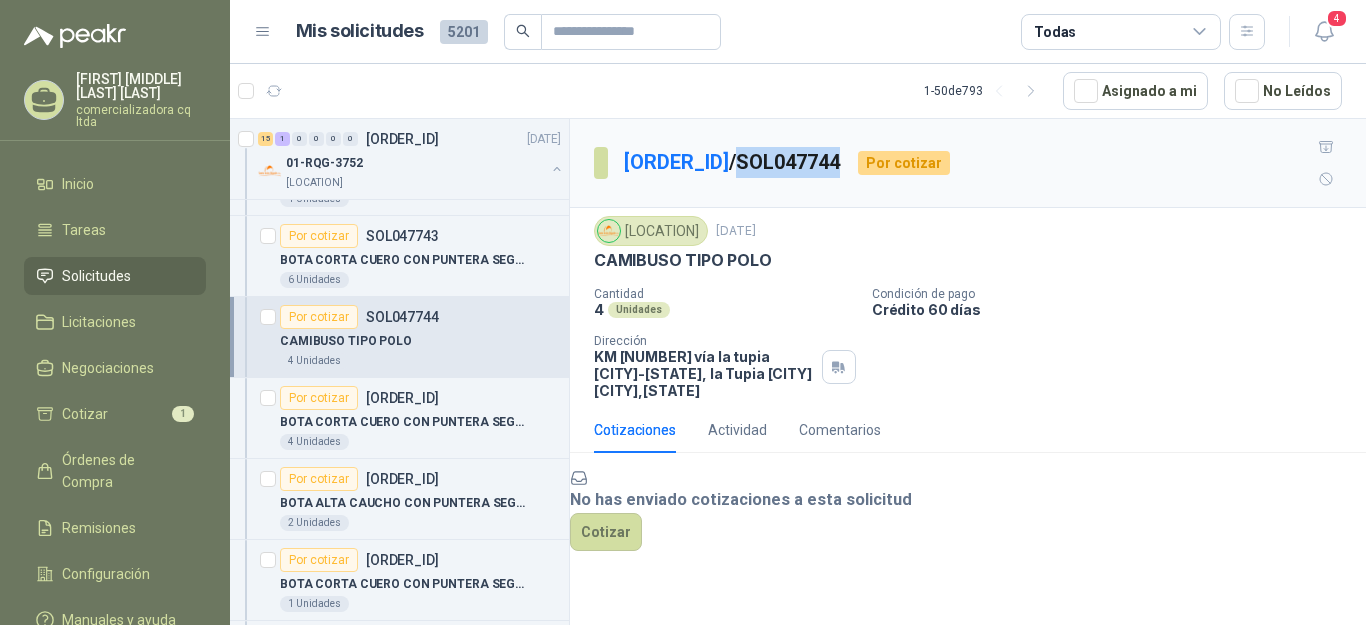 drag, startPoint x: 761, startPoint y: 141, endPoint x: 871, endPoint y: 144, distance: 110.0409 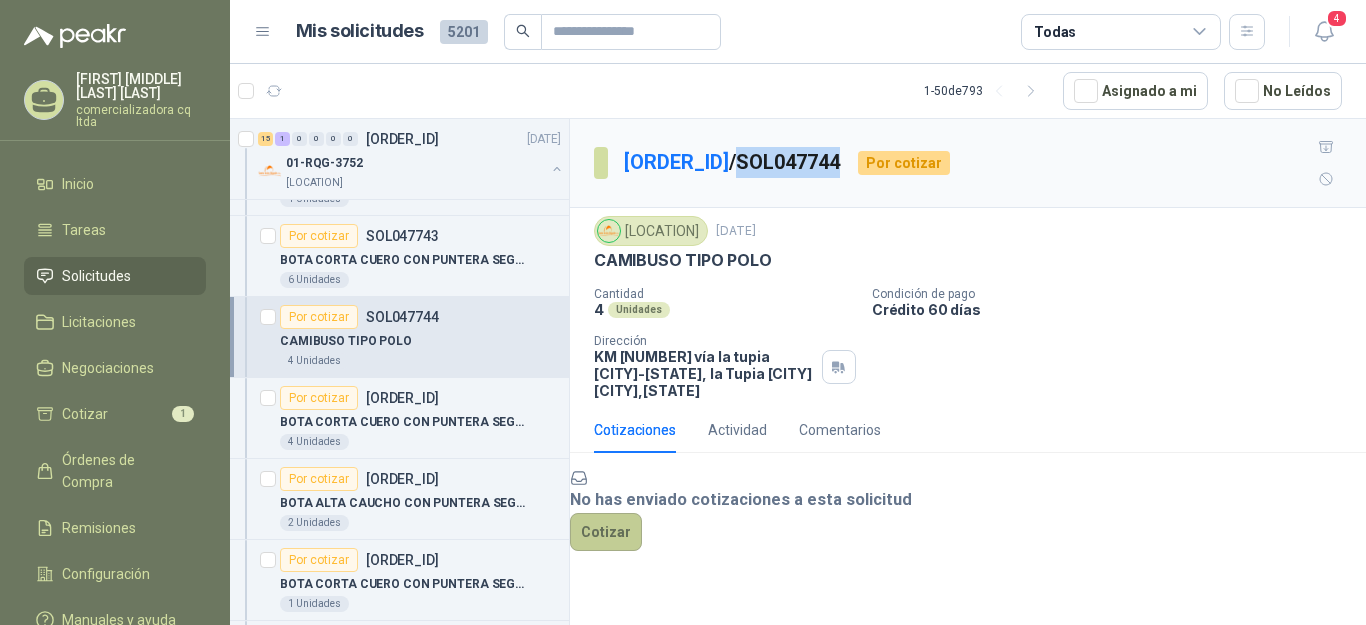 click on "Cotizar" at bounding box center (606, 532) 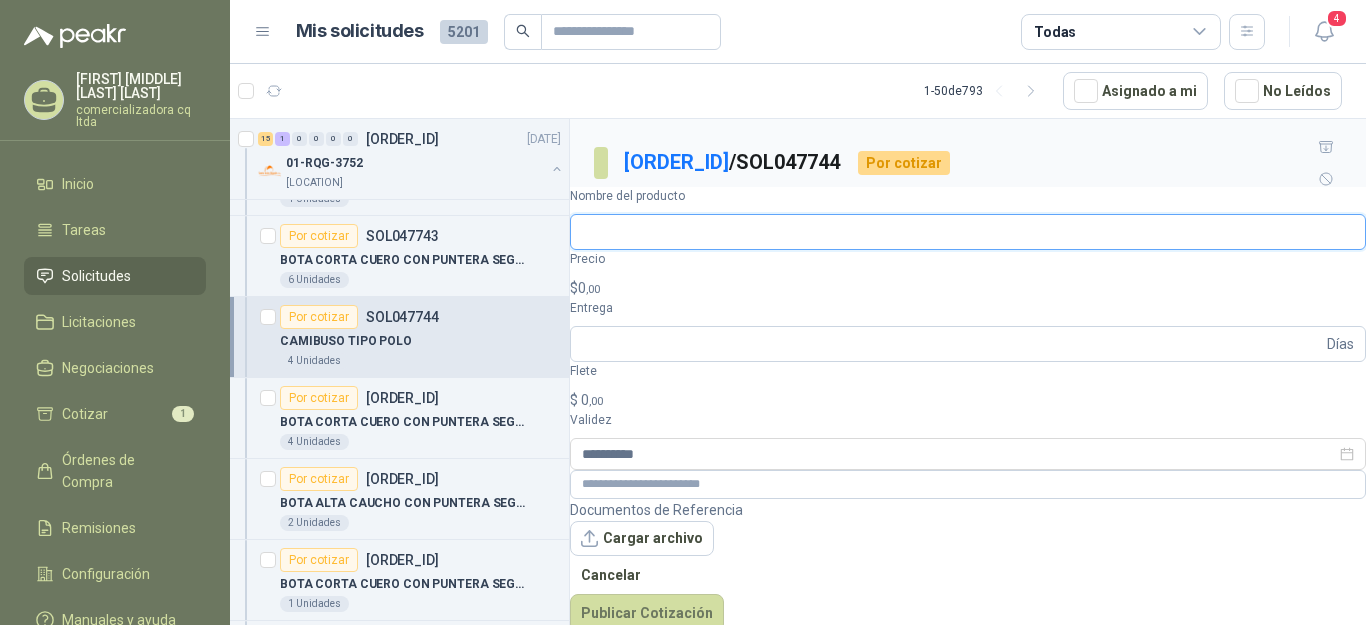 click on "Nombre del producto" at bounding box center (968, 232) 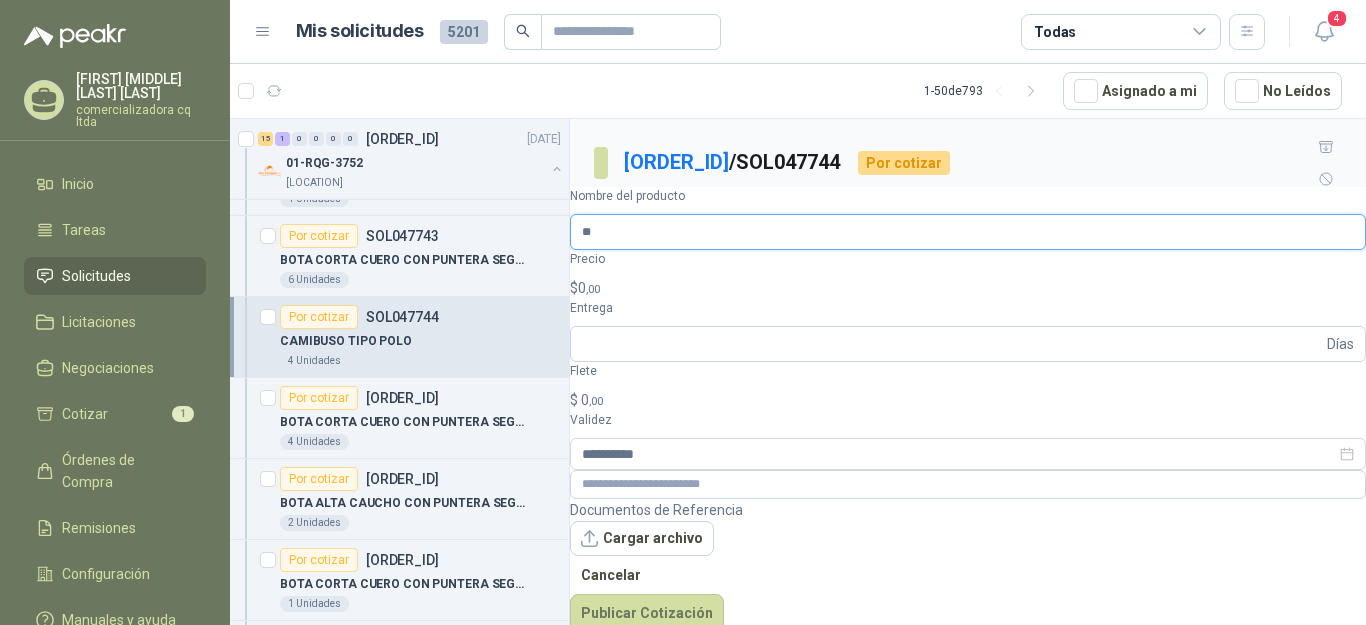 type on "**********" 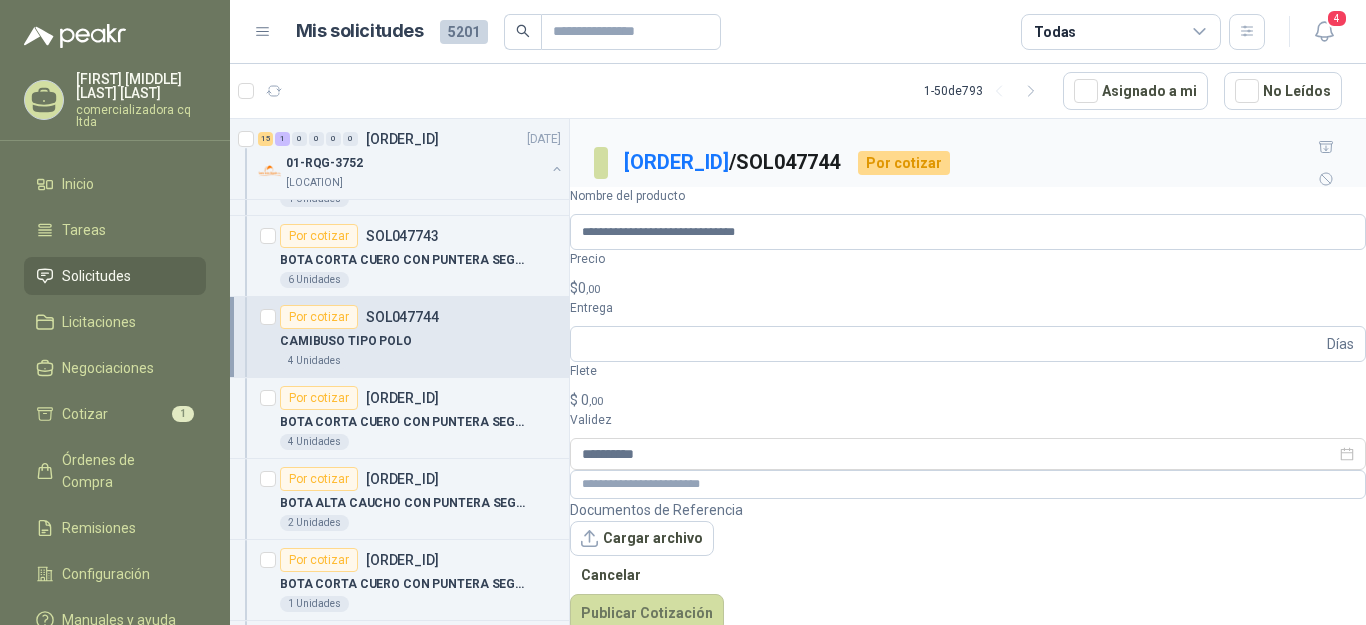 click on "$  0 ,00" at bounding box center (968, 288) 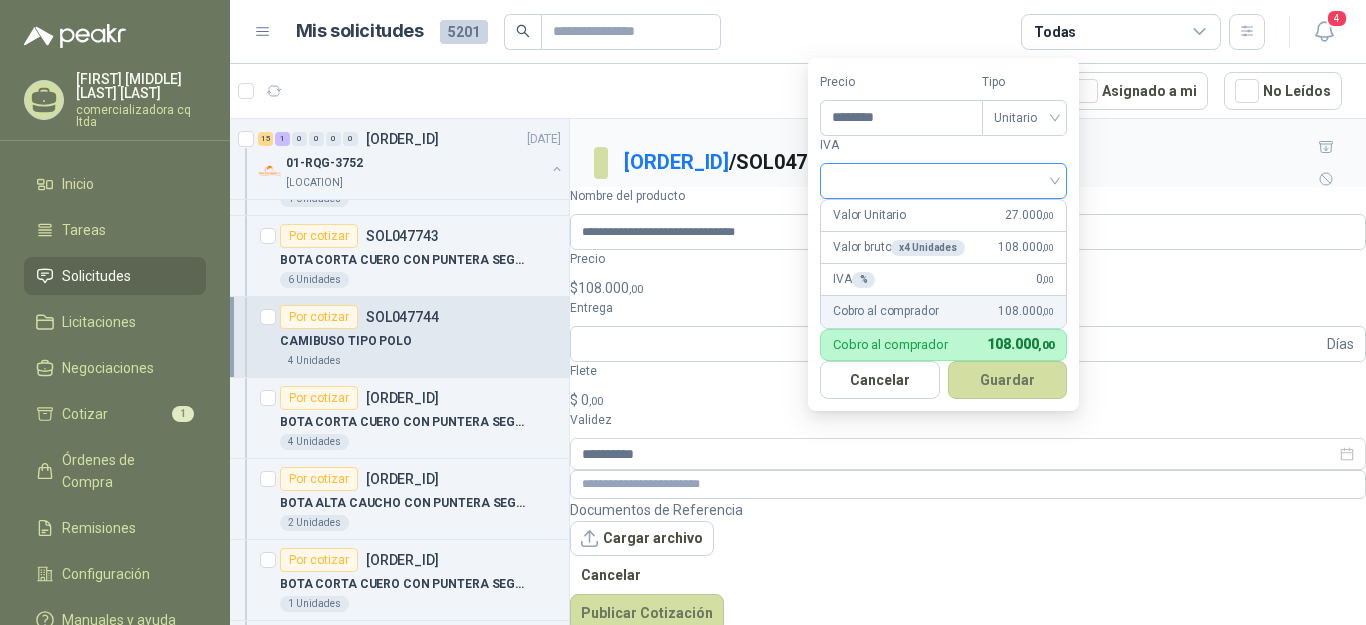 type on "********" 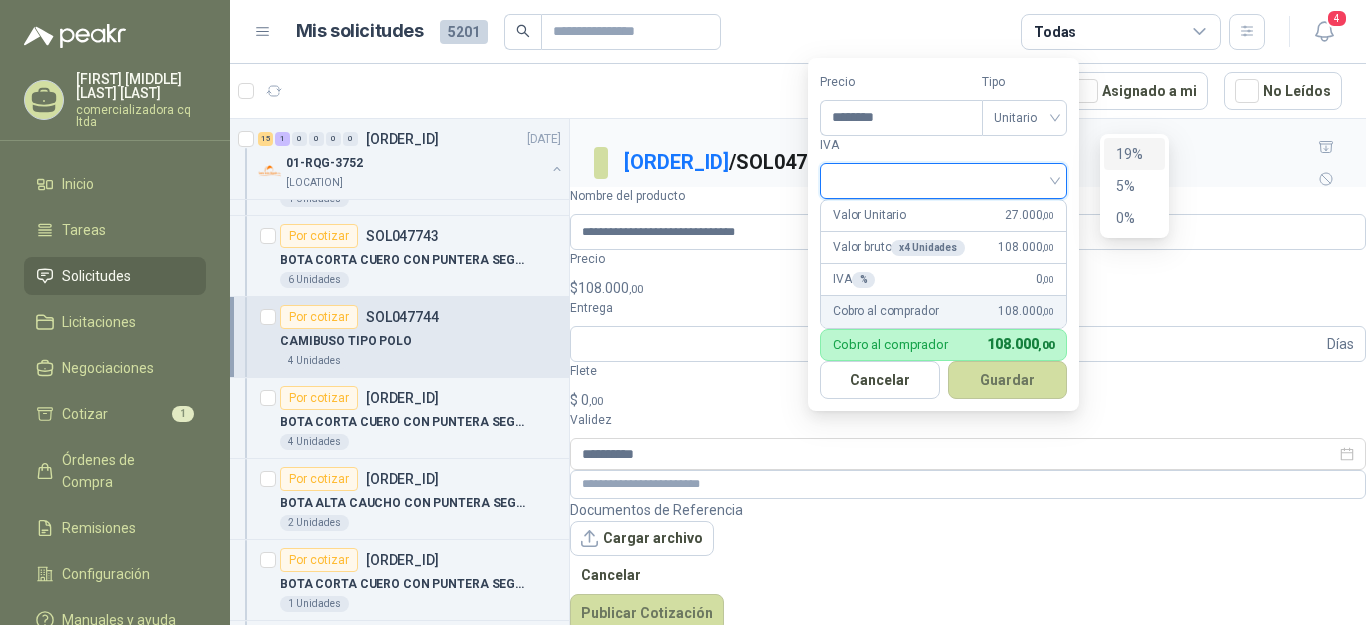 click on "19%" at bounding box center [1134, 154] 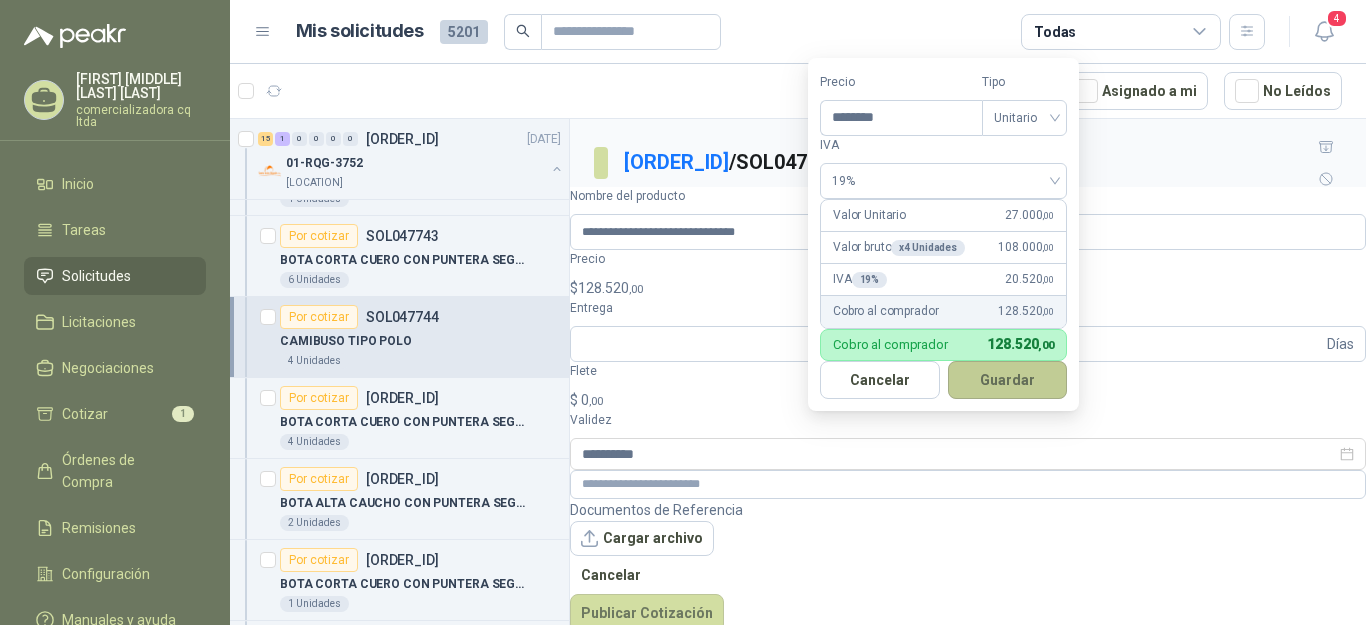 click on "Guardar" at bounding box center [1008, 380] 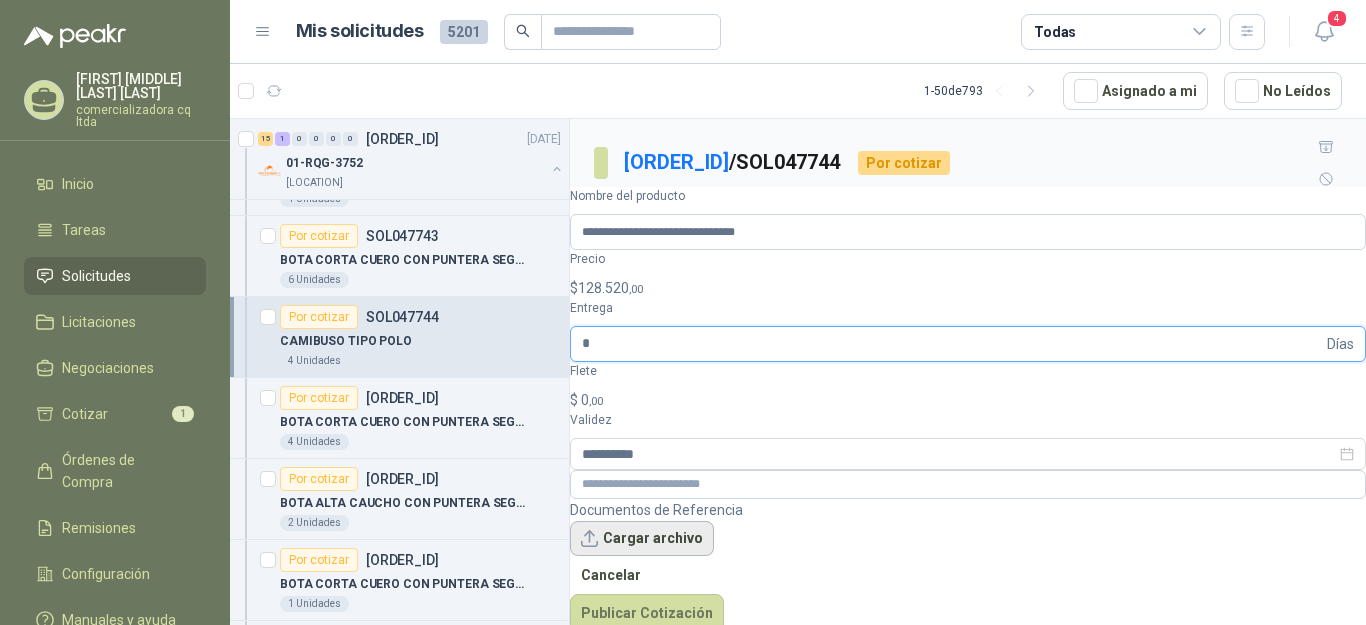 type on "*" 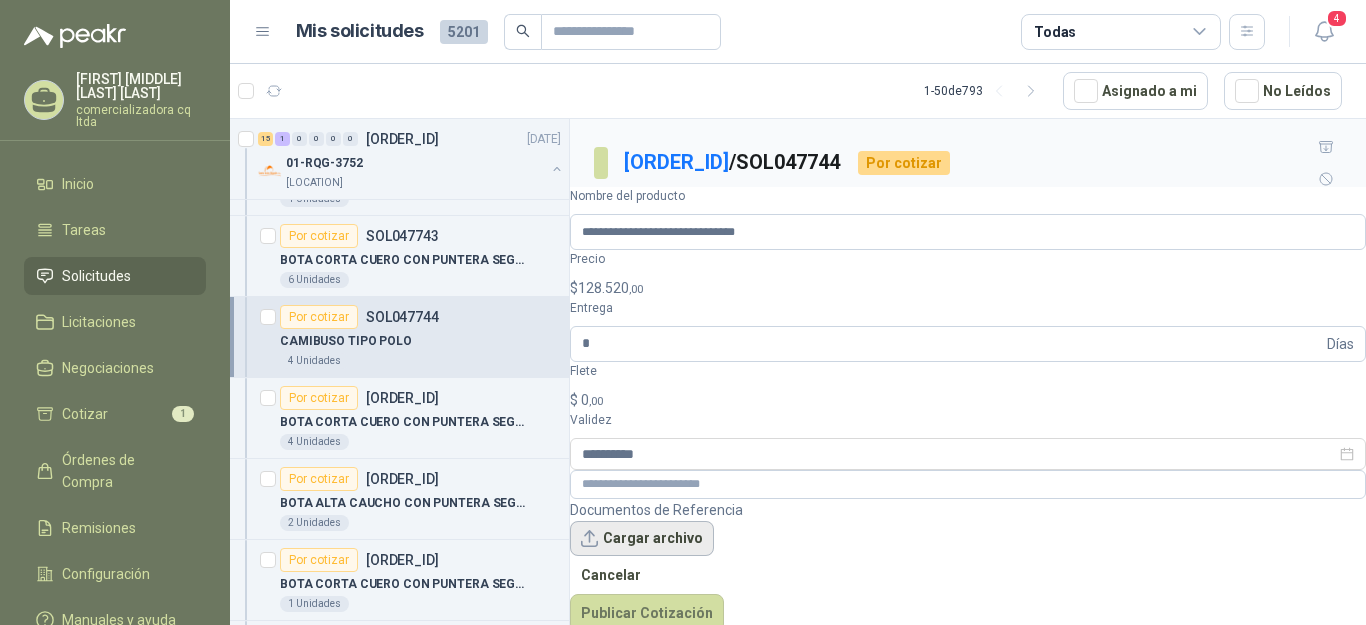 click on "Cargar archivo" at bounding box center [642, 539] 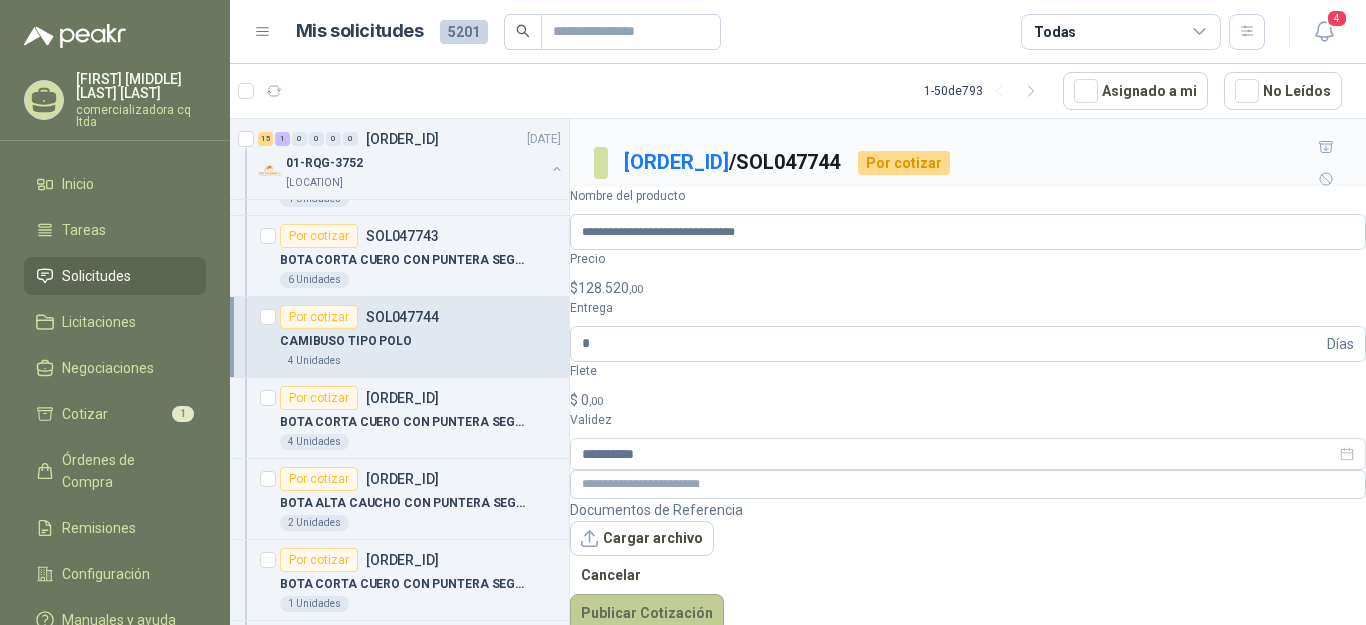 click on "Publicar Cotización" at bounding box center (647, 613) 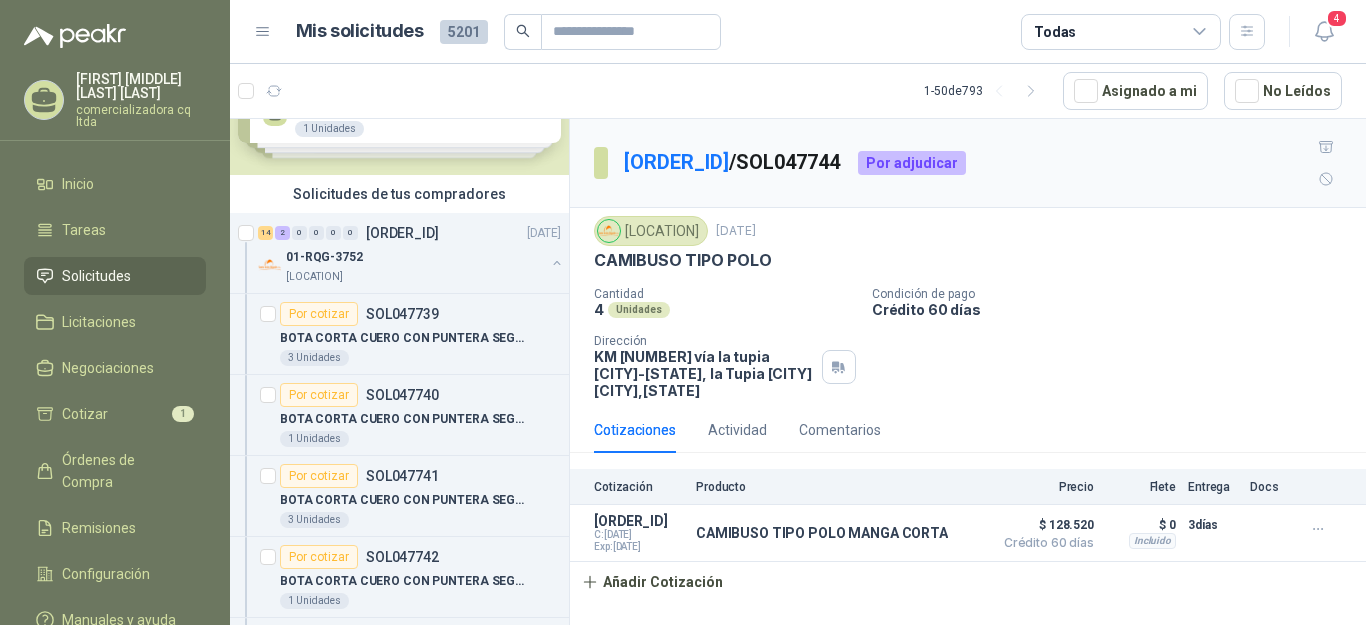 scroll, scrollTop: 0, scrollLeft: 0, axis: both 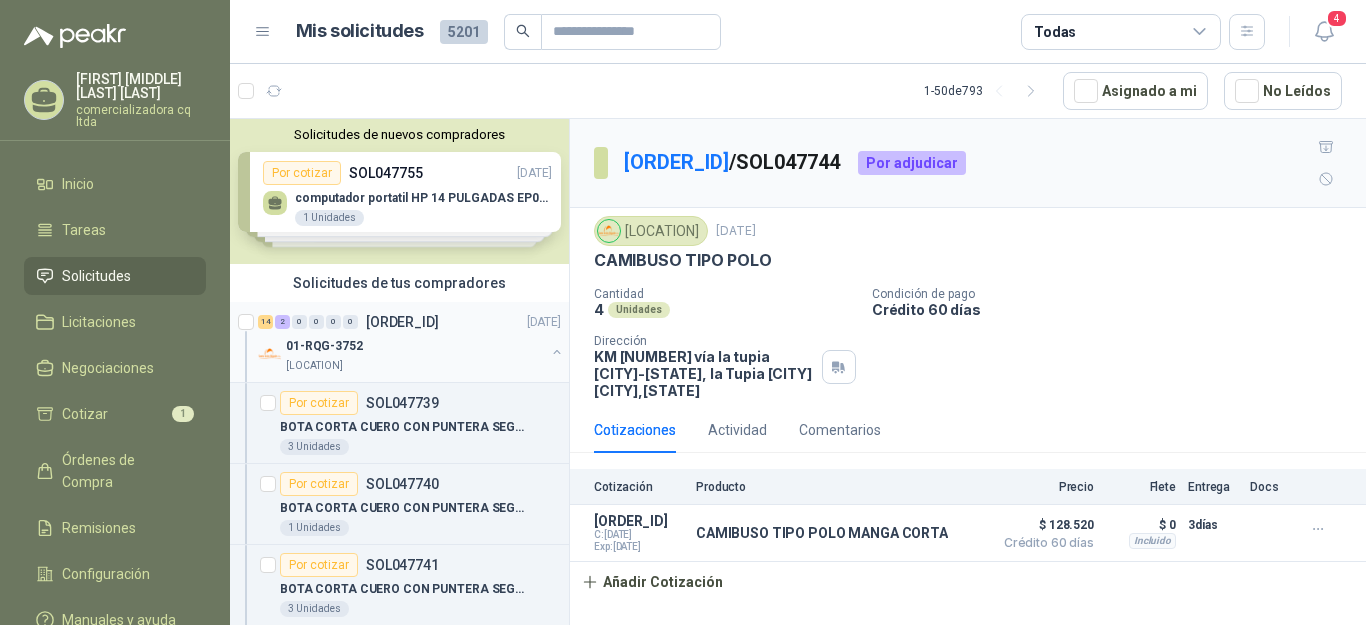 click on "01-RQG-3752" at bounding box center (324, 346) 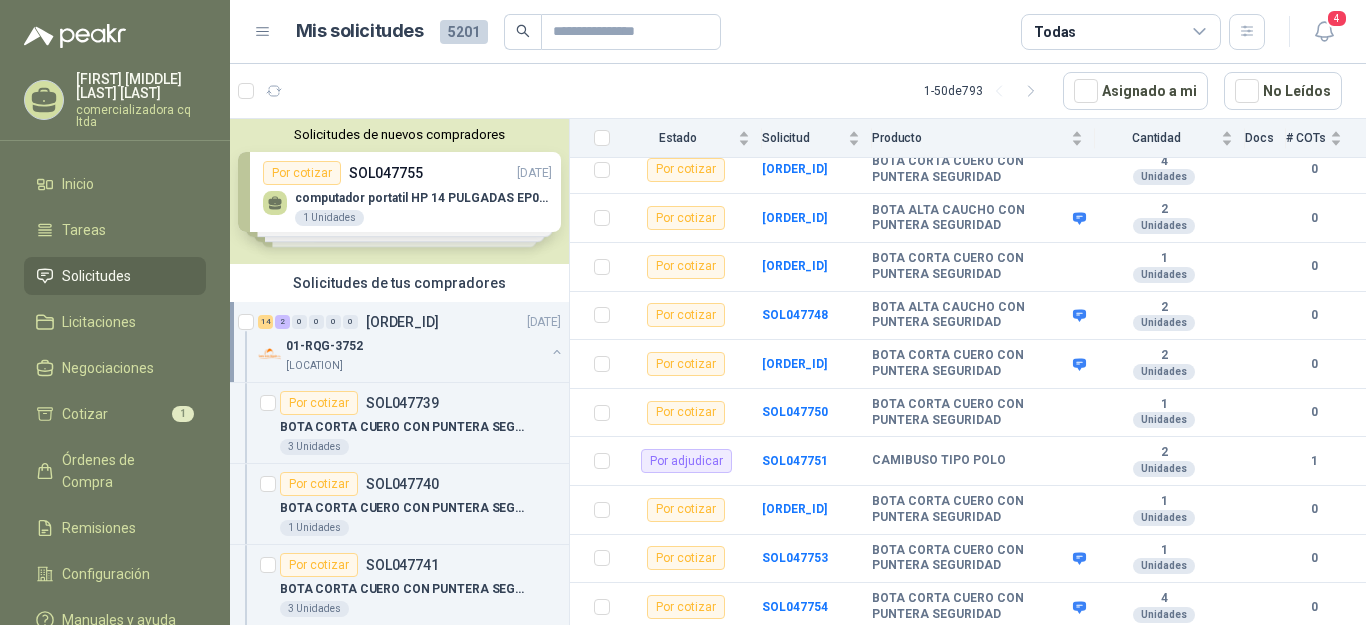 scroll, scrollTop: 0, scrollLeft: 0, axis: both 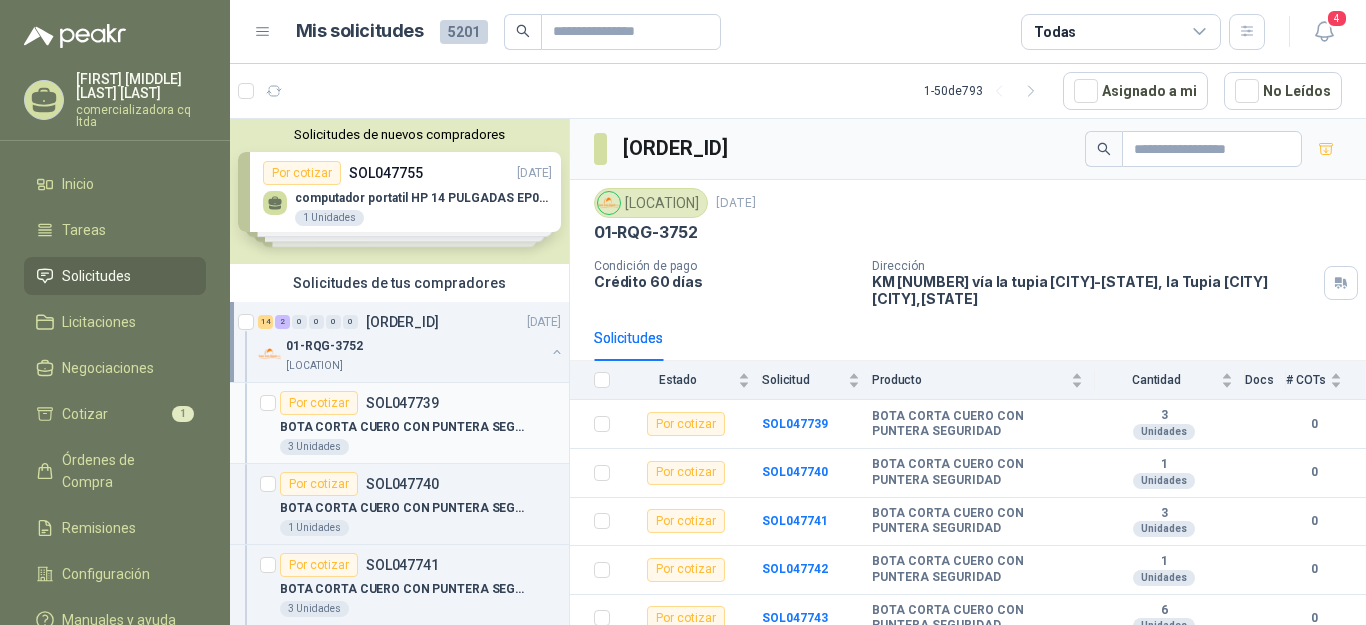 click on "BOTA CORTA CUERO CON PUNTERA SEGURIDAD" at bounding box center [420, 427] 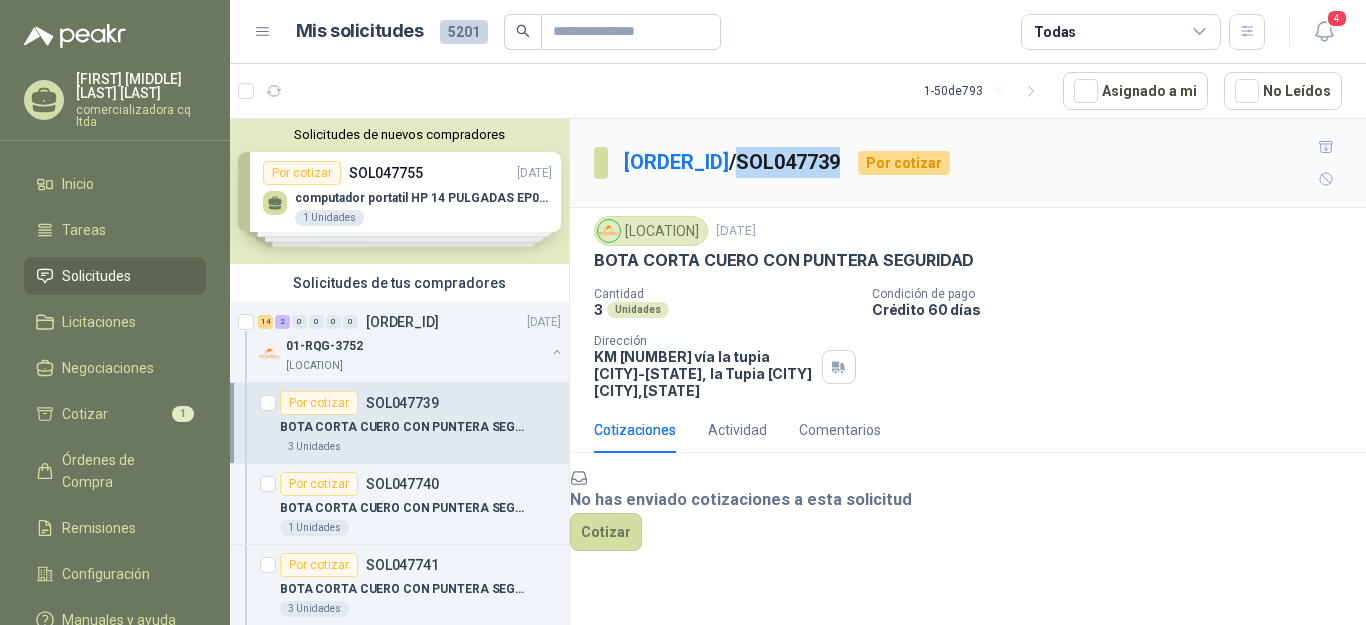 drag, startPoint x: 763, startPoint y: 147, endPoint x: 870, endPoint y: 147, distance: 107 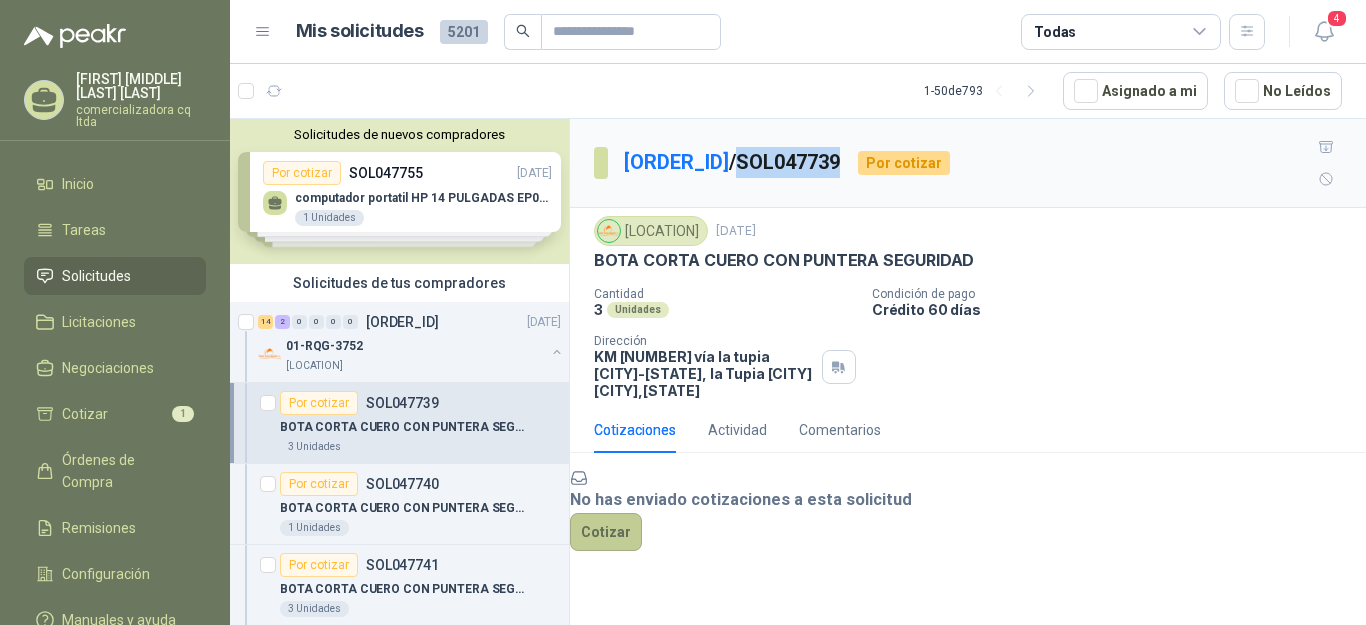 click on "Cotizar" at bounding box center (606, 532) 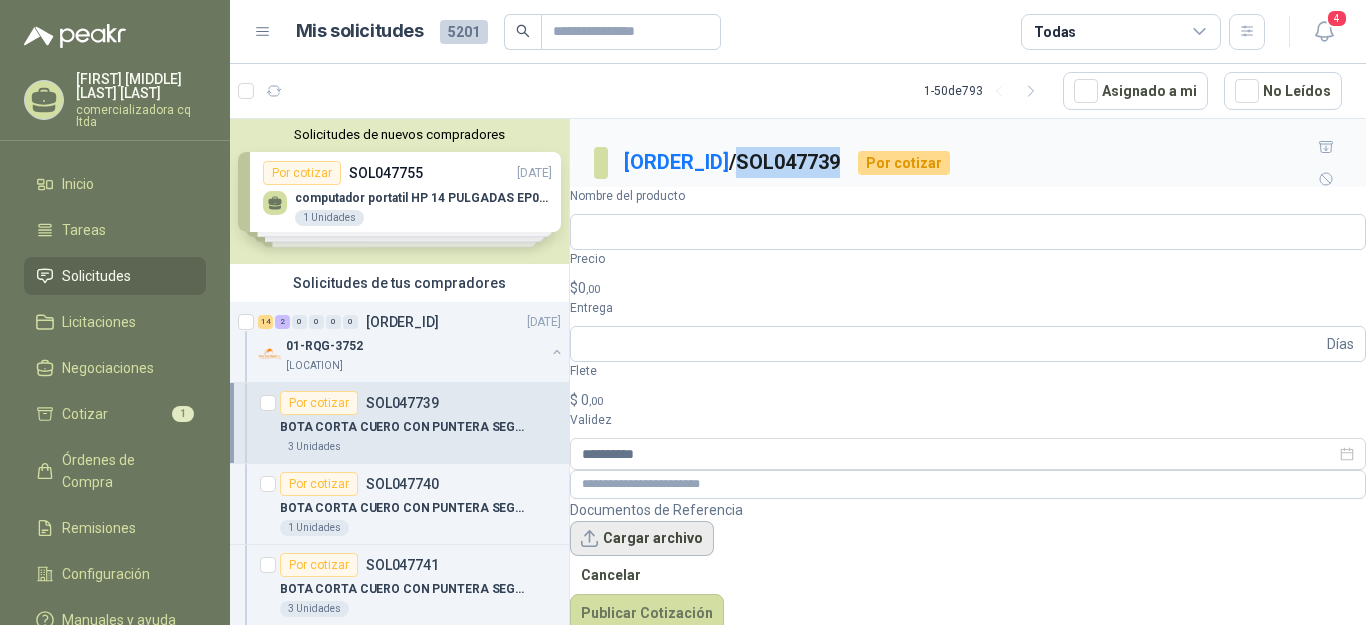 click on "Cargar archivo" at bounding box center (642, 539) 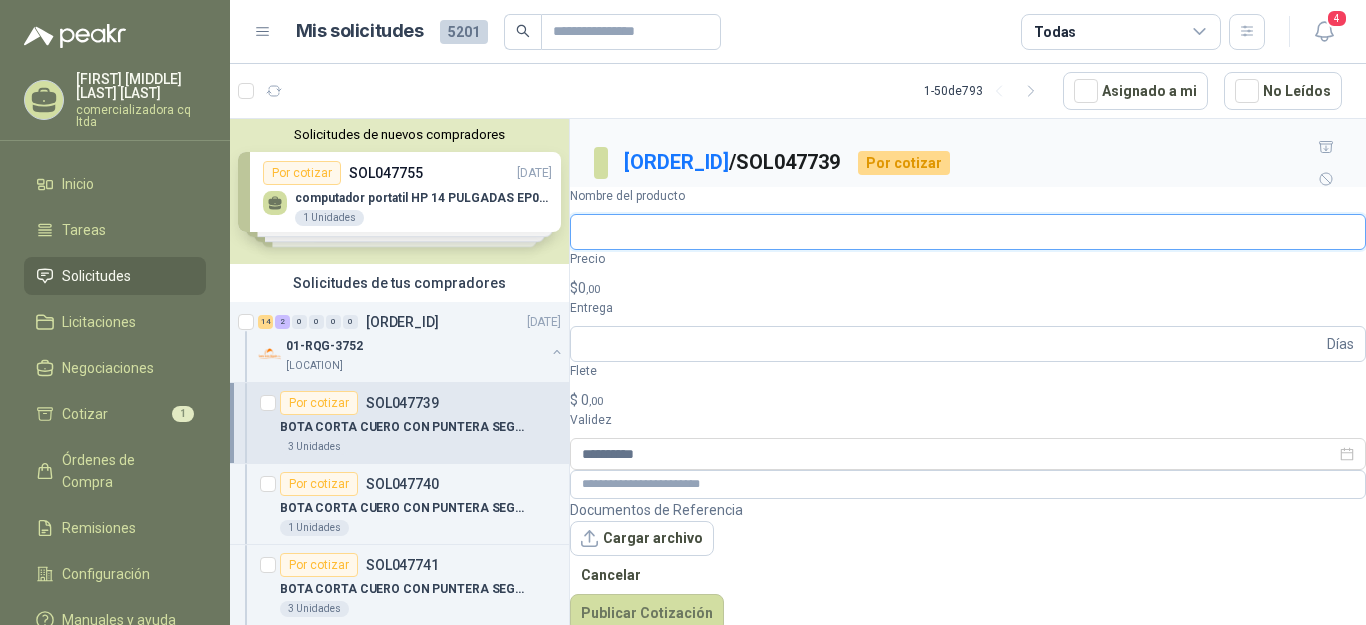 click on "Nombre del producto" at bounding box center (968, 232) 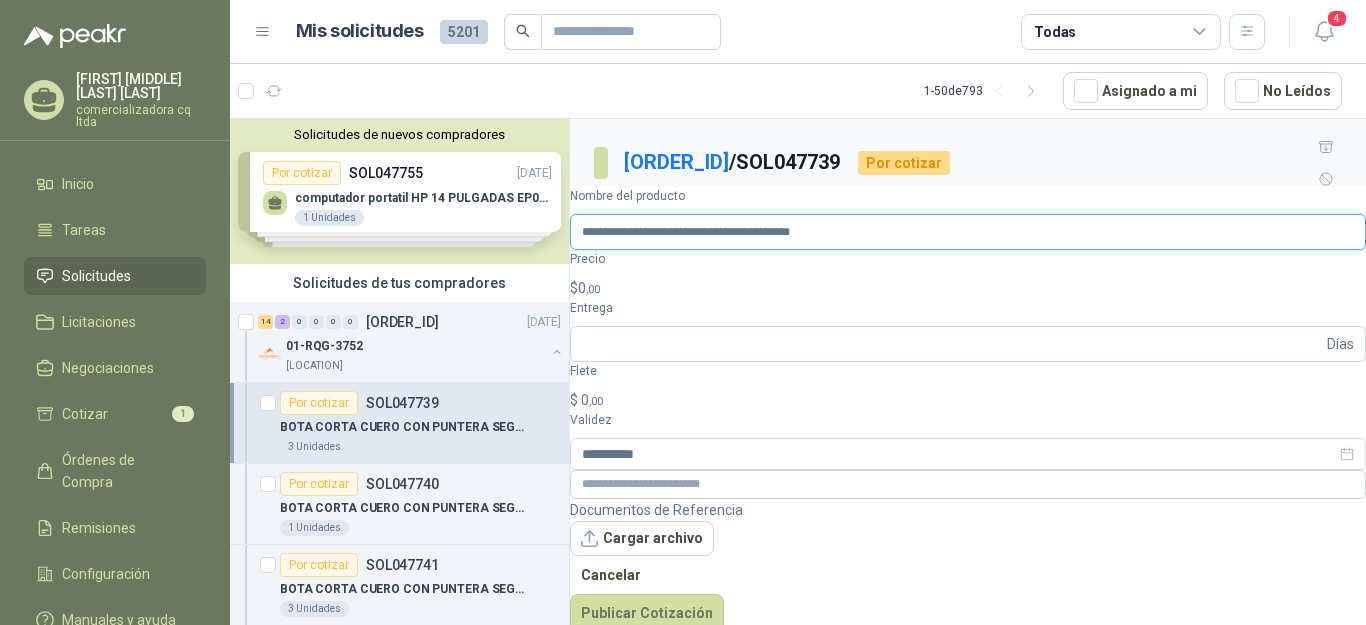 type on "**********" 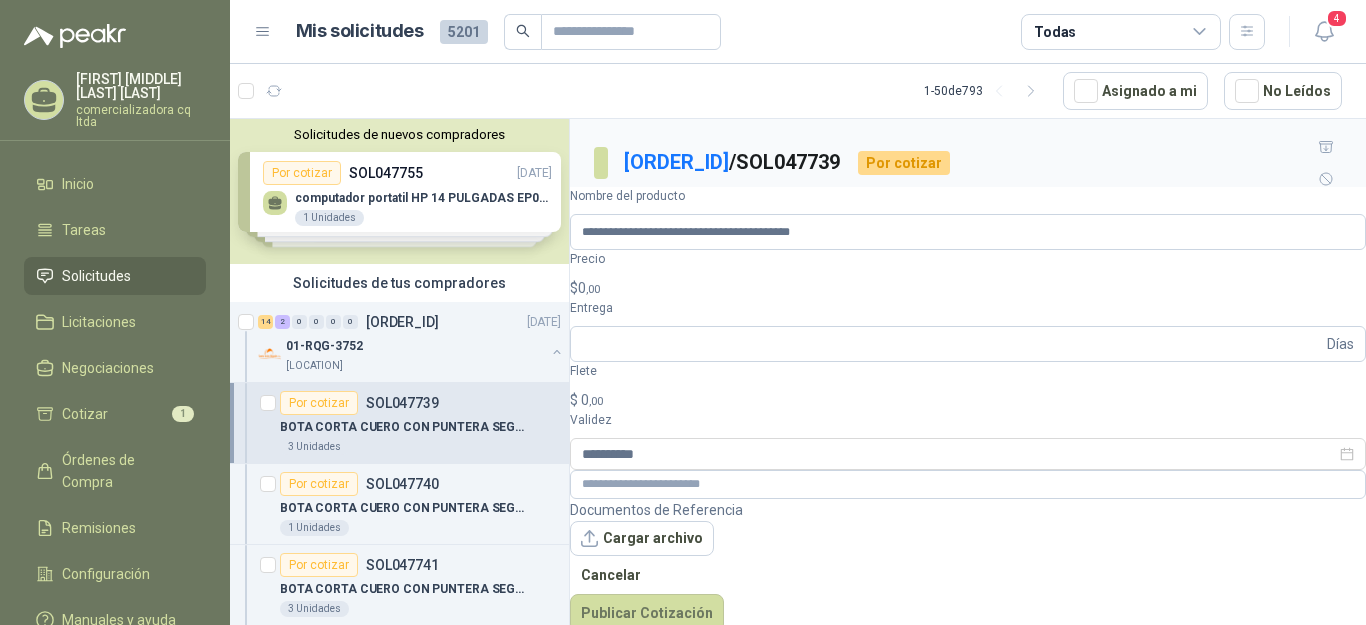 click on "0 ,00" at bounding box center [589, 288] 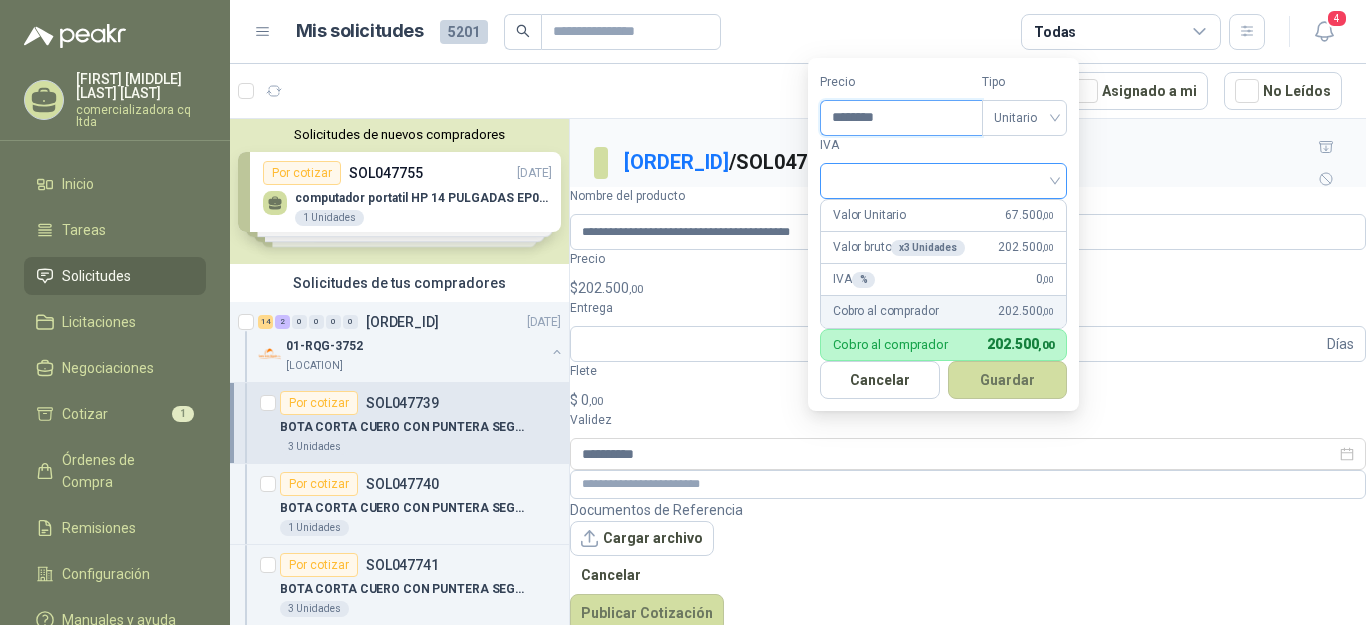 type on "********" 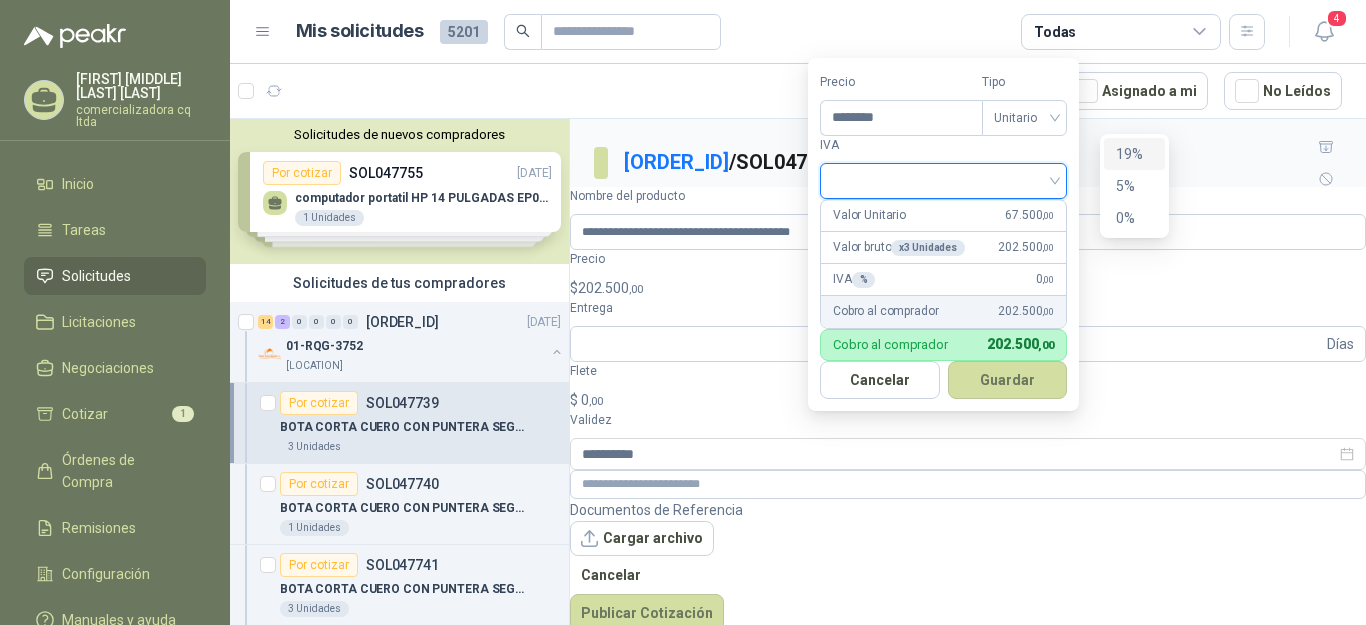 click at bounding box center [943, 179] 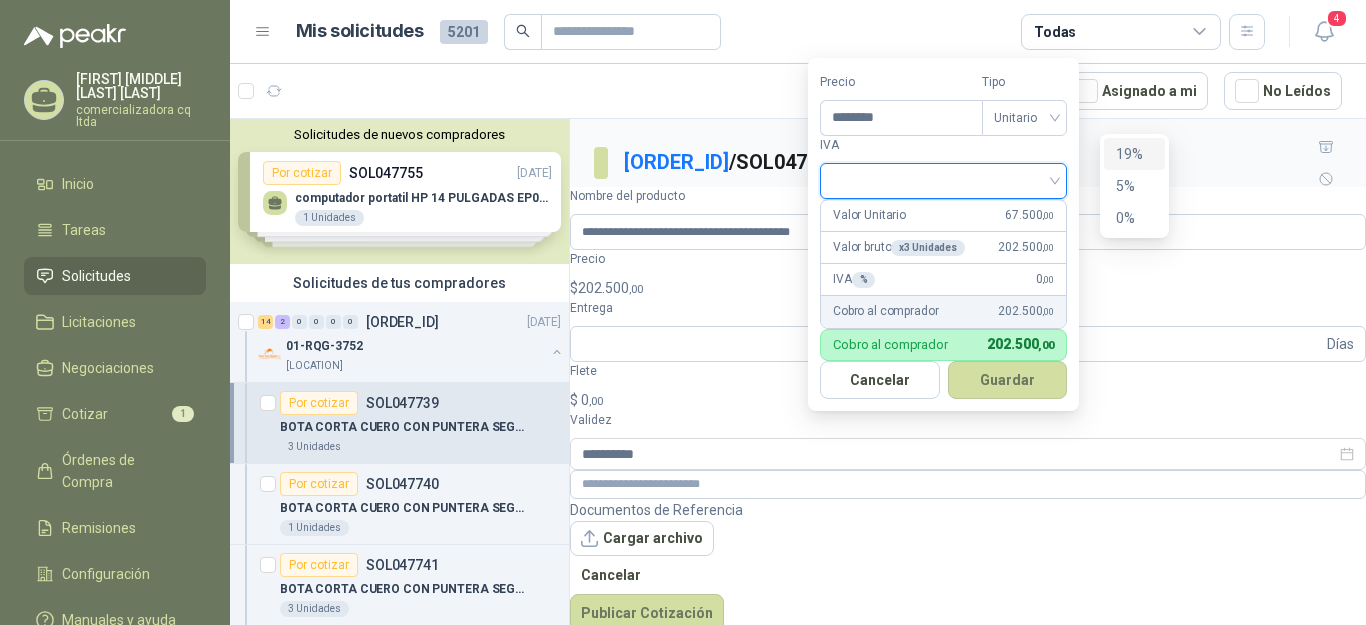 click on "19%" at bounding box center (1134, 154) 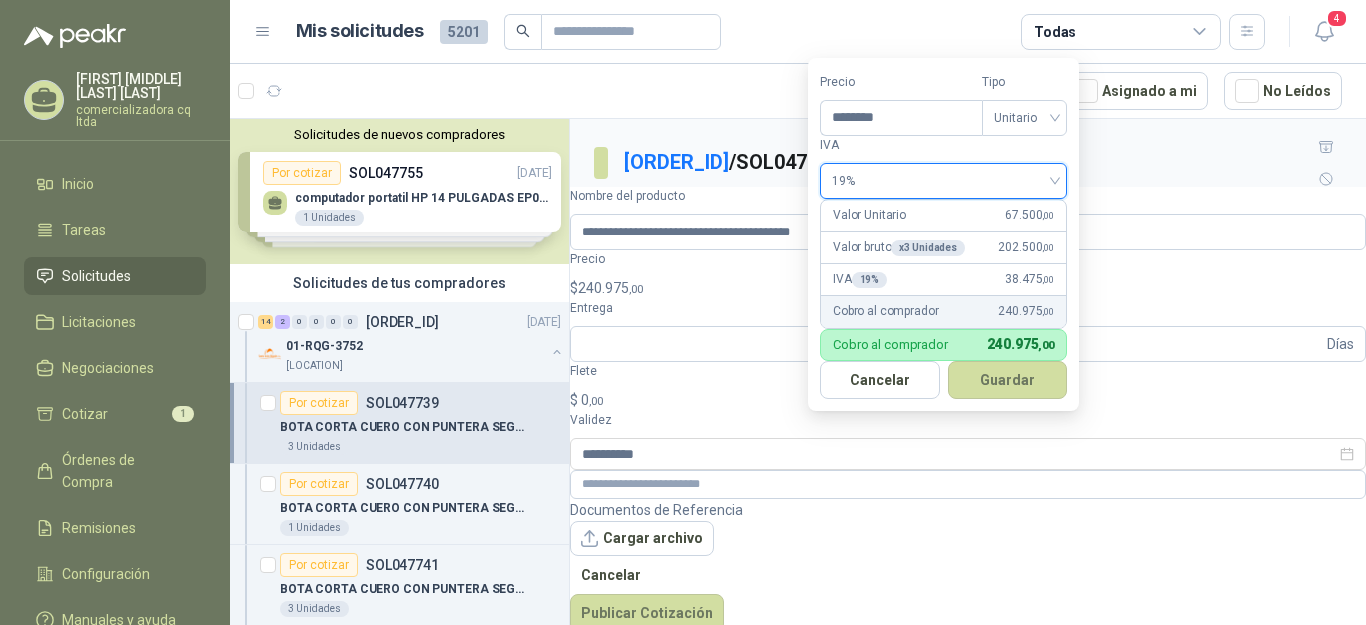 click on "Precio ******** Tipo Unitario IVA 19% 19% Valor Unitario 67.500 ,00 Valor bruto x 3   Unidades 202.500 ,00 IVA 19 % 38.475 ,00 Cobro al comprador 240.975 ,00 Cobro al comprador 240.975 ,00 Cancelar Guardar" at bounding box center [943, 234] 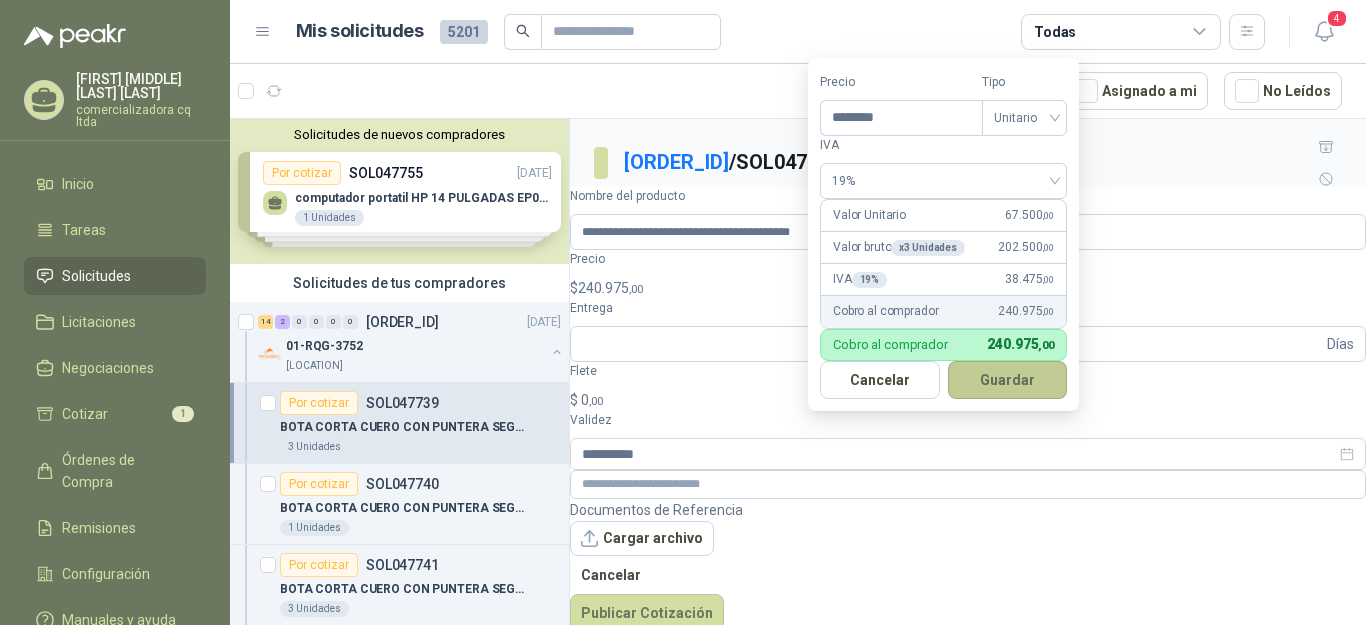 click on "Guardar" at bounding box center (1008, 380) 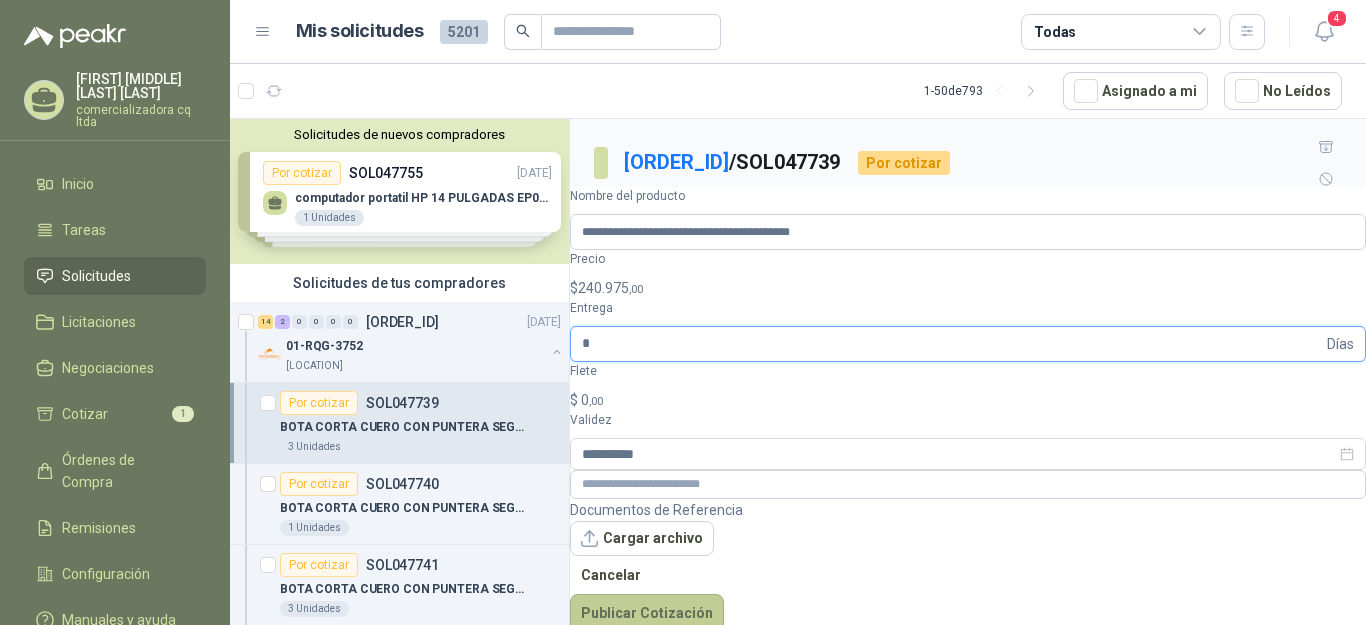 type on "*" 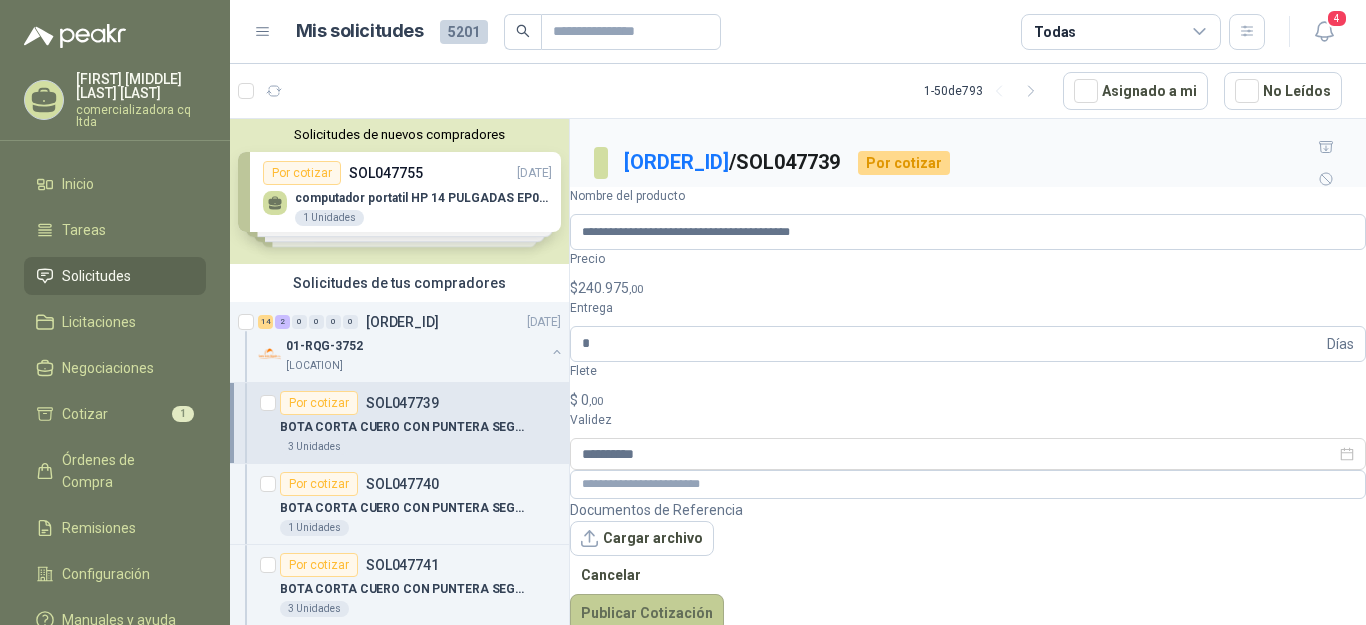 click on "Publicar Cotización" at bounding box center [647, 613] 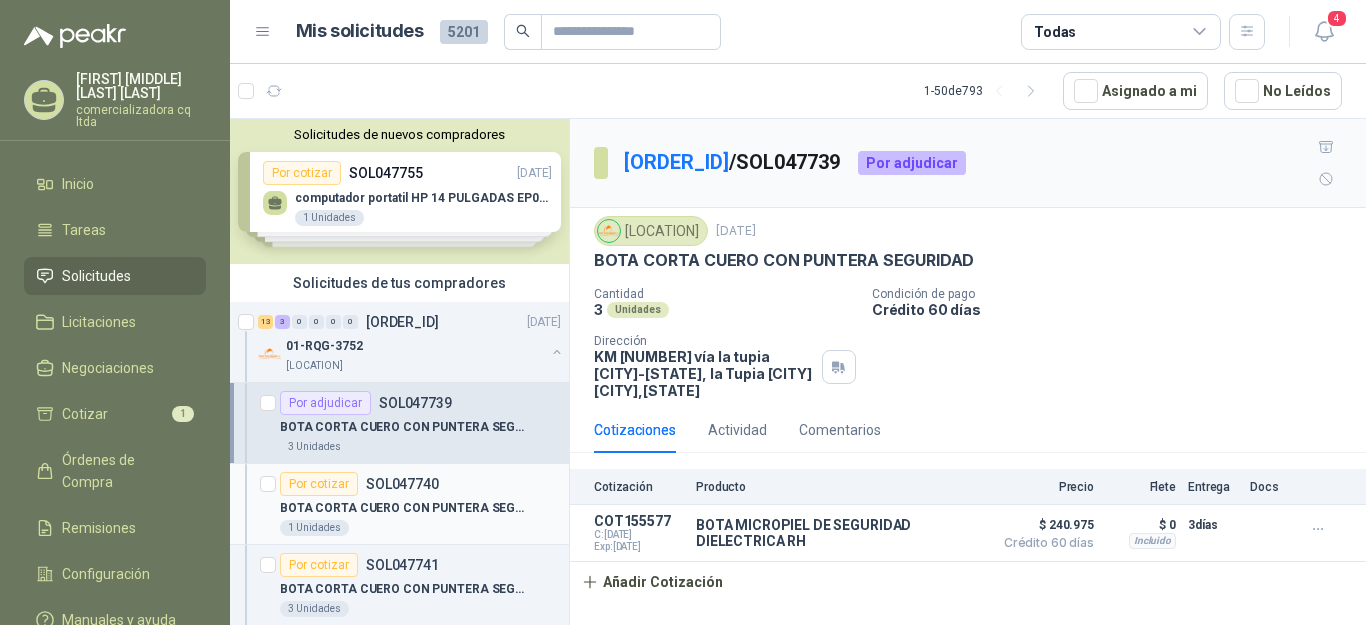 click on "BOTA CORTA CUERO CON PUNTERA SEGURIDAD" at bounding box center (404, 508) 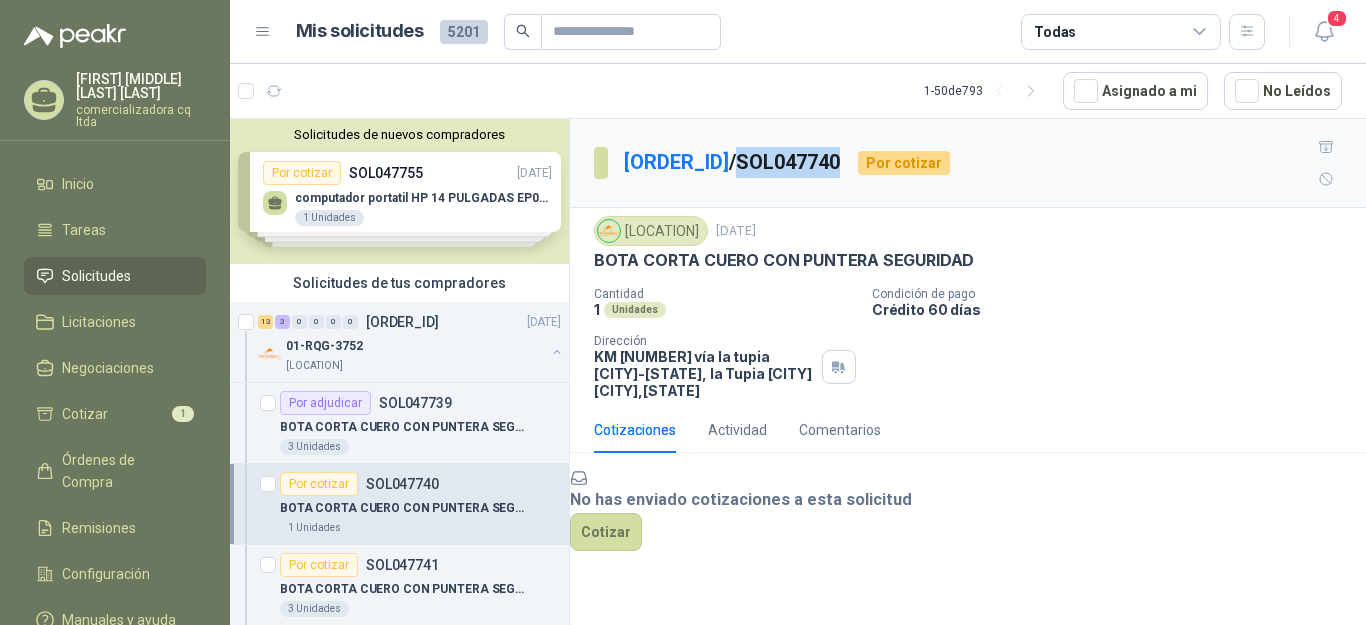 drag, startPoint x: 763, startPoint y: 146, endPoint x: 863, endPoint y: 146, distance: 100 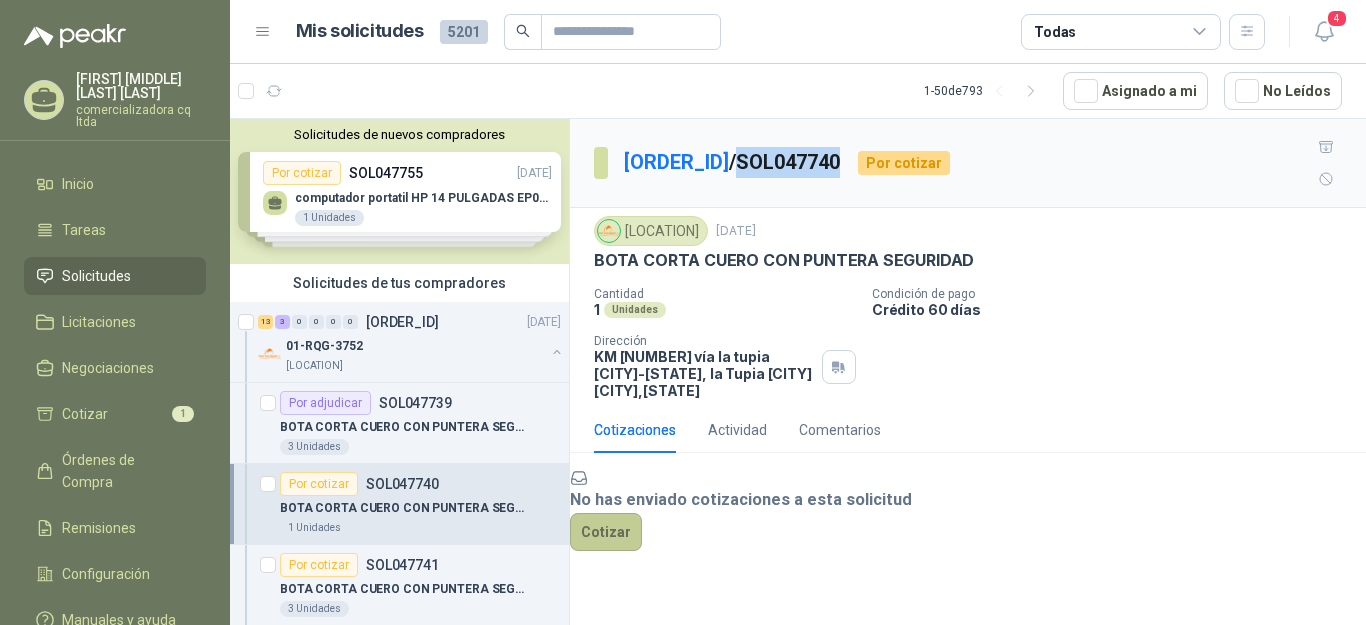 click on "Cotizar" at bounding box center [606, 532] 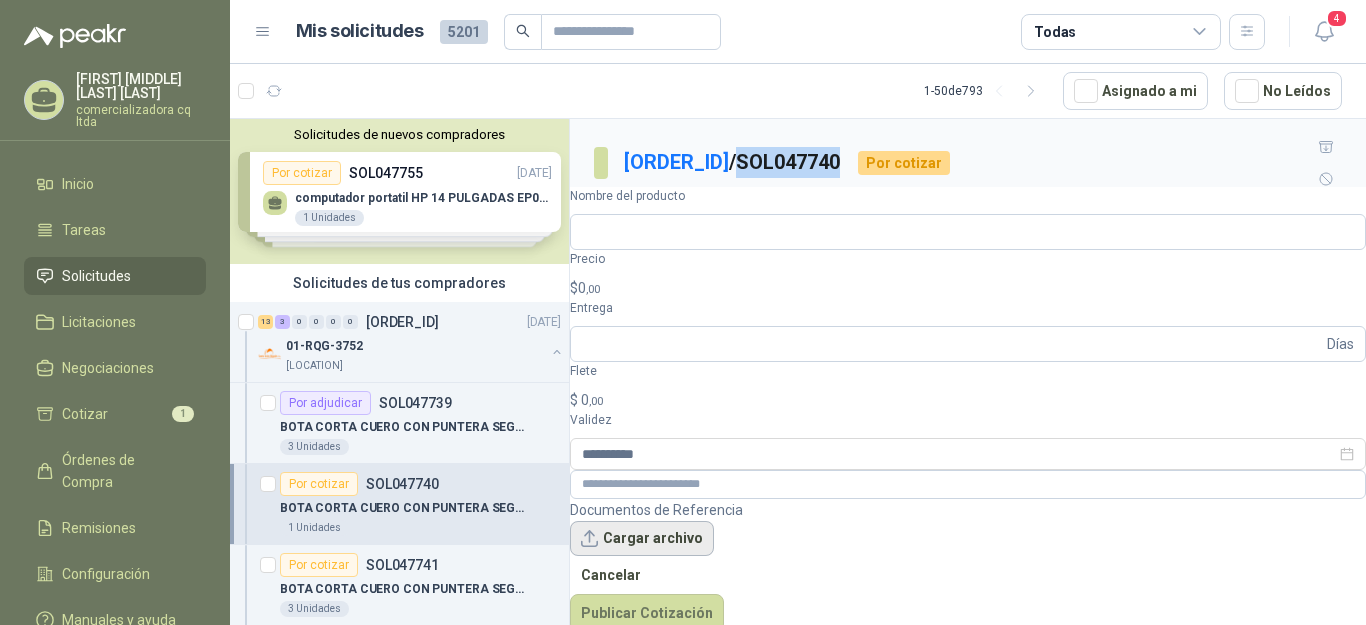 click on "Cargar archivo" at bounding box center (642, 539) 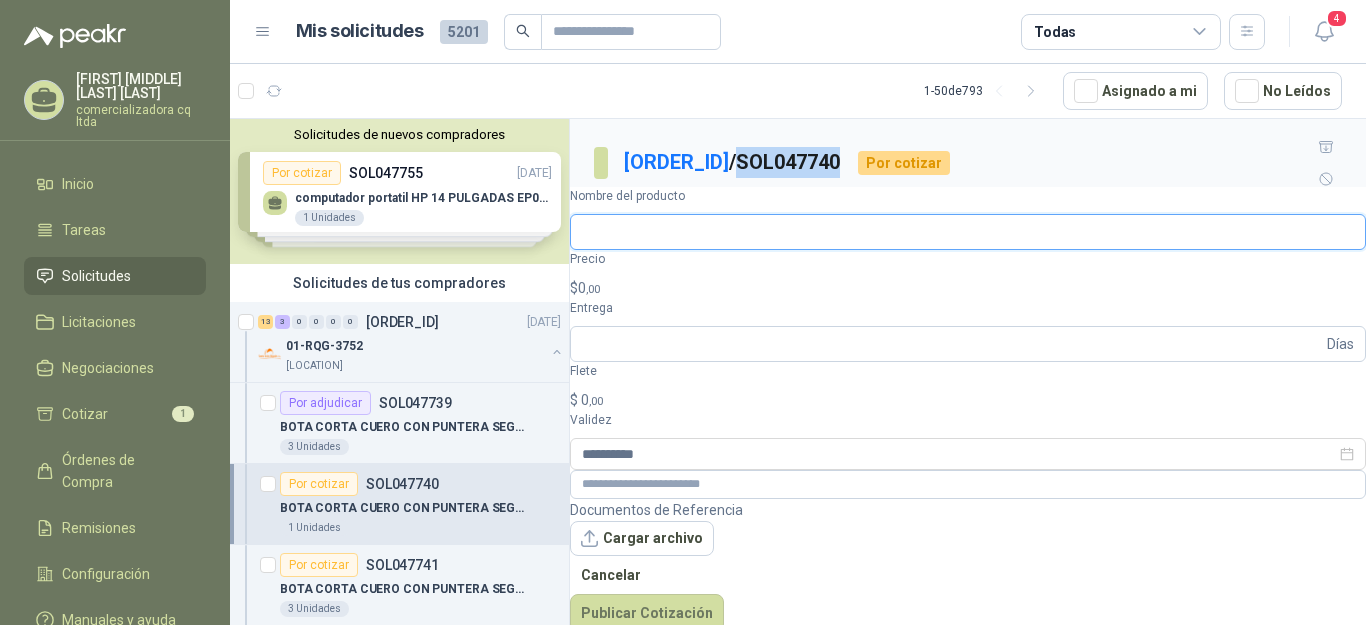 click on "Nombre del producto" at bounding box center (968, 232) 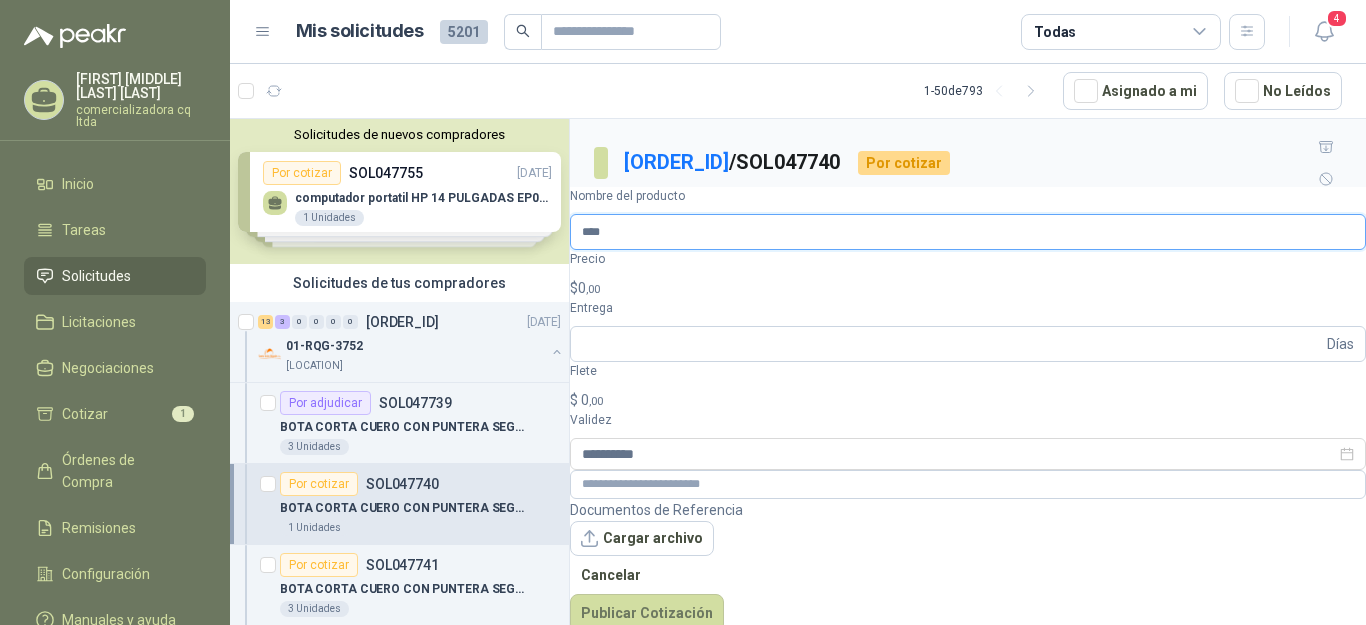 type on "**********" 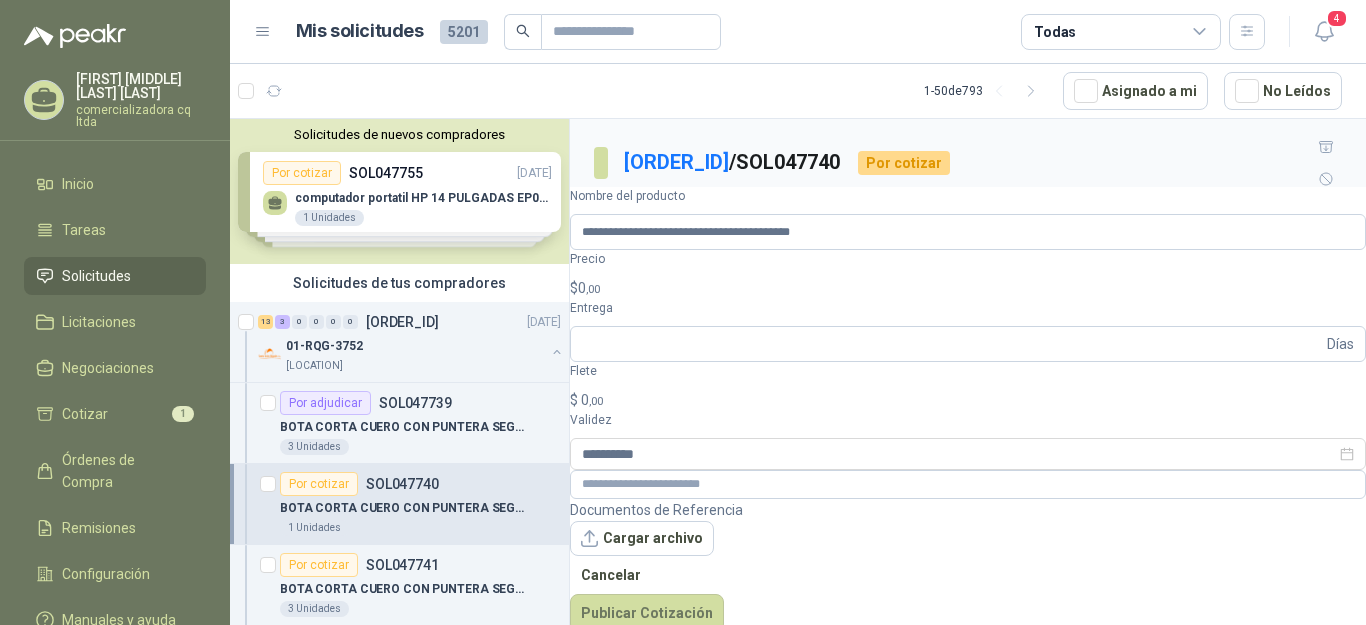 click on "$  0 ,00" at bounding box center [968, 288] 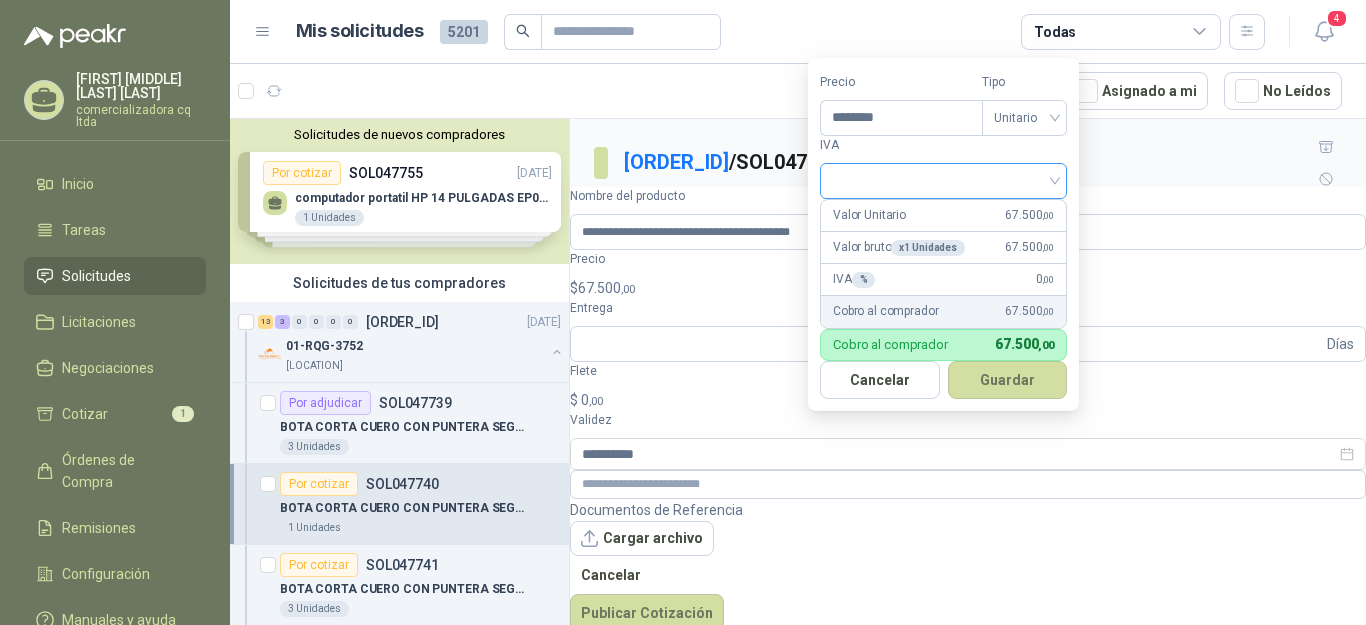 type on "********" 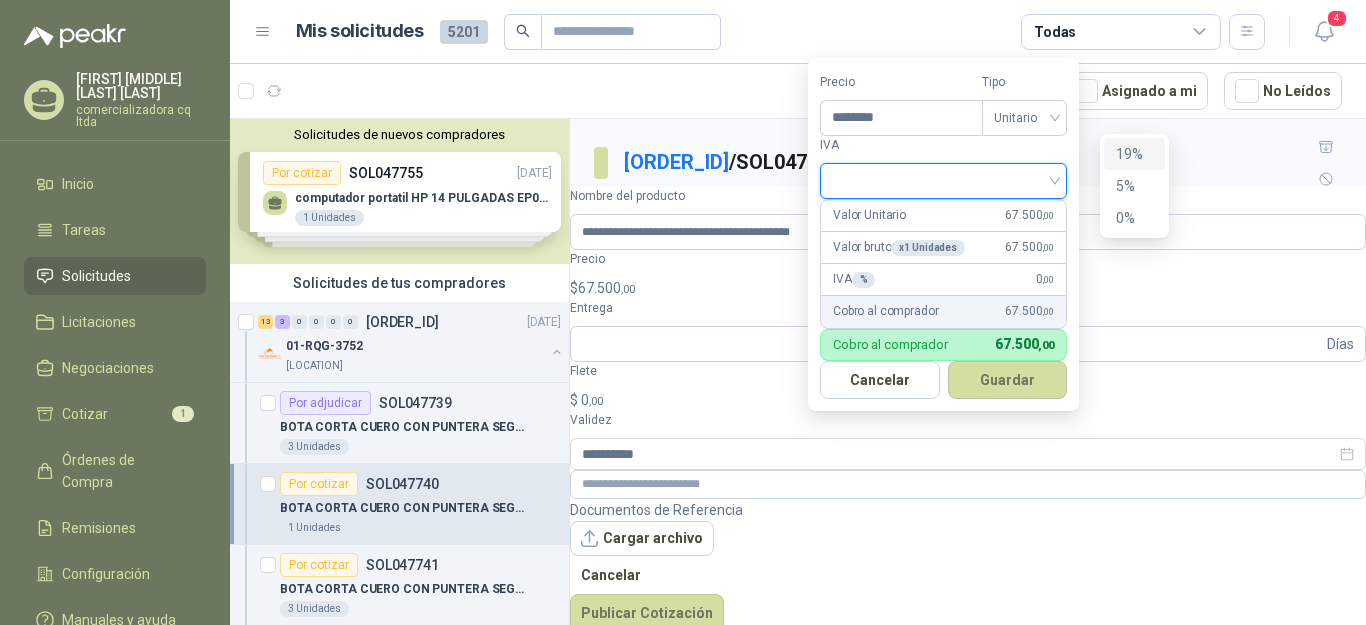 click on "19%" at bounding box center [1134, 154] 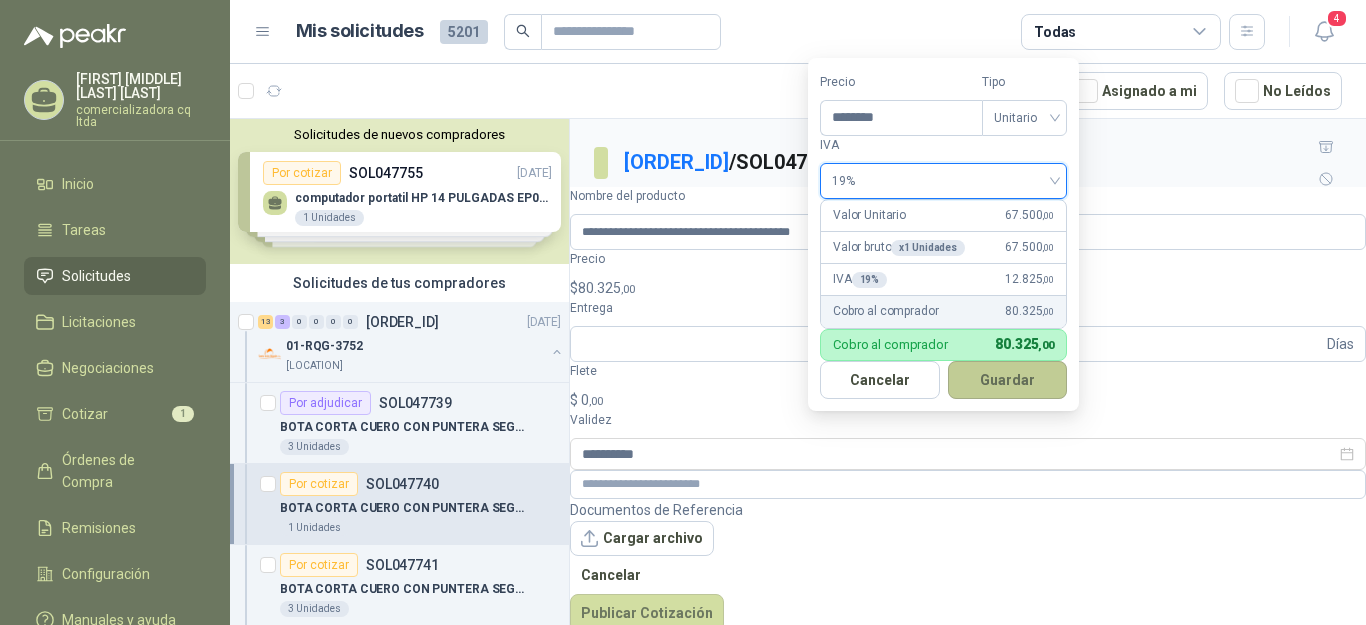 click on "Guardar" at bounding box center [1008, 380] 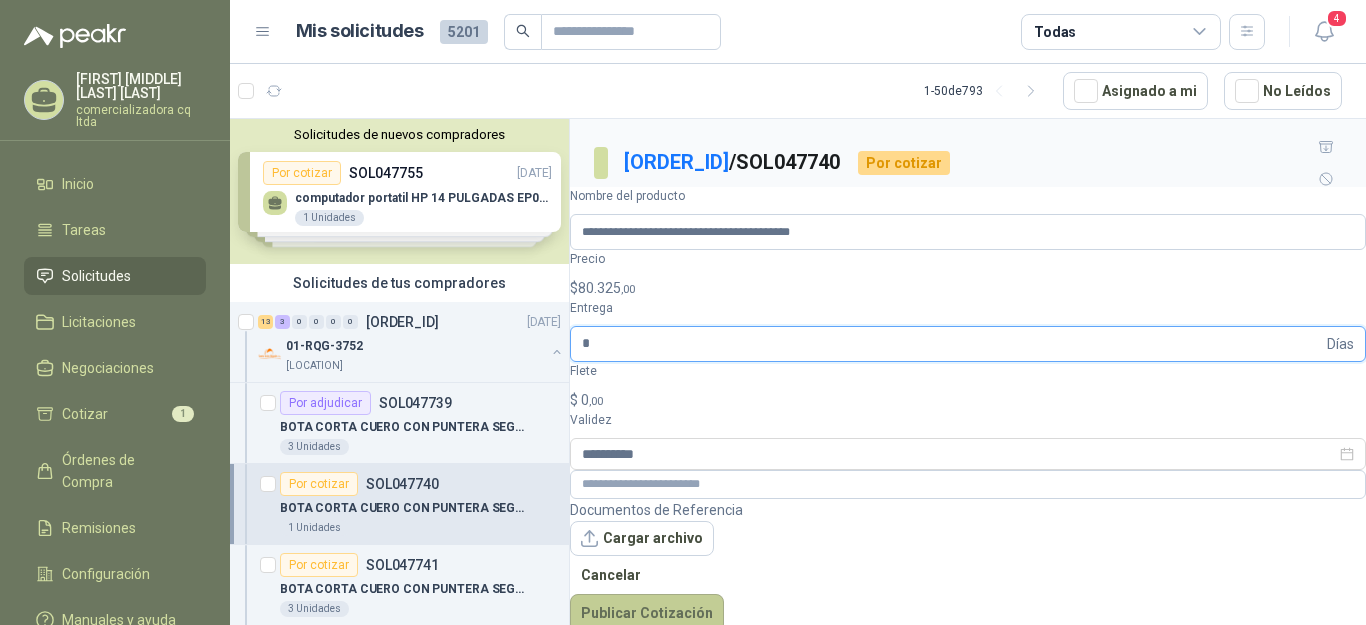 type on "*" 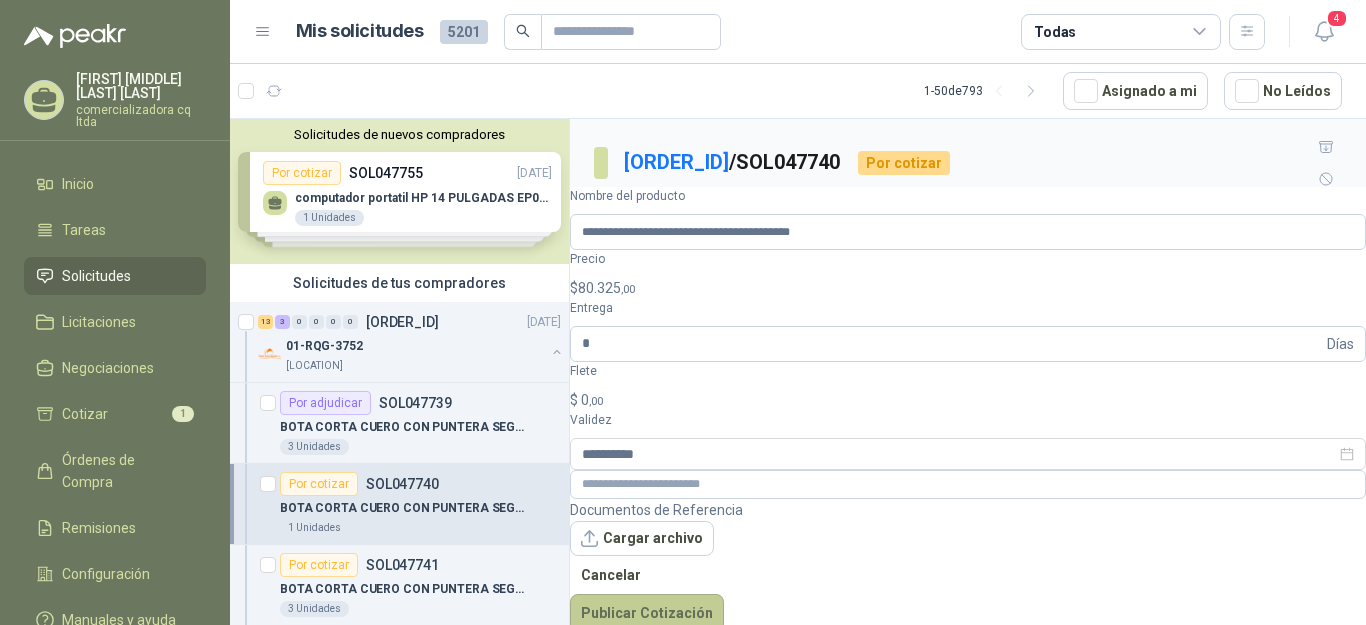 click on "Publicar Cotización" at bounding box center [647, 613] 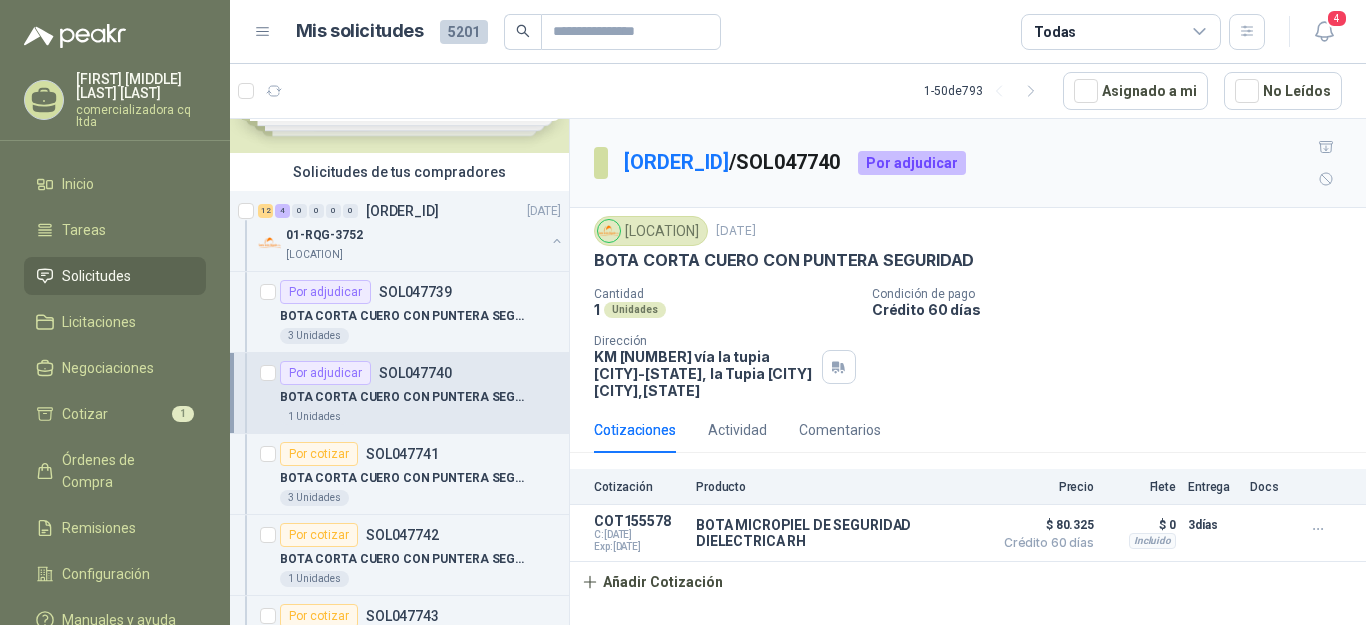 scroll, scrollTop: 179, scrollLeft: 0, axis: vertical 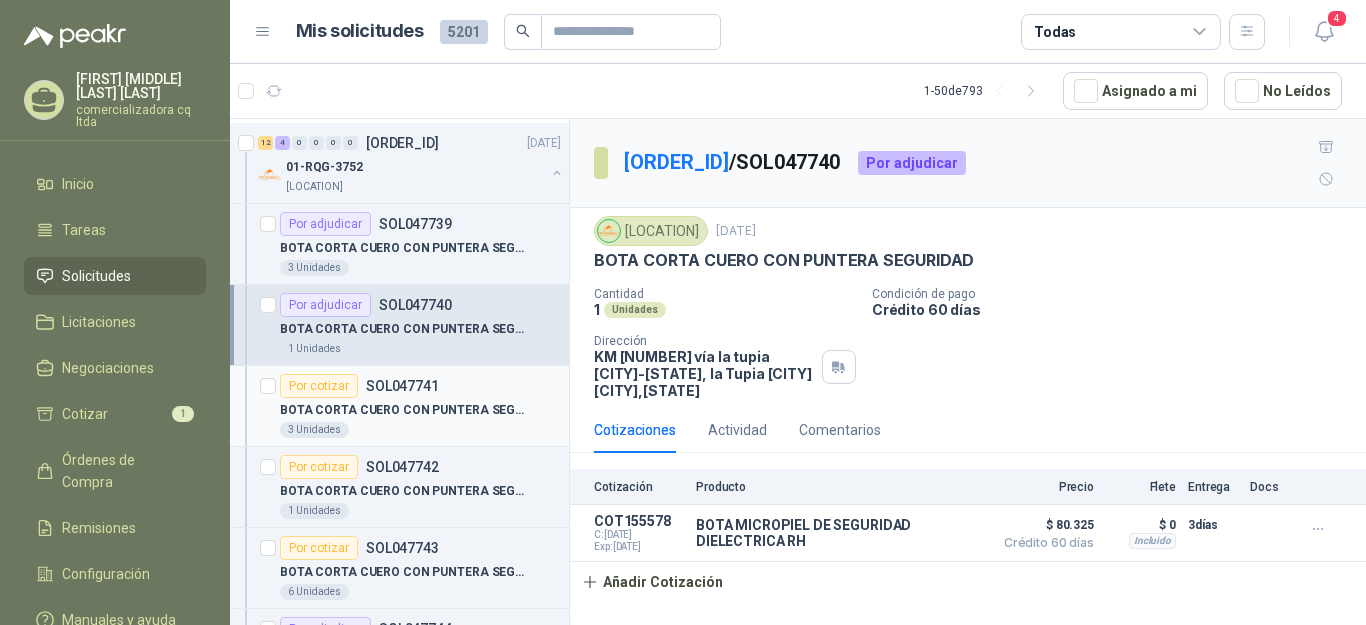 click on "BOTA CORTA CUERO CON PUNTERA SEGURIDAD" at bounding box center (404, 410) 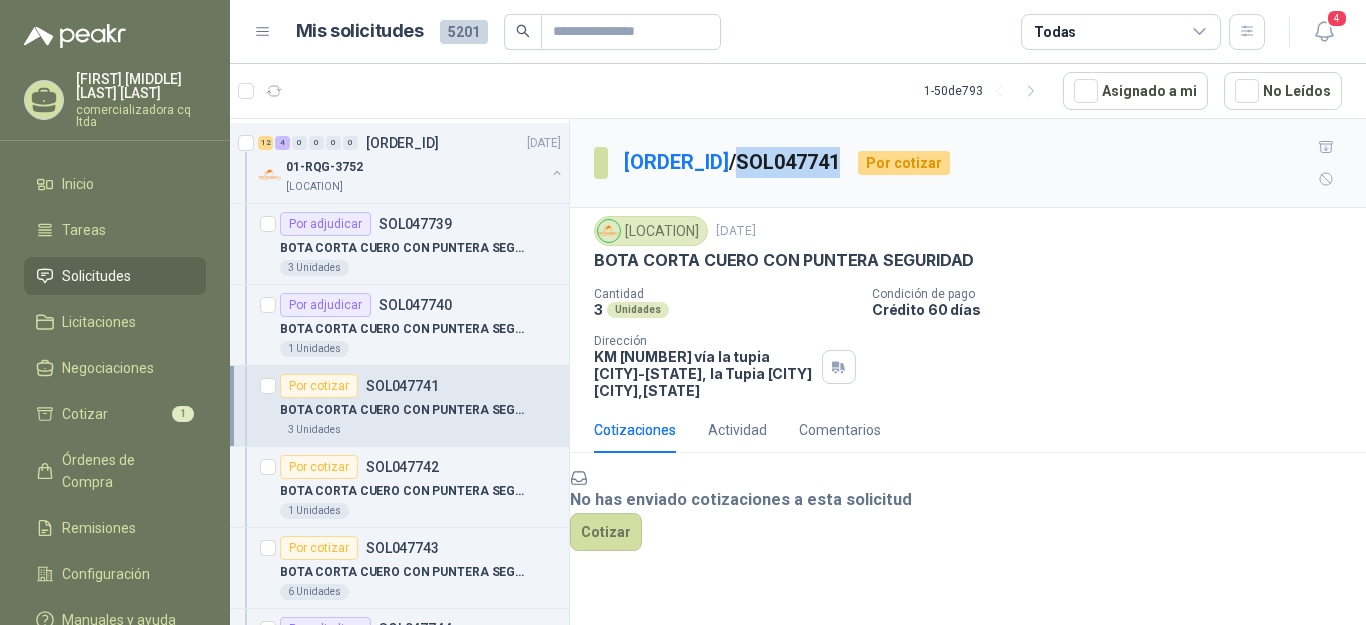 drag, startPoint x: 760, startPoint y: 142, endPoint x: 858, endPoint y: 141, distance: 98.005104 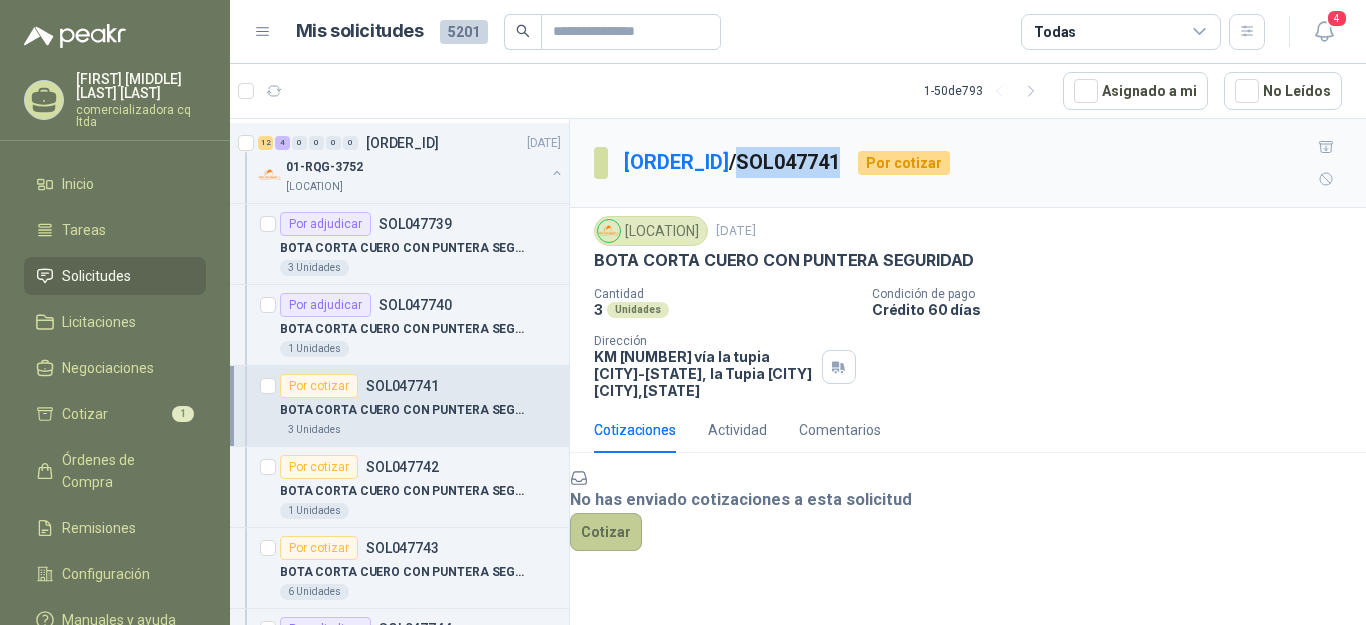click on "Cotizar" at bounding box center [606, 532] 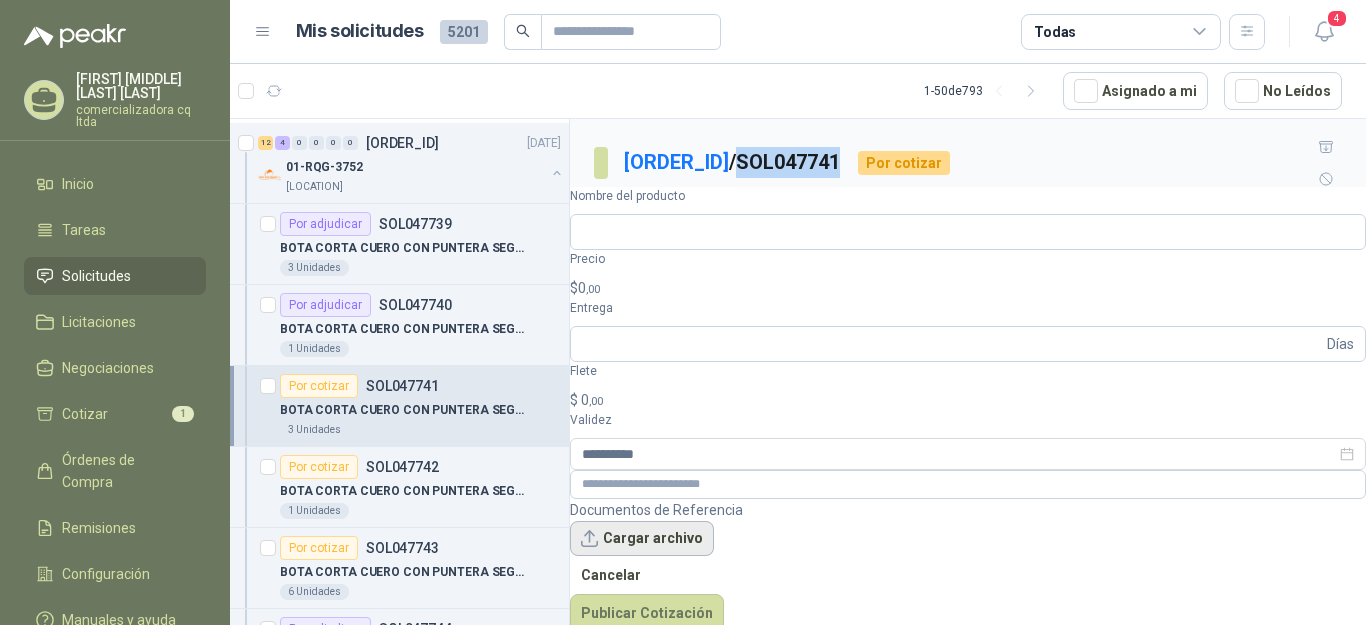 click on "Cargar archivo" at bounding box center (642, 539) 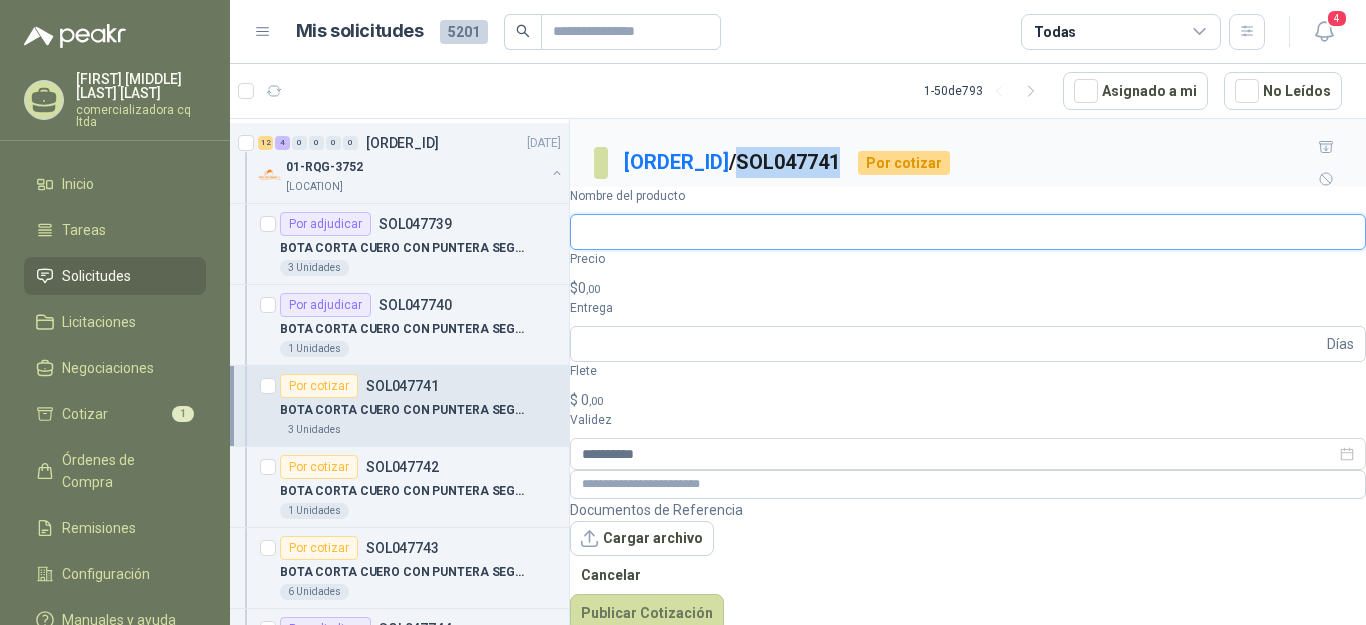 click on "Nombre del producto" at bounding box center (968, 232) 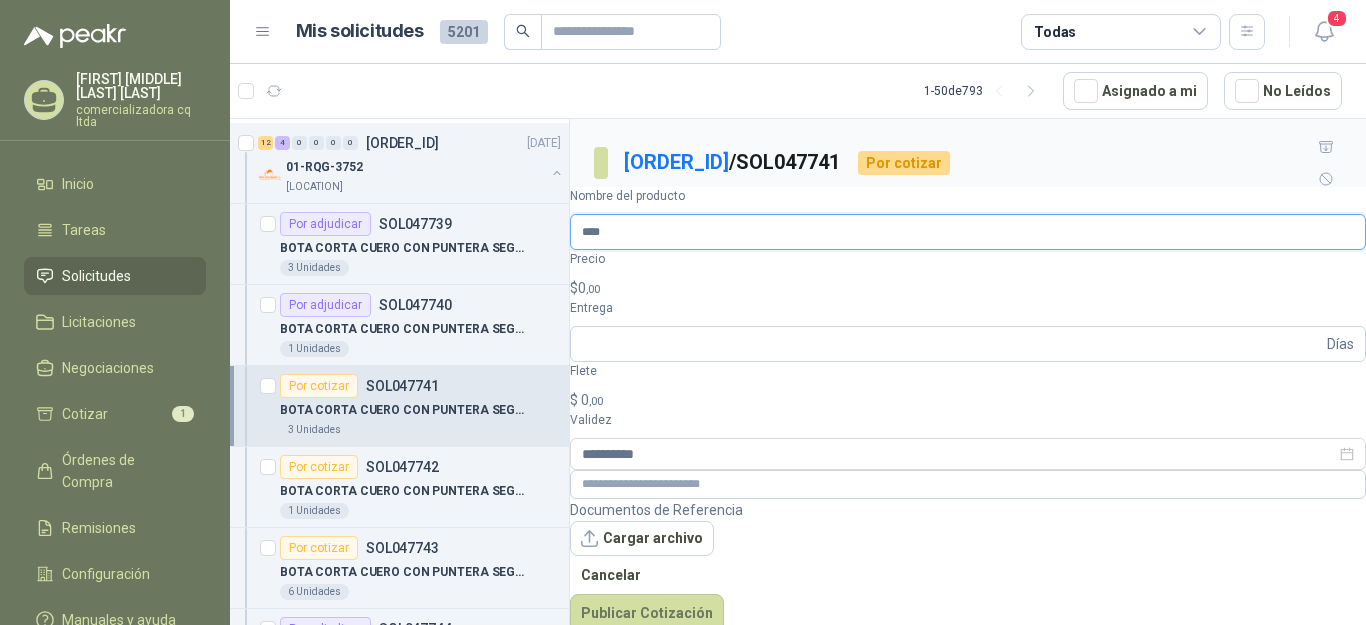 type on "**********" 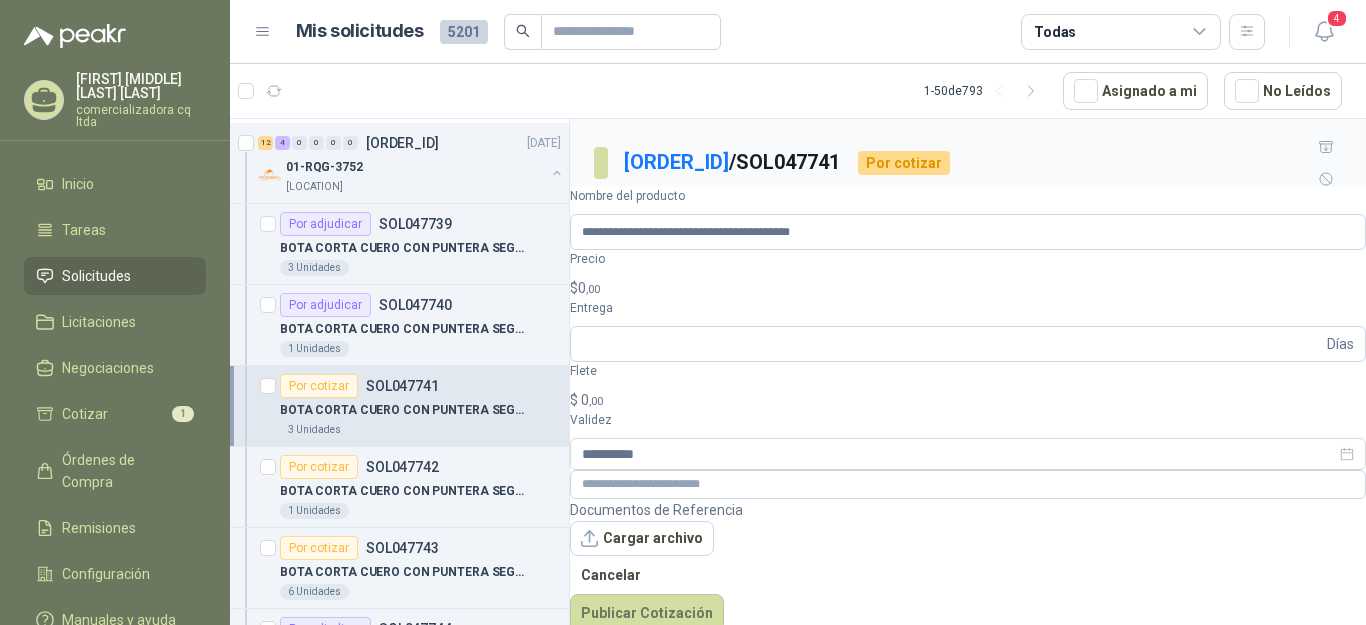 click on "$  0 ,00" at bounding box center [968, 288] 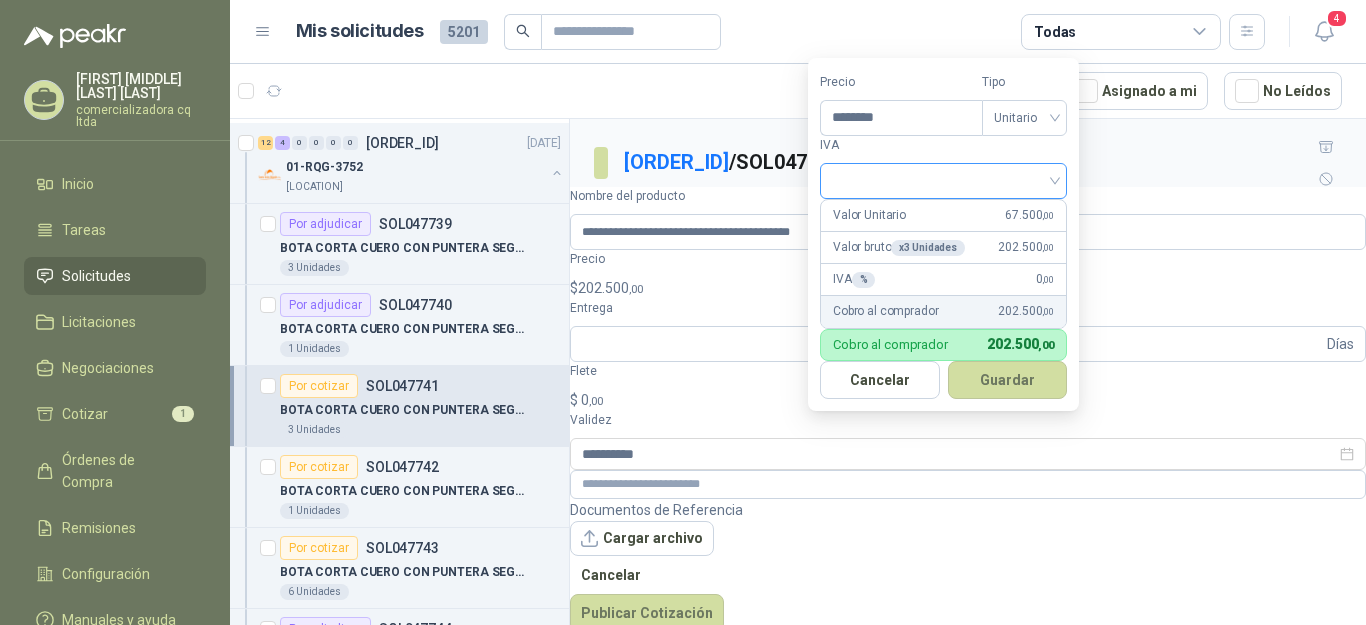 type on "********" 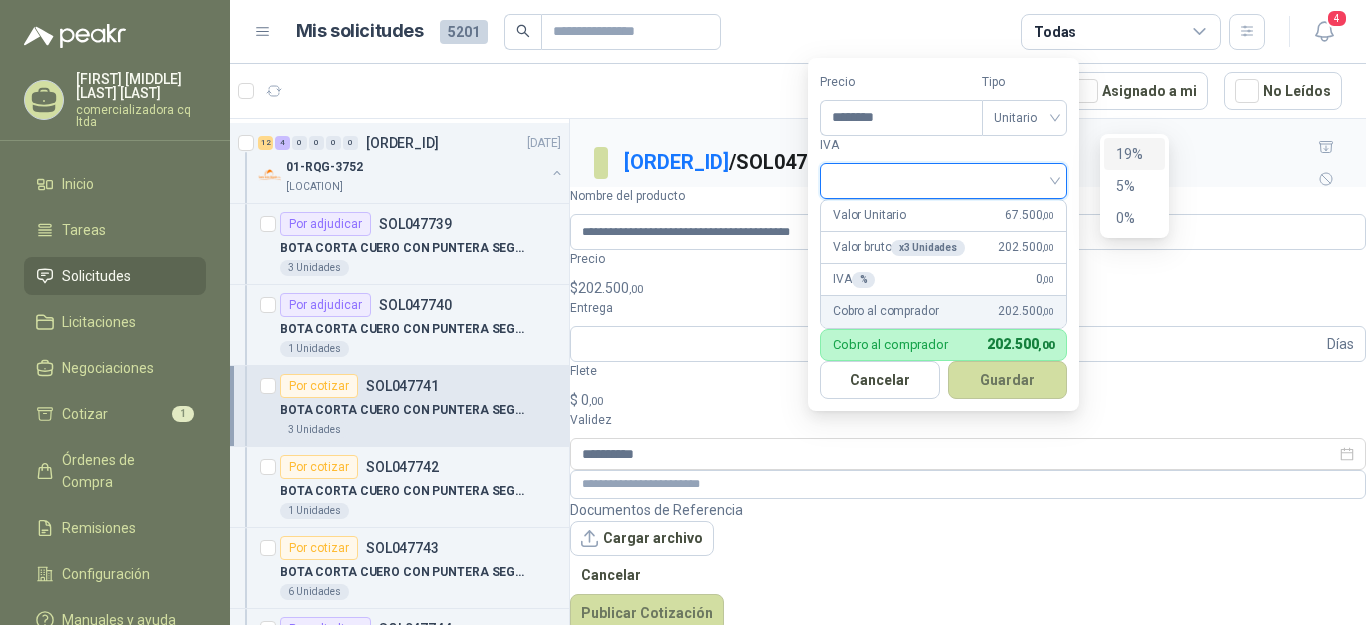 click on "19%" at bounding box center [1134, 154] 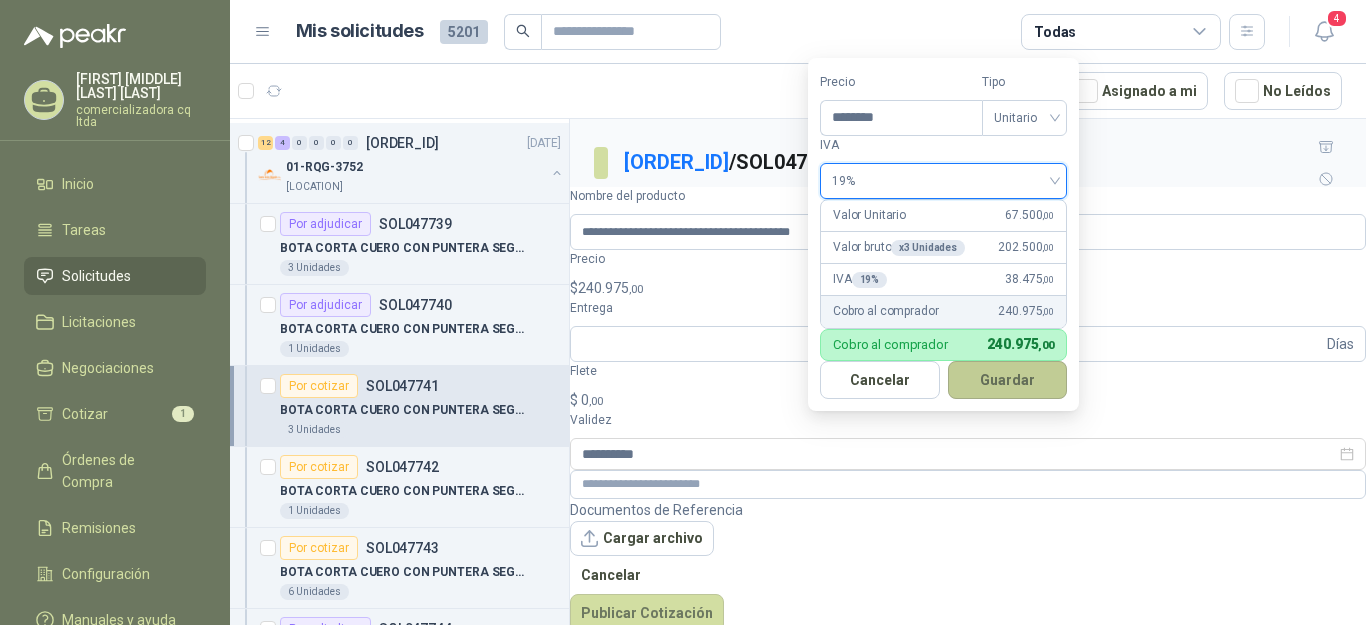 click on "Guardar" at bounding box center (1008, 380) 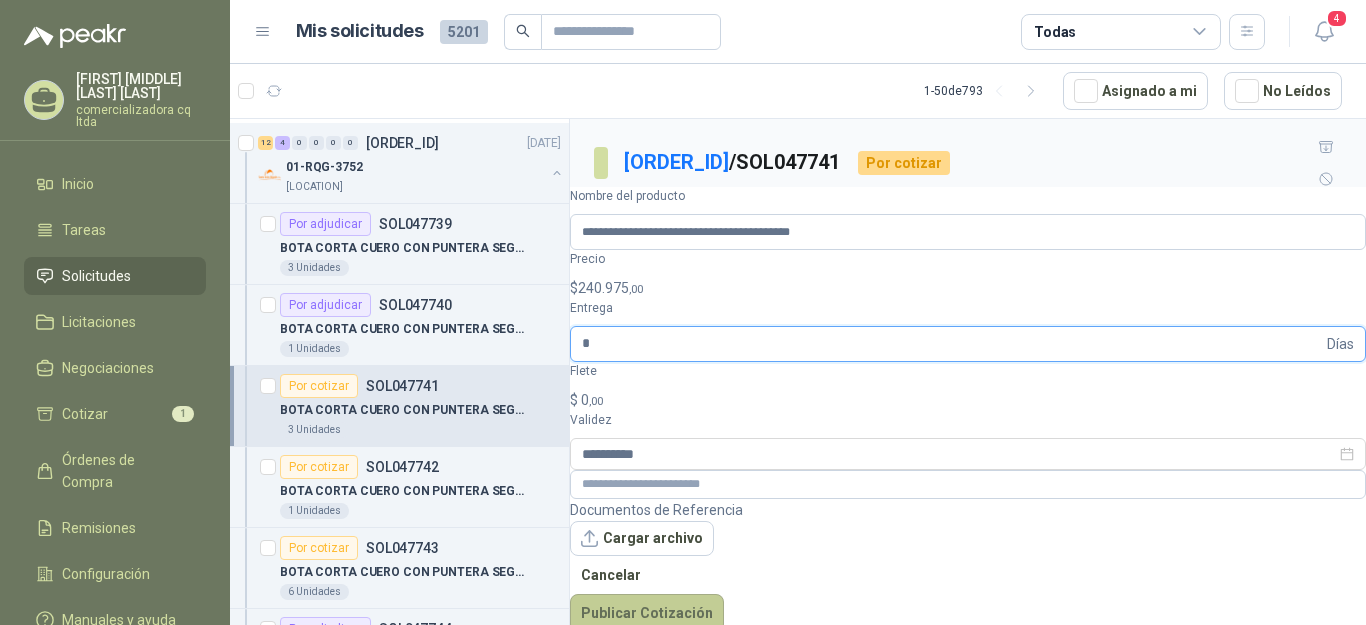 type on "*" 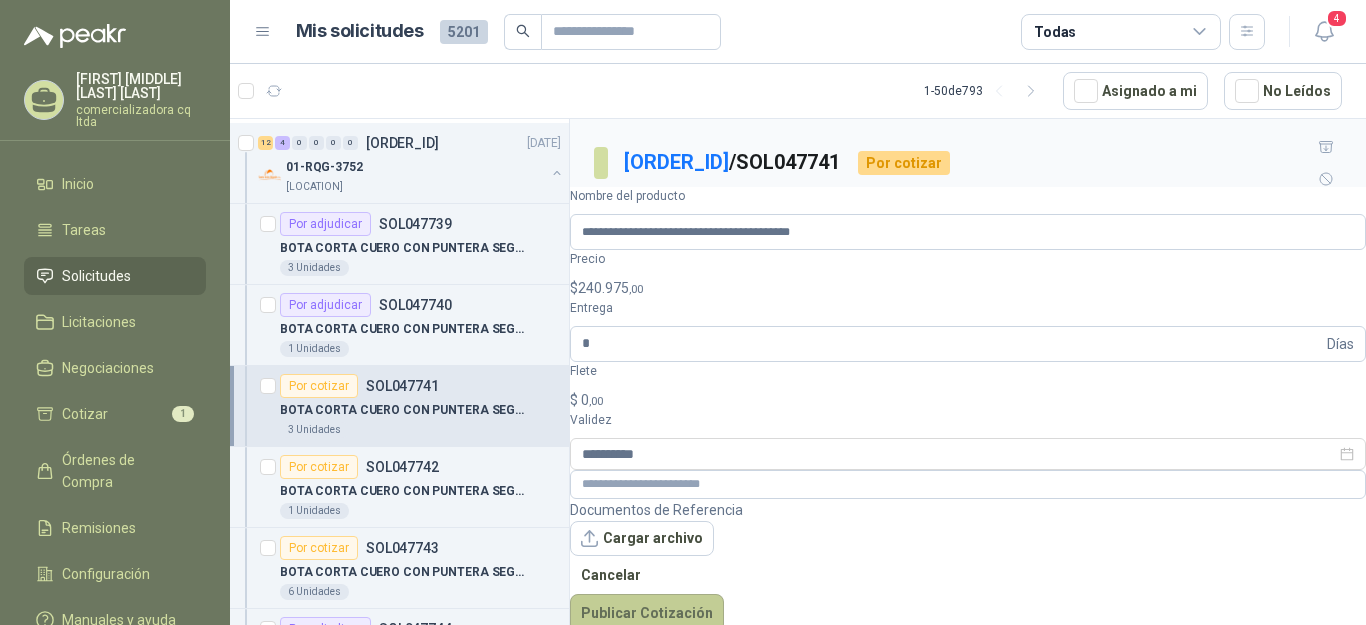 click on "Publicar Cotización" at bounding box center (647, 613) 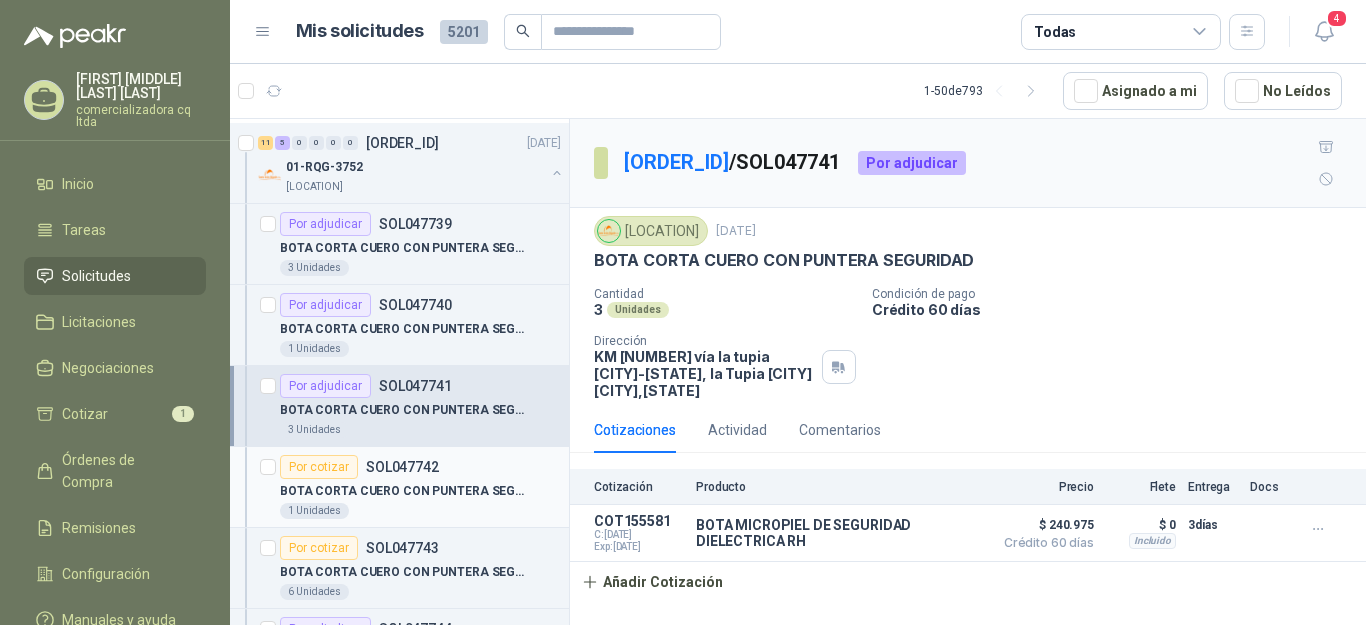 click on "BOTA CORTA CUERO CON PUNTERA SEGURIDAD" at bounding box center (404, 491) 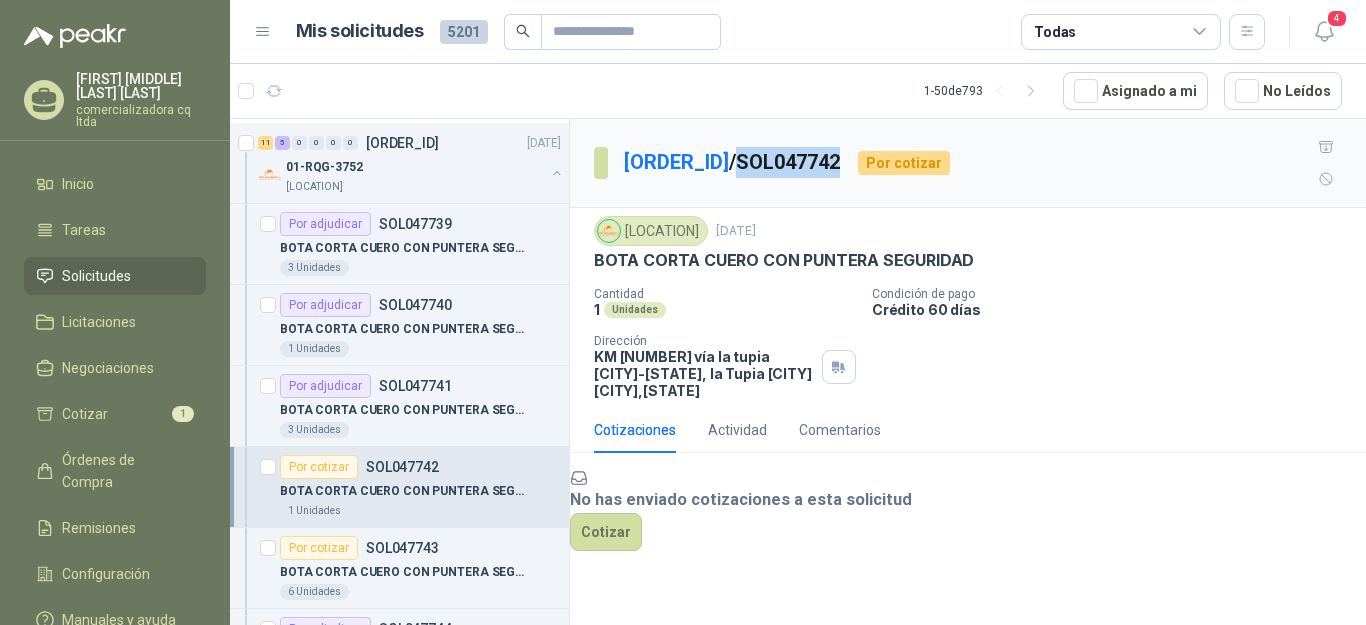 drag, startPoint x: 759, startPoint y: 144, endPoint x: 870, endPoint y: 143, distance: 111.0045 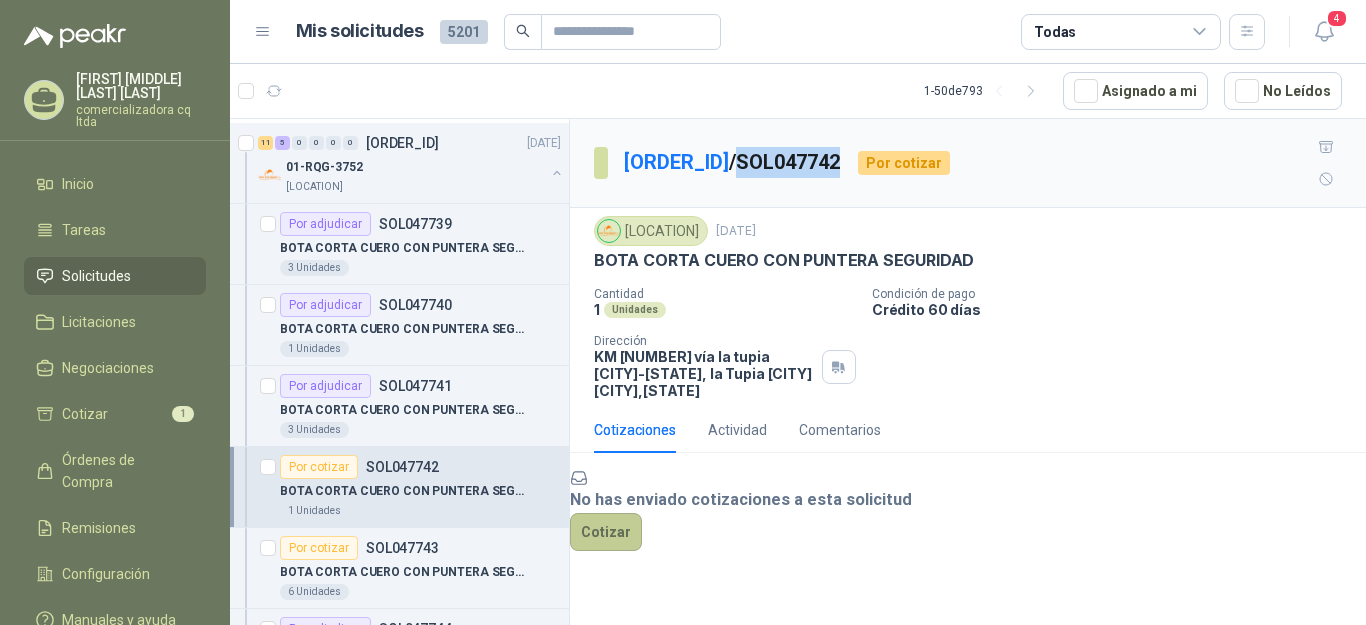 click on "Cotizar" at bounding box center [606, 532] 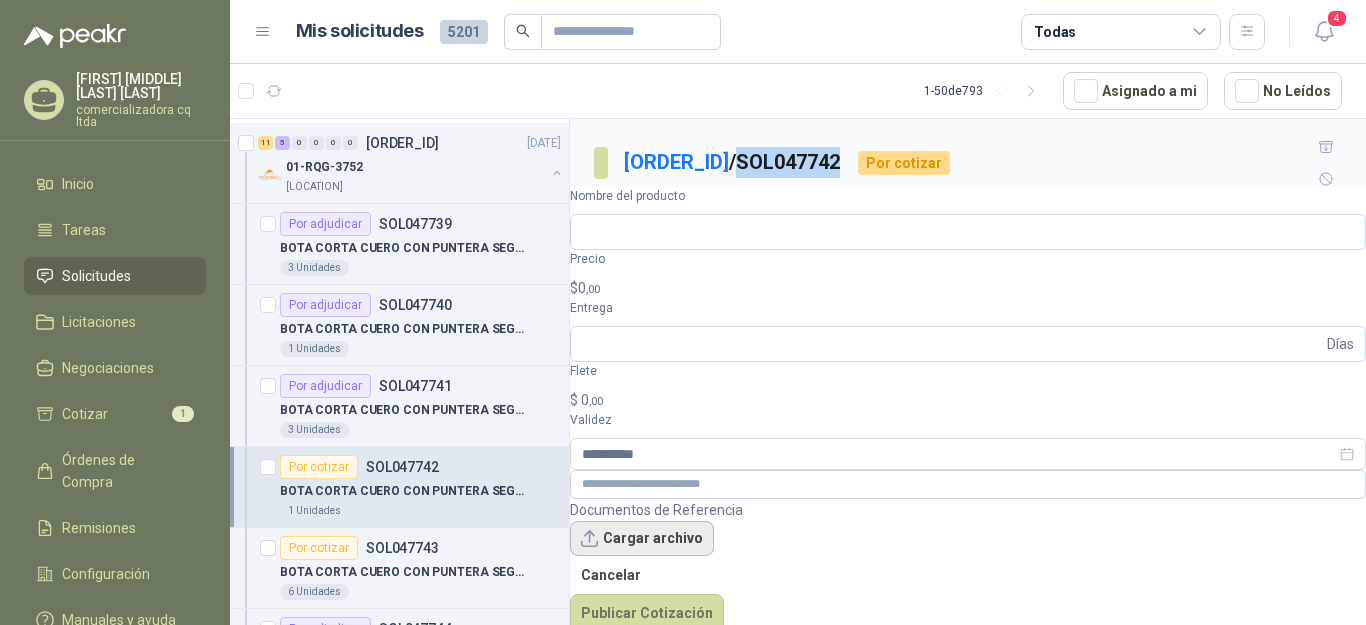 click on "Cargar archivo" at bounding box center [642, 539] 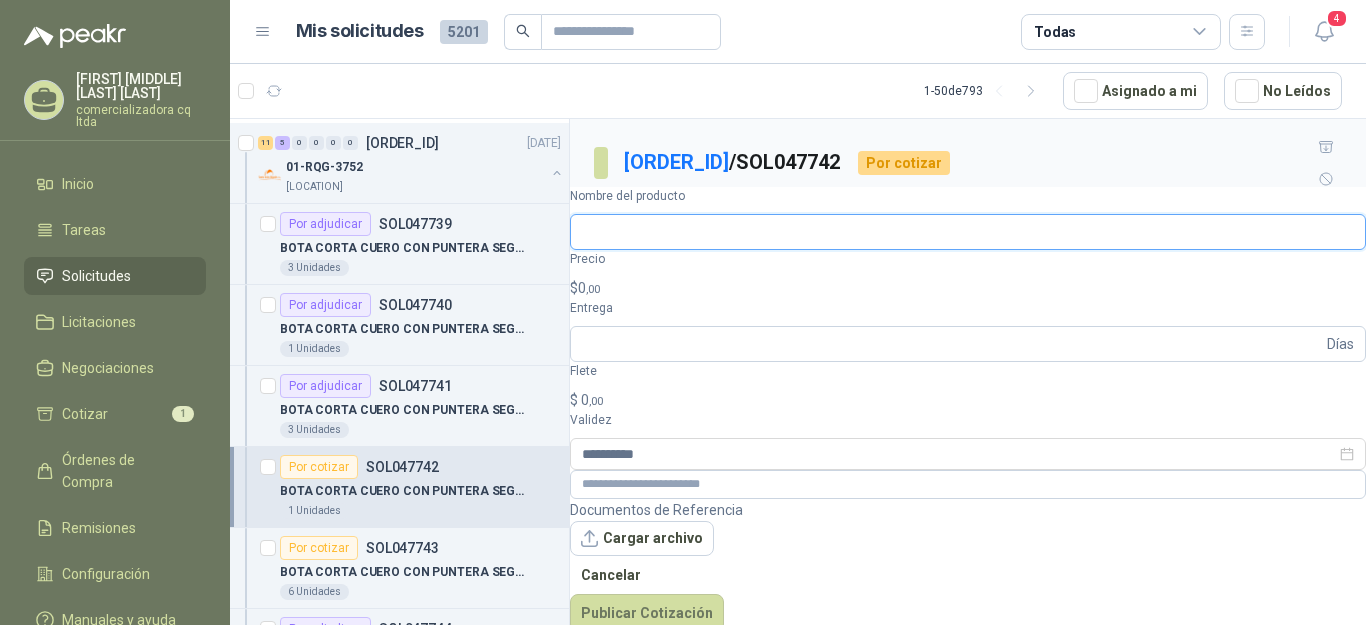 click on "Nombre del producto" at bounding box center (968, 232) 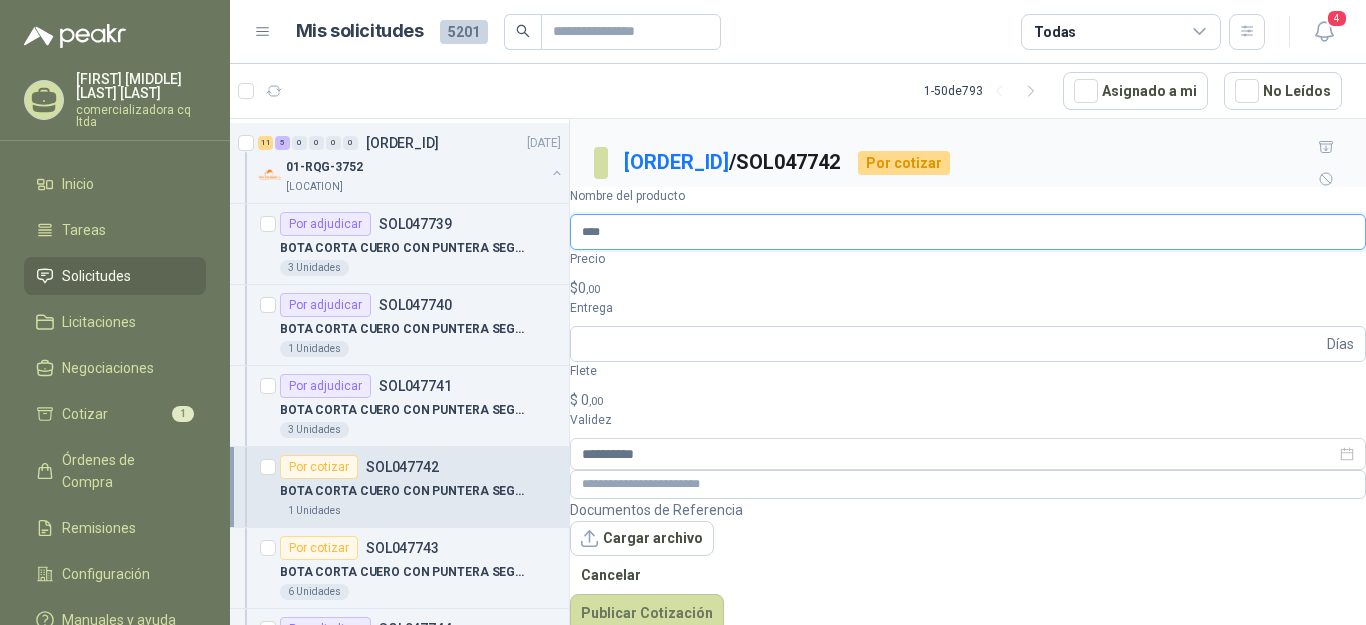 type on "**********" 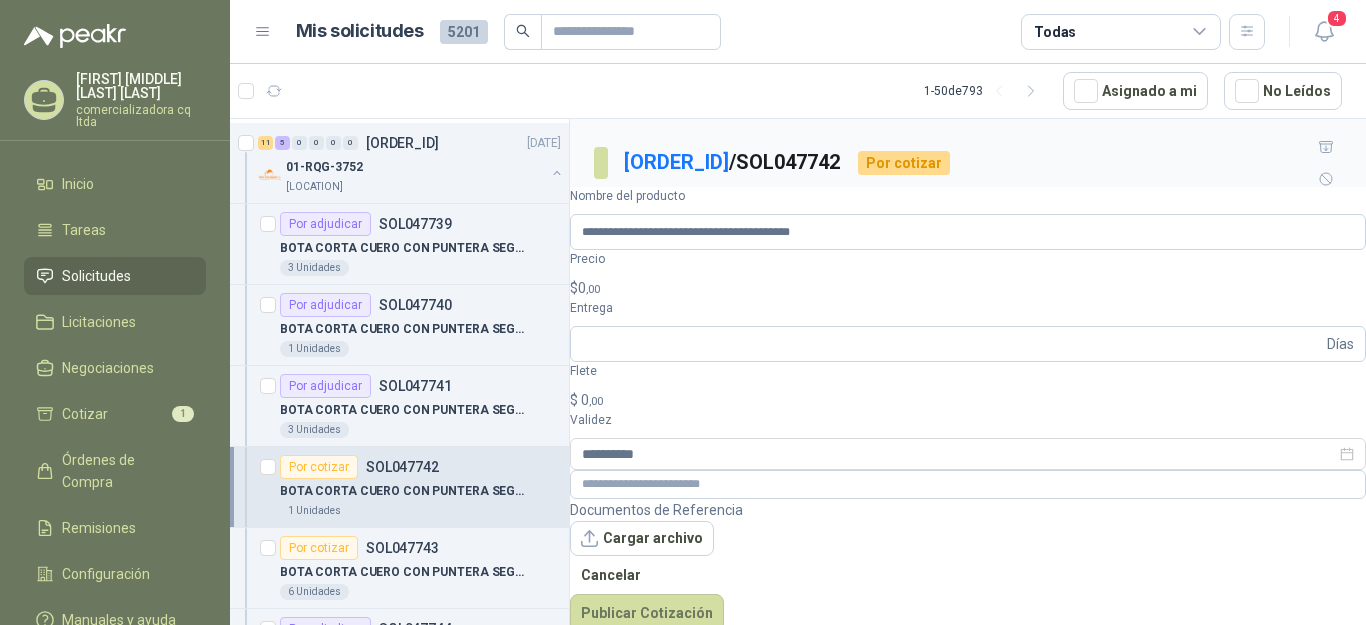 click on ",00" at bounding box center (593, 289) 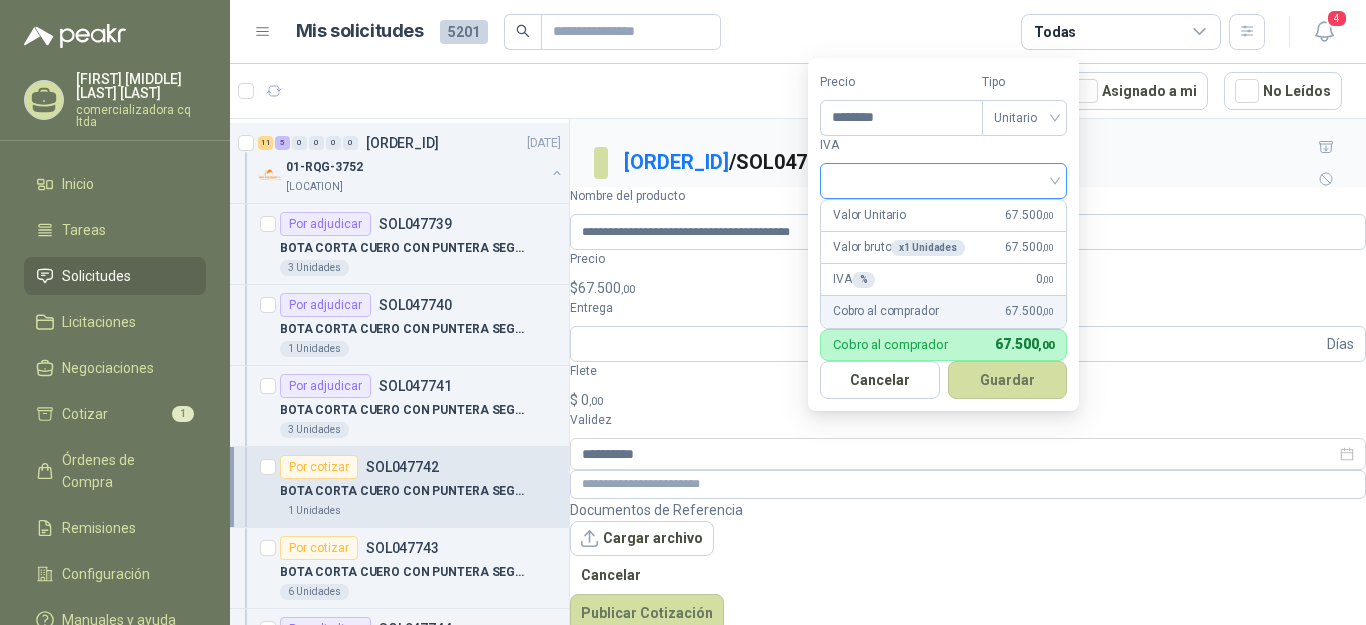 click at bounding box center [943, 181] 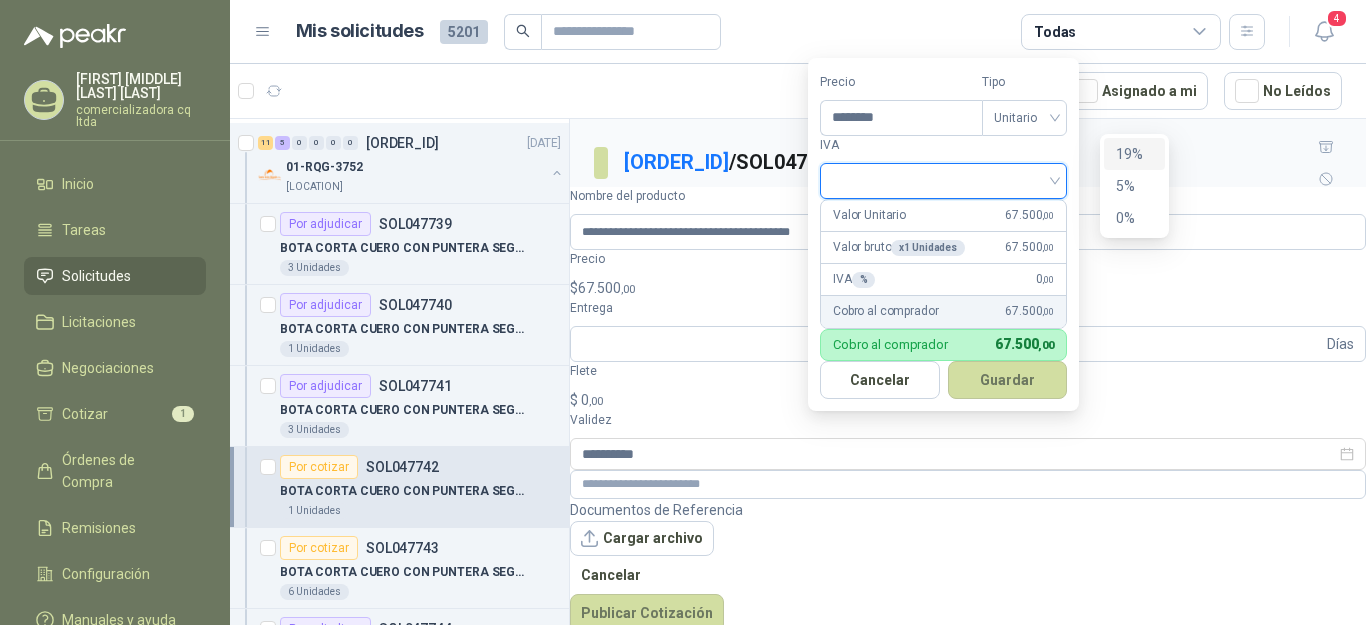 click on "19%" at bounding box center [1134, 154] 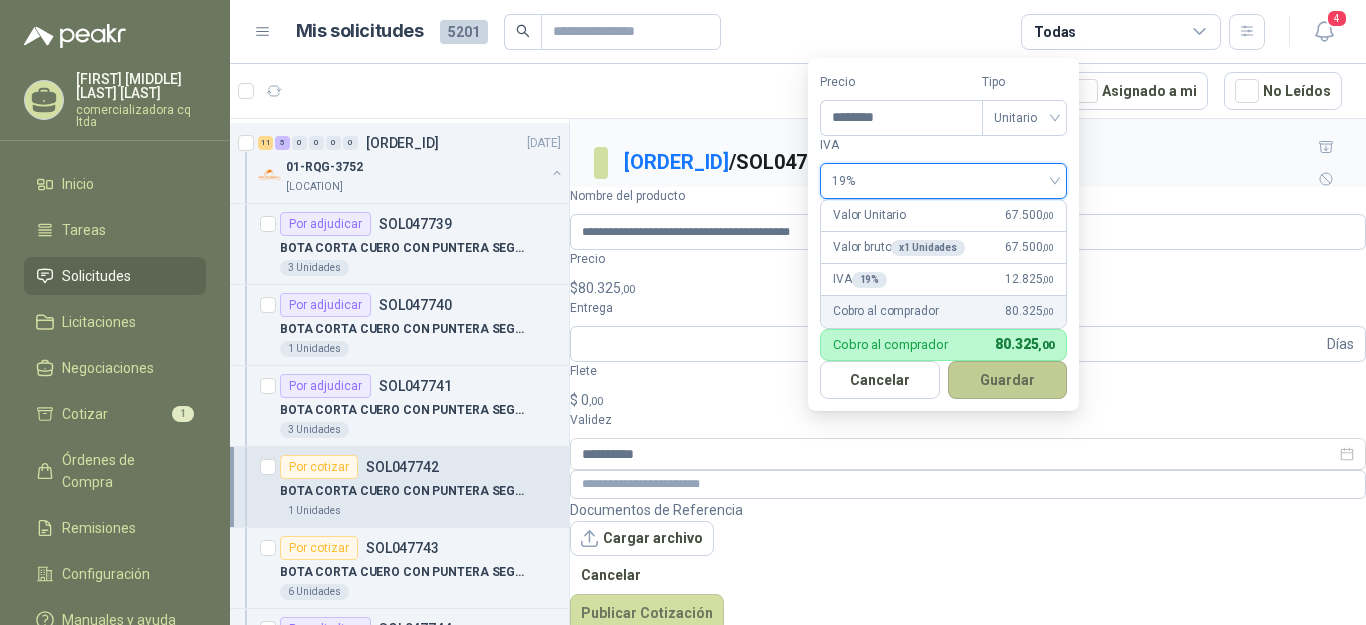 click on "Guardar" at bounding box center [1008, 380] 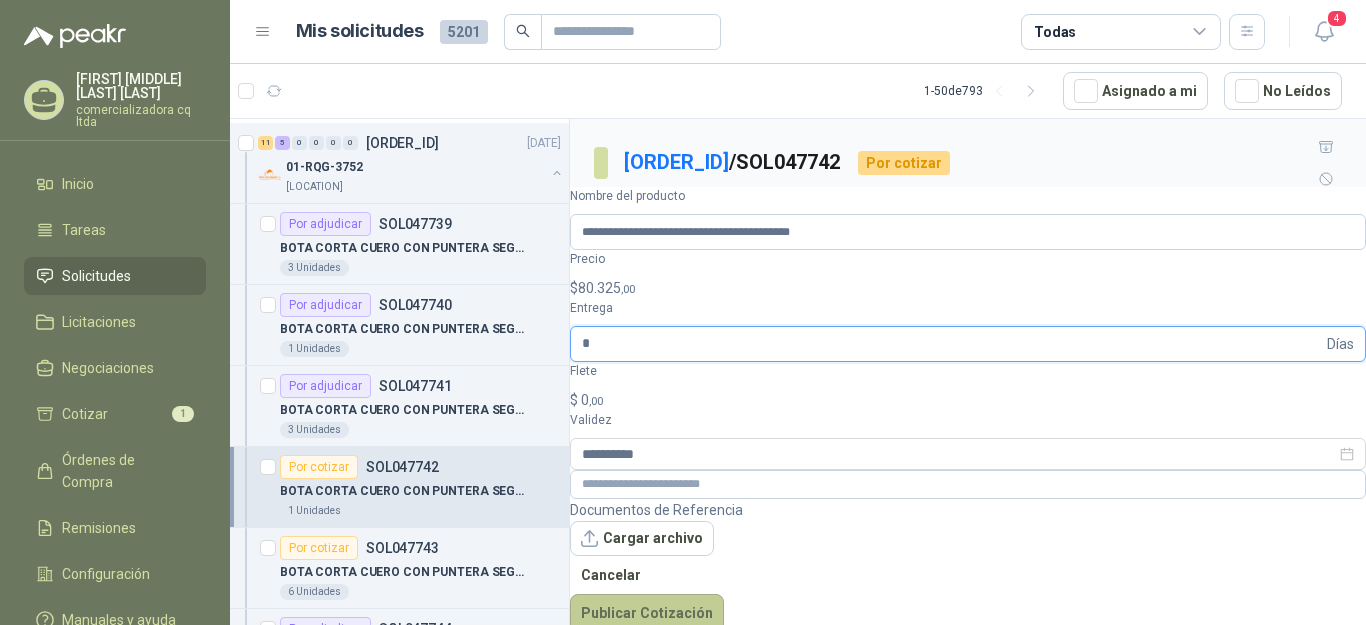 type on "*" 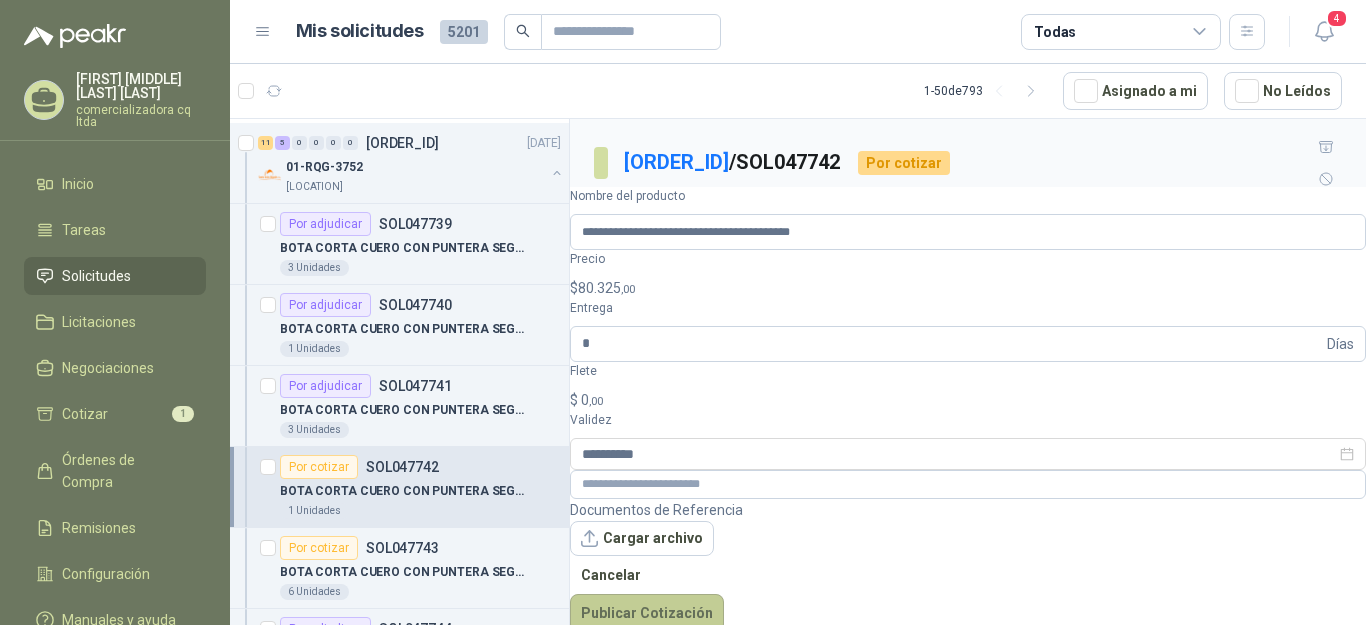 click on "Publicar Cotización" at bounding box center [647, 613] 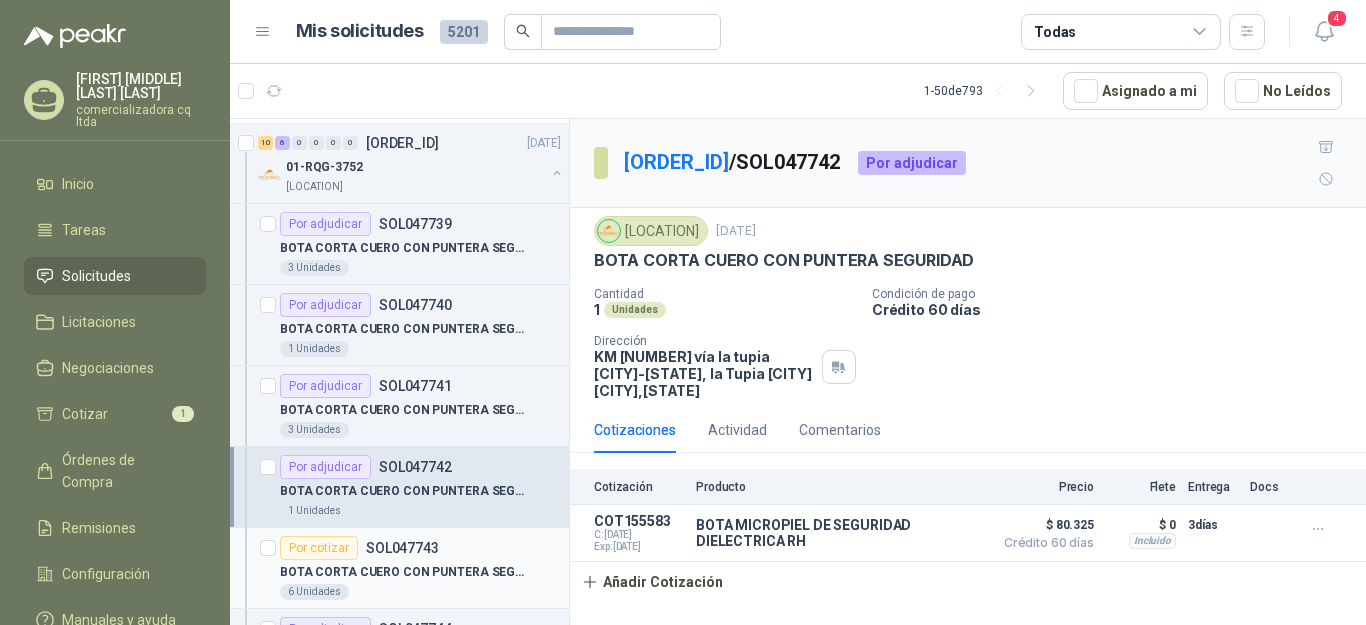 click on "BOTA CORTA CUERO CON PUNTERA SEGURIDAD" at bounding box center [404, 572] 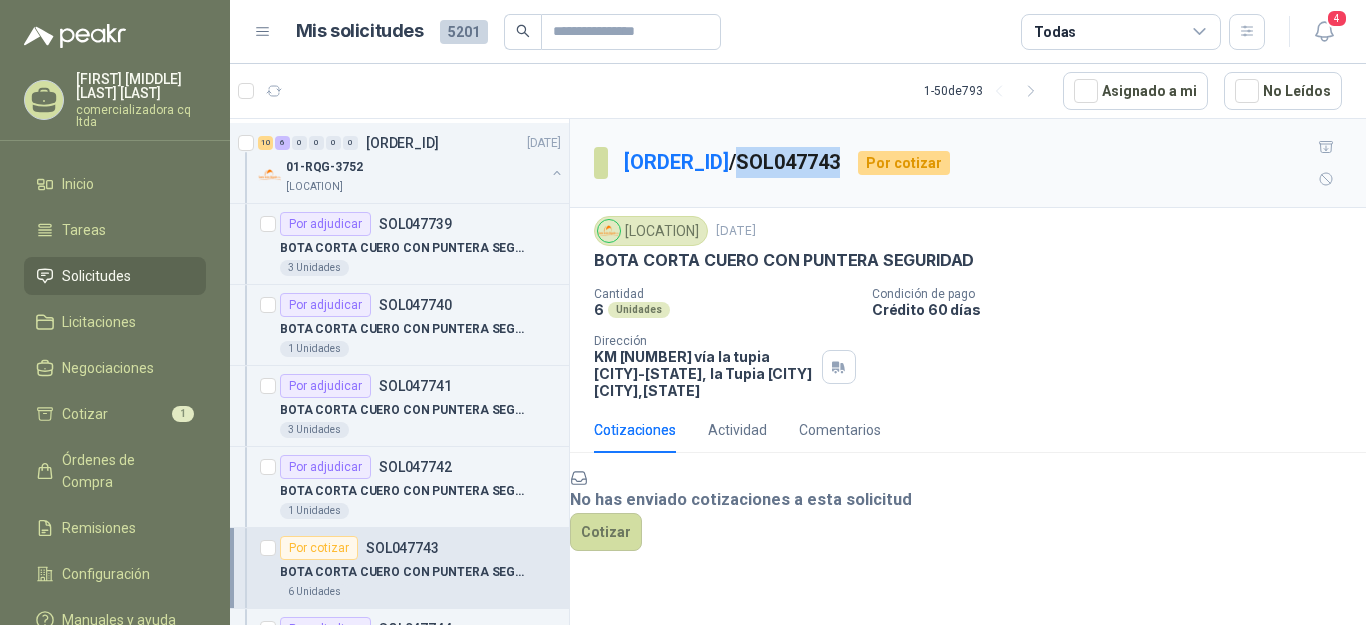 drag, startPoint x: 764, startPoint y: 145, endPoint x: 863, endPoint y: 150, distance: 99.12618 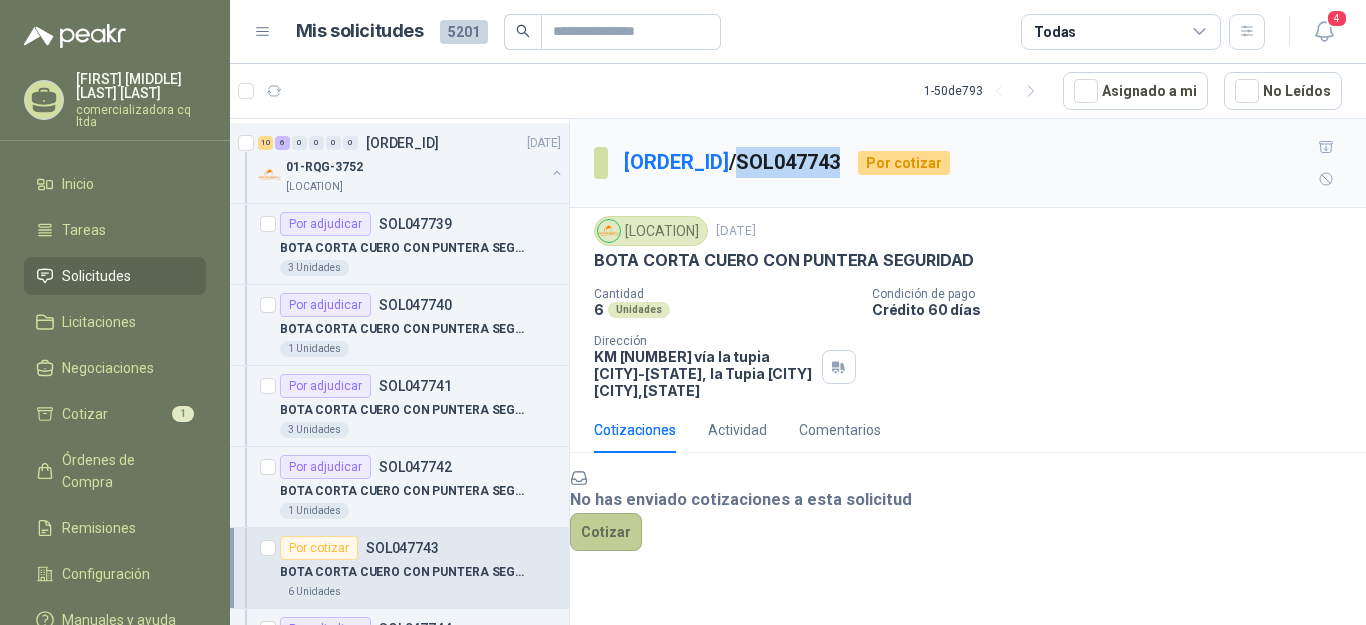click on "Cotizar" at bounding box center (606, 532) 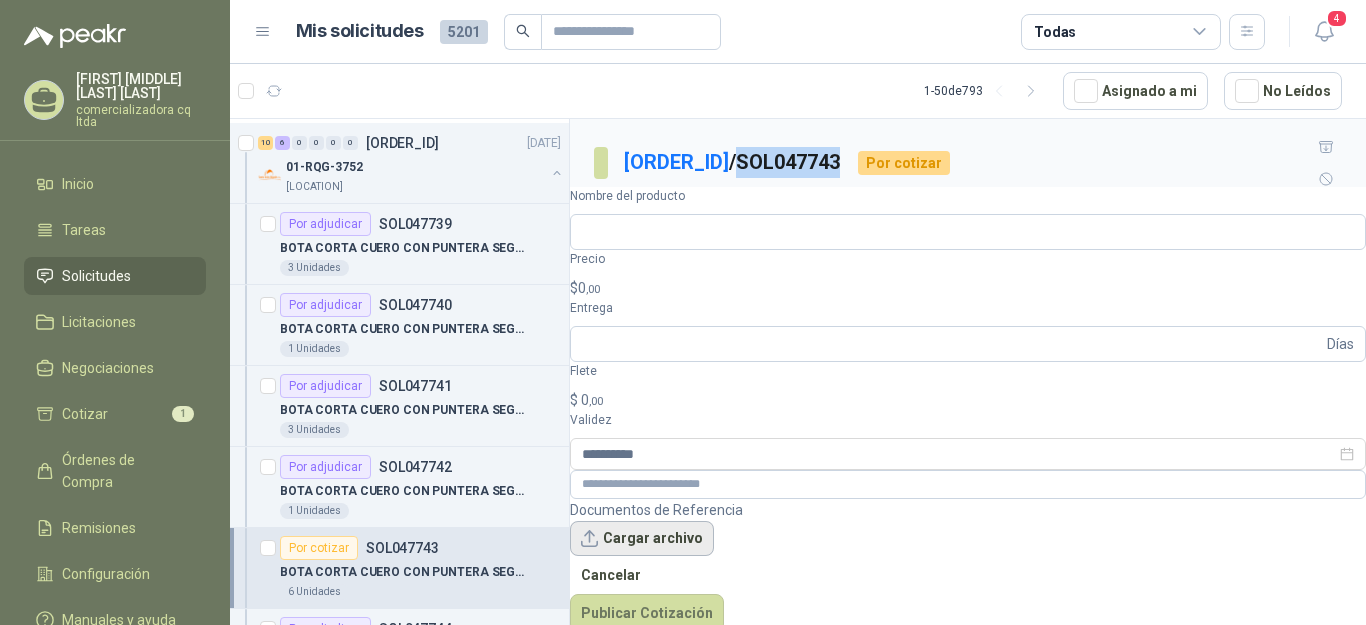 click on "Cargar archivo" at bounding box center [642, 539] 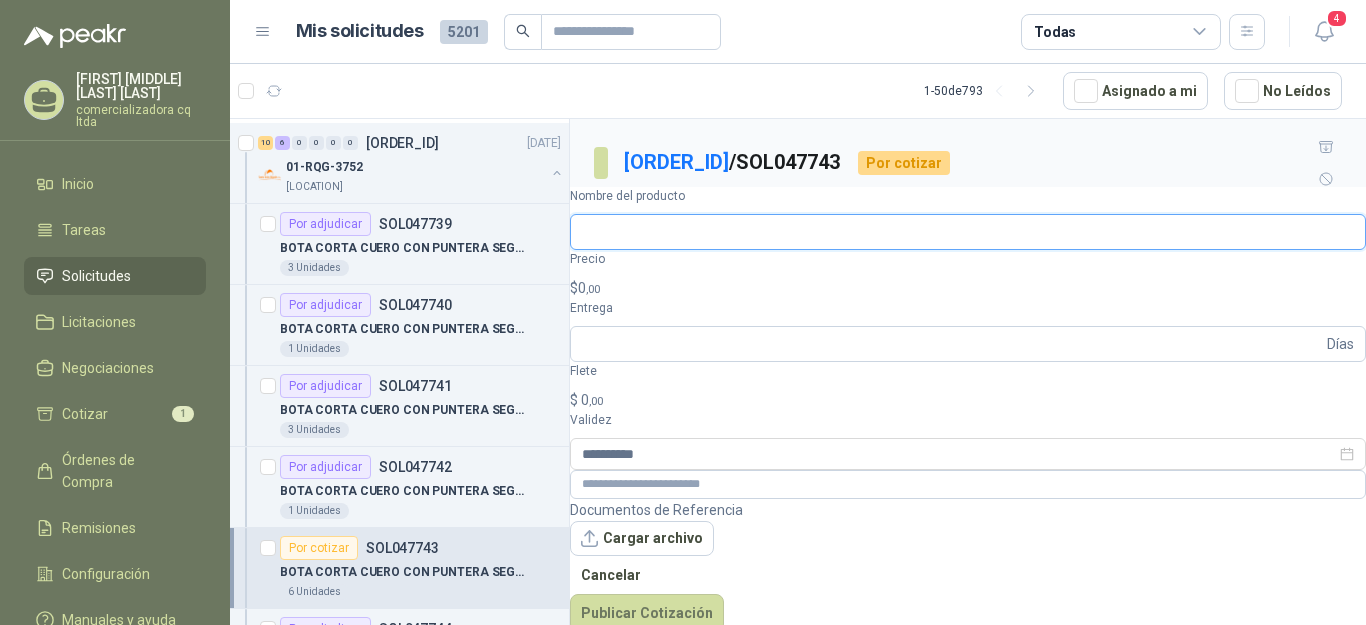 click on "Nombre del producto" at bounding box center [968, 232] 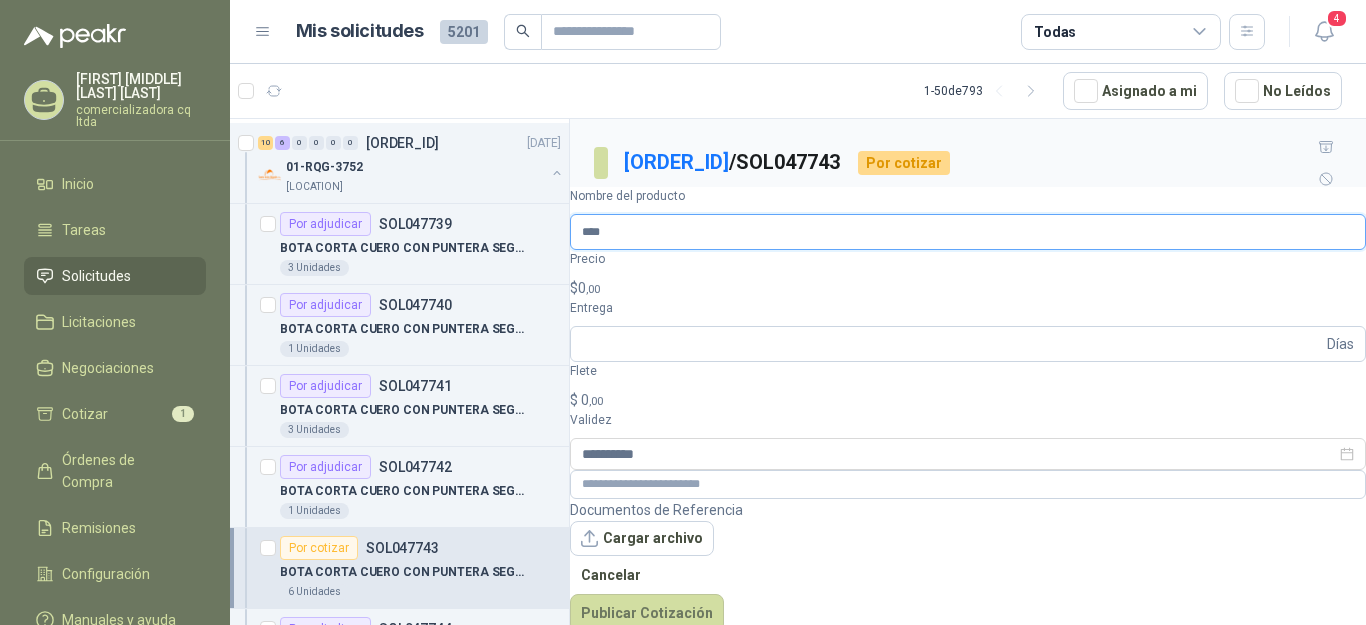 type on "**********" 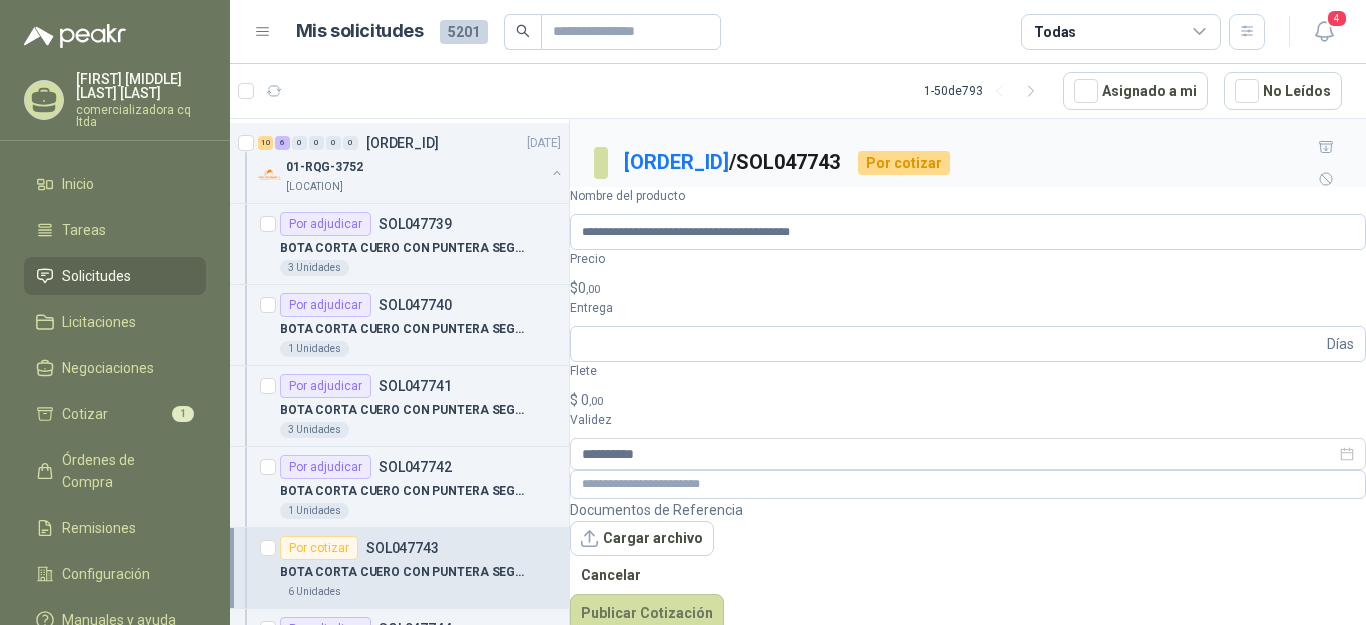 click on ",00" at bounding box center [593, 289] 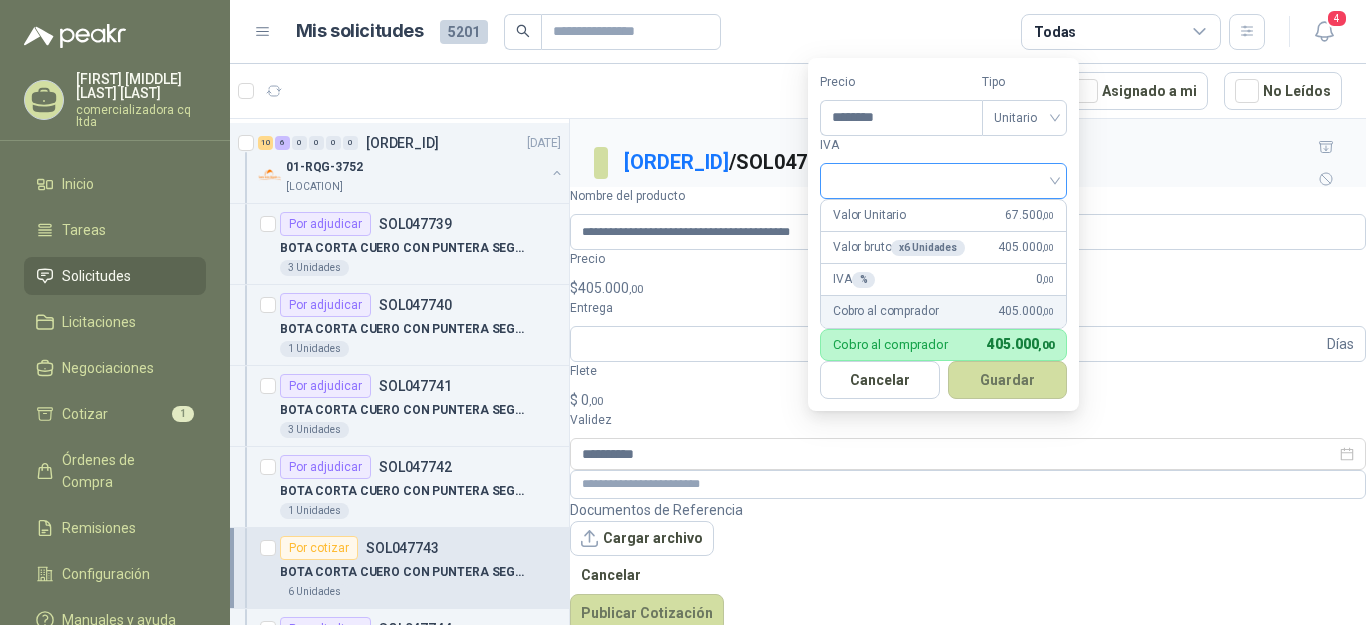 click at bounding box center (943, 181) 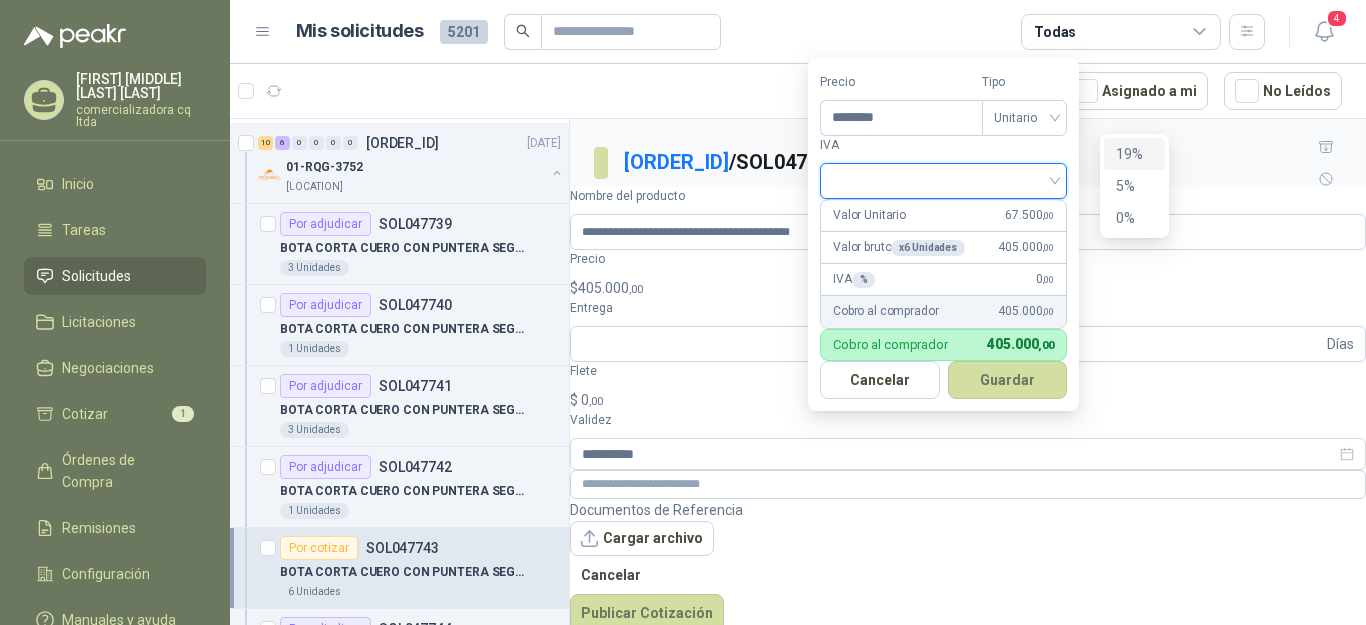 click on "19%" at bounding box center (1134, 154) 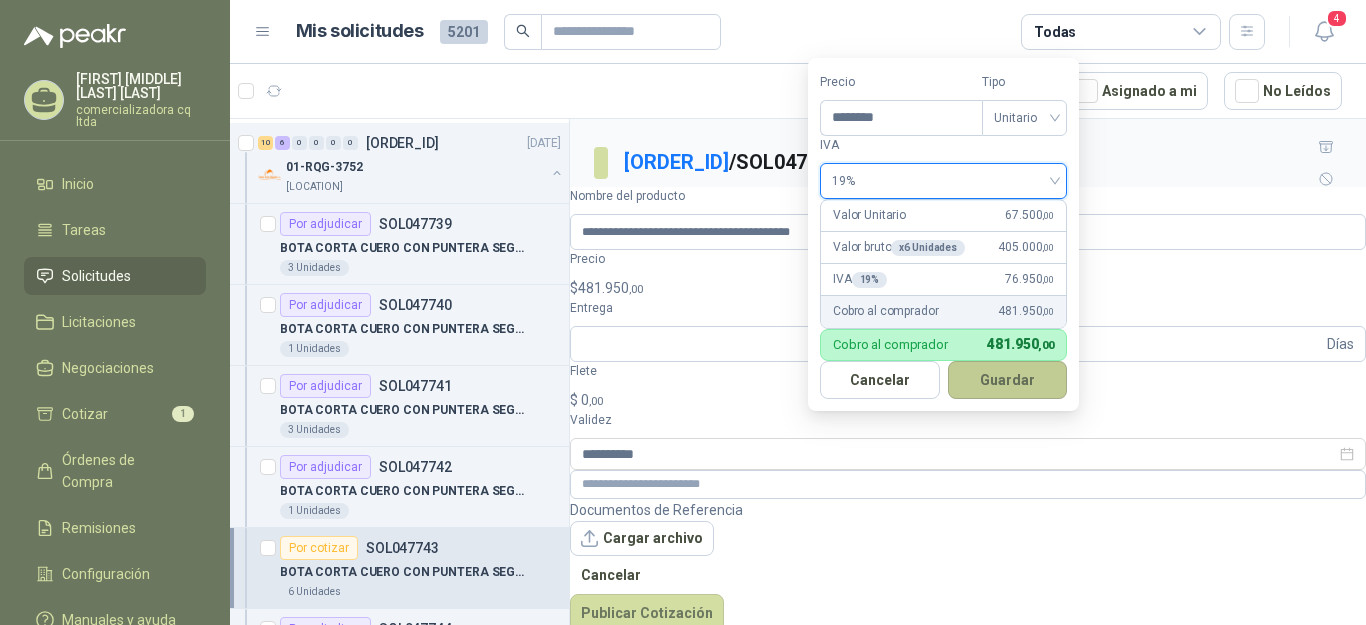 click on "Guardar" at bounding box center [1008, 380] 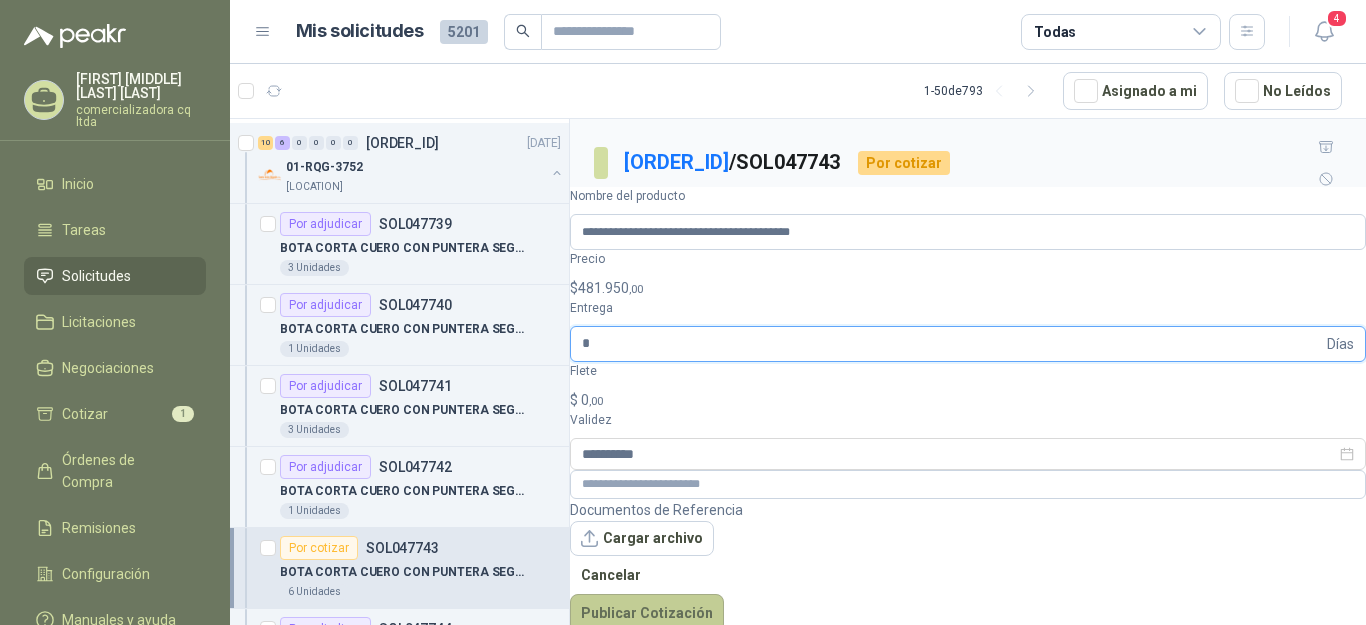 type on "*" 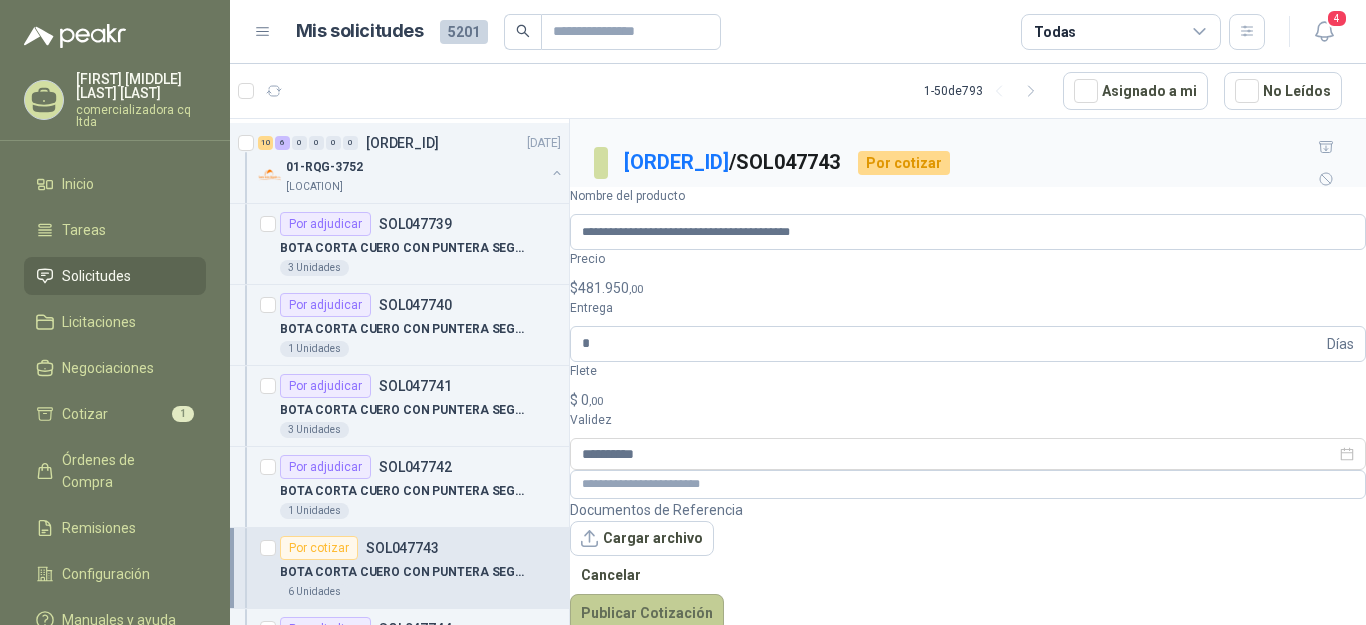 click on "Publicar Cotización" at bounding box center (647, 613) 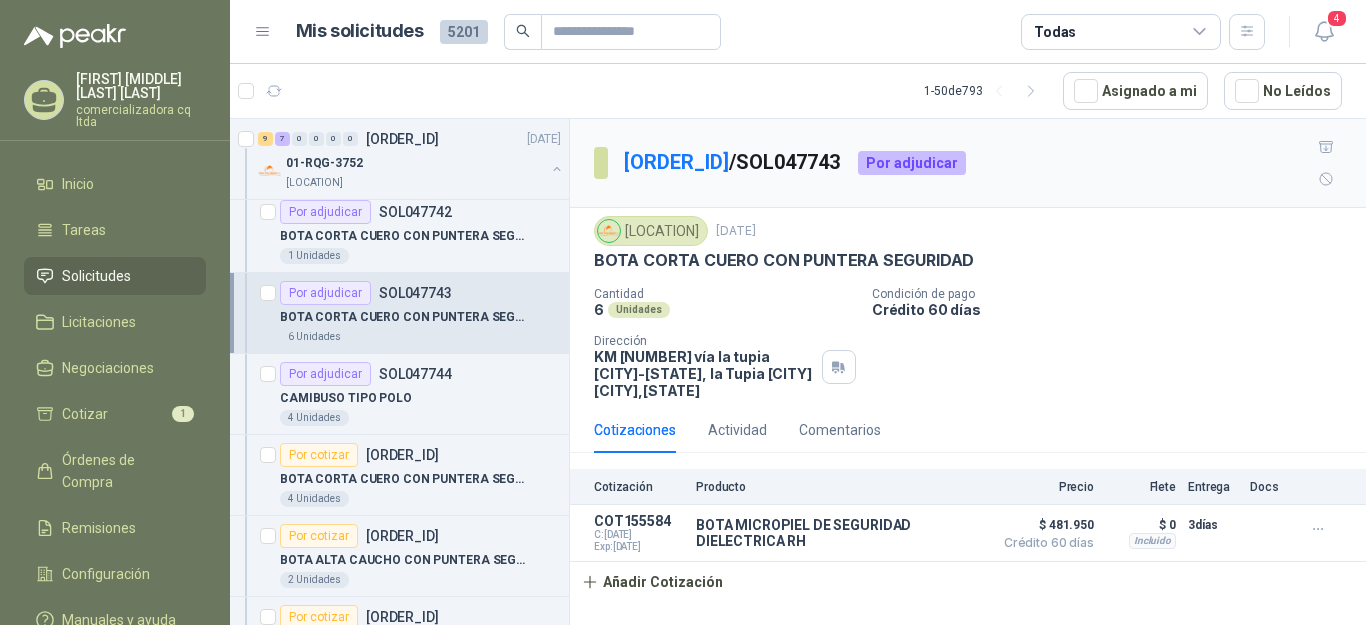 scroll, scrollTop: 491, scrollLeft: 0, axis: vertical 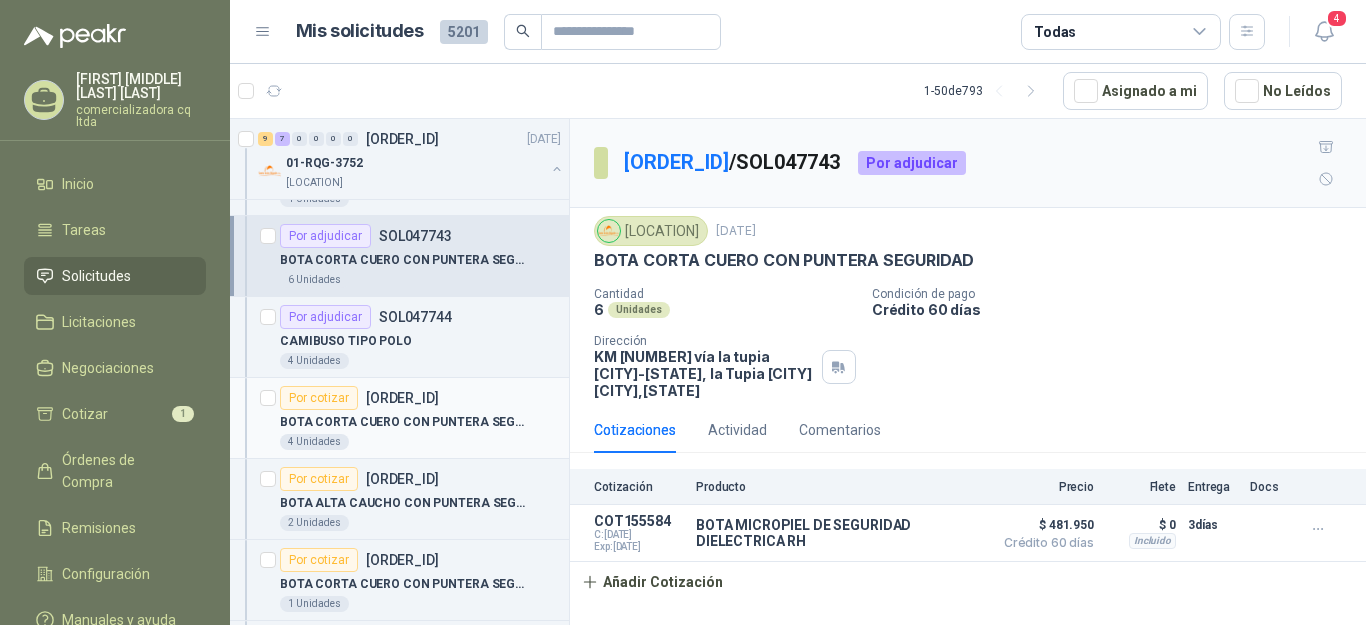 click on "BOTA CORTA CUERO CON PUNTERA SEGURIDAD" at bounding box center [404, 422] 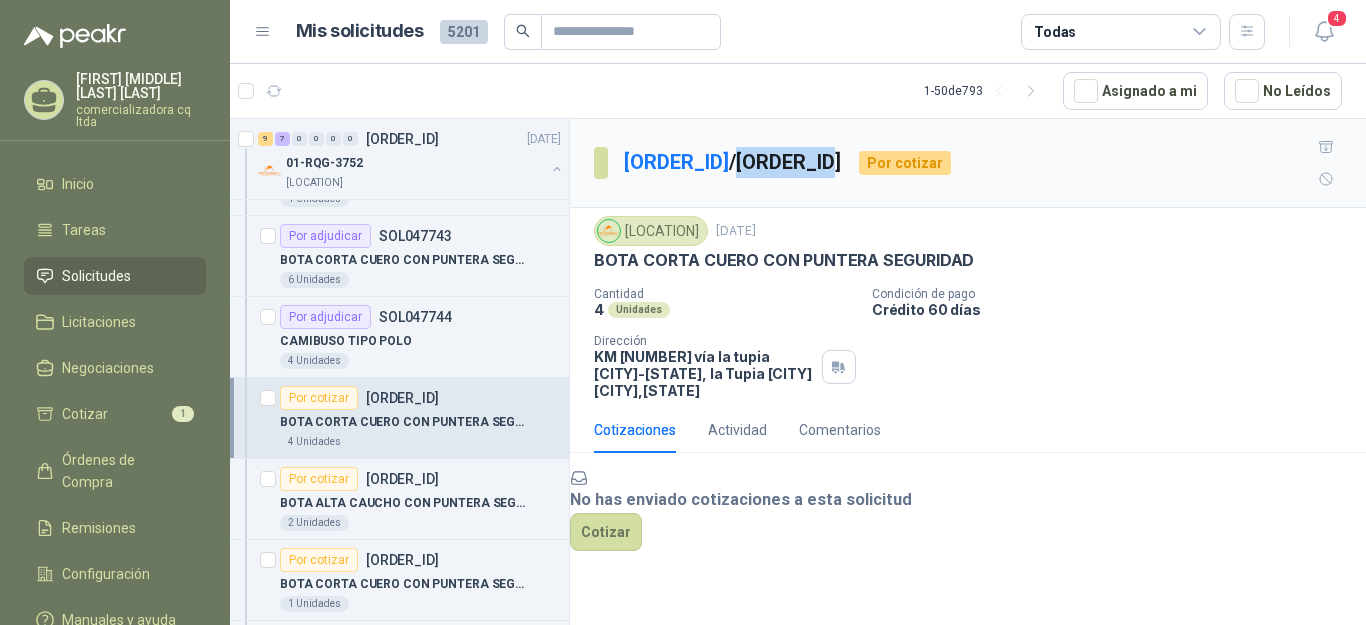 drag, startPoint x: 763, startPoint y: 141, endPoint x: 869, endPoint y: 137, distance: 106.07545 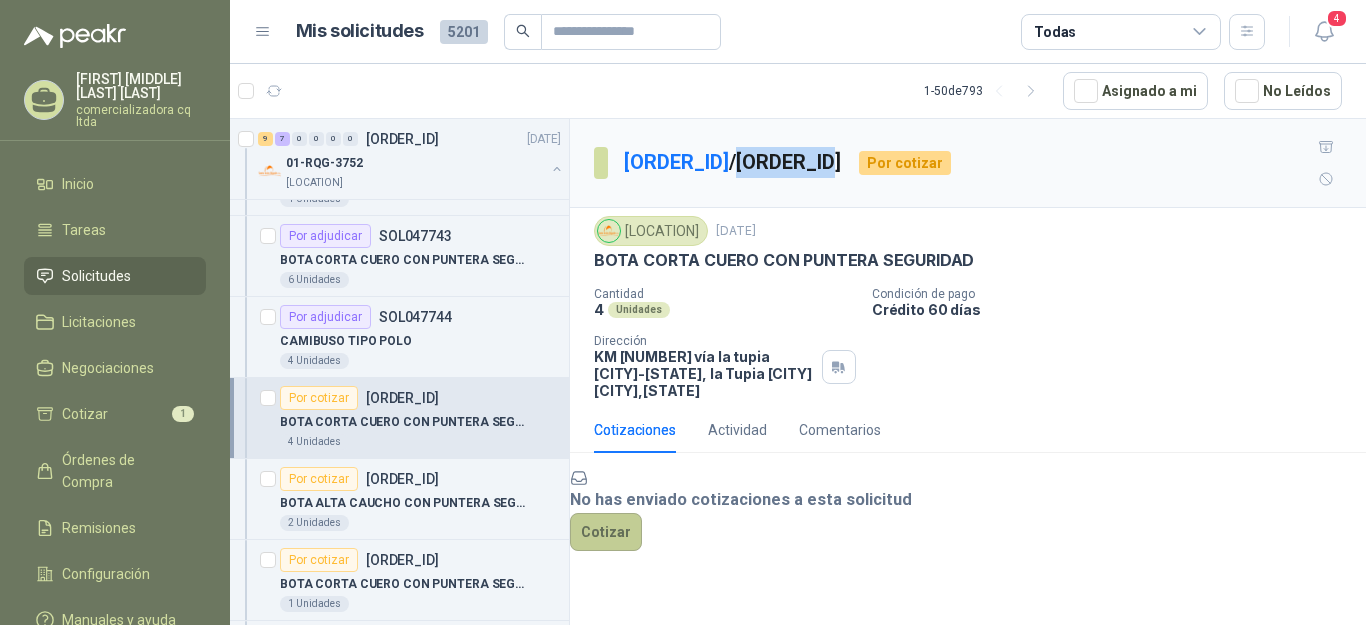 click on "Cotizar" at bounding box center [606, 532] 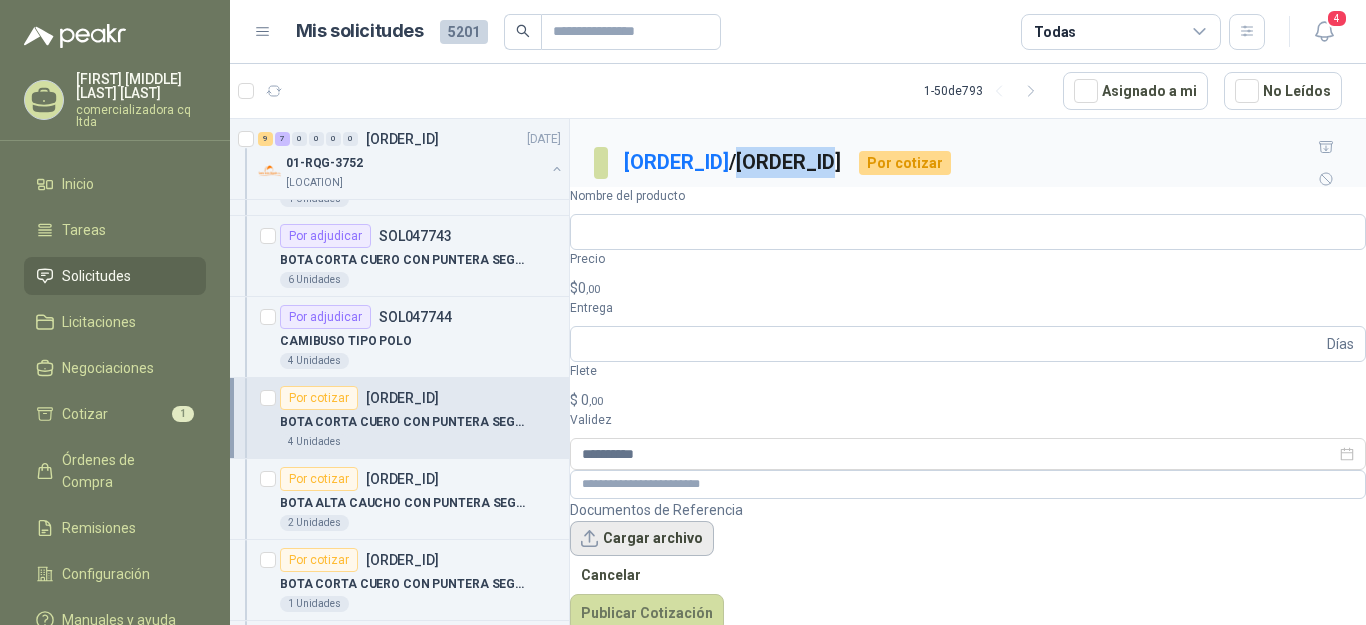 click on "Cargar archivo" at bounding box center (642, 539) 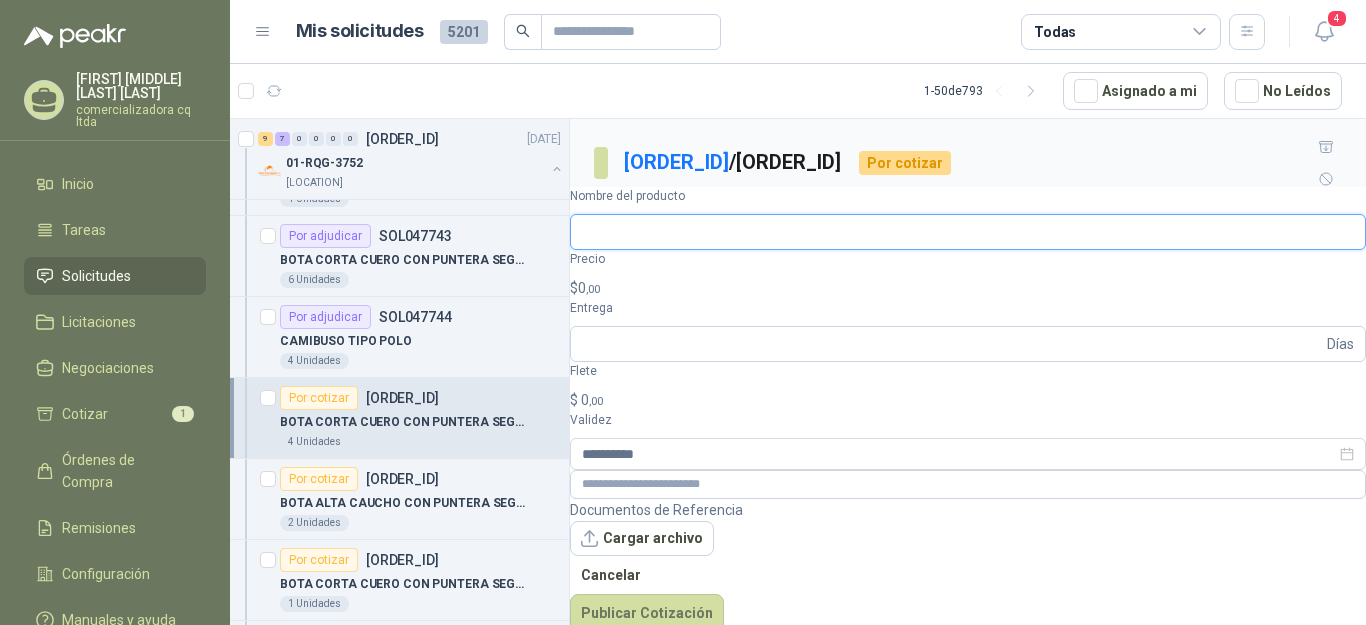 click on "Nombre del producto" at bounding box center (968, 232) 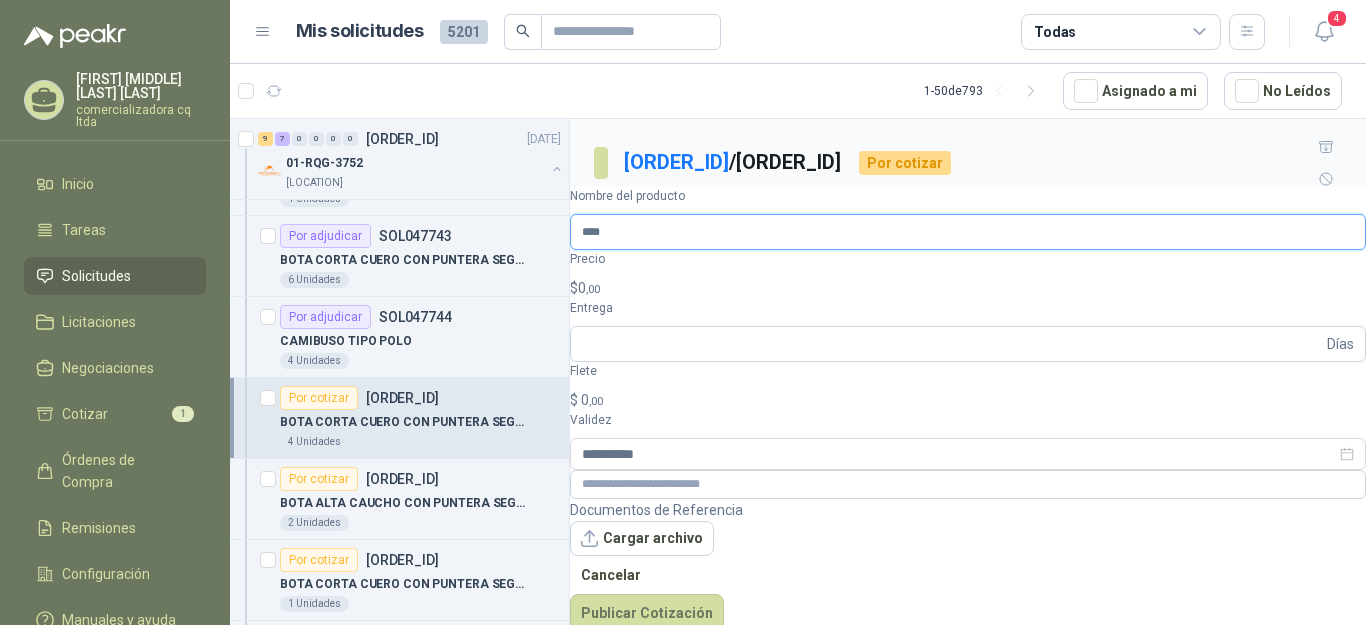 type on "**********" 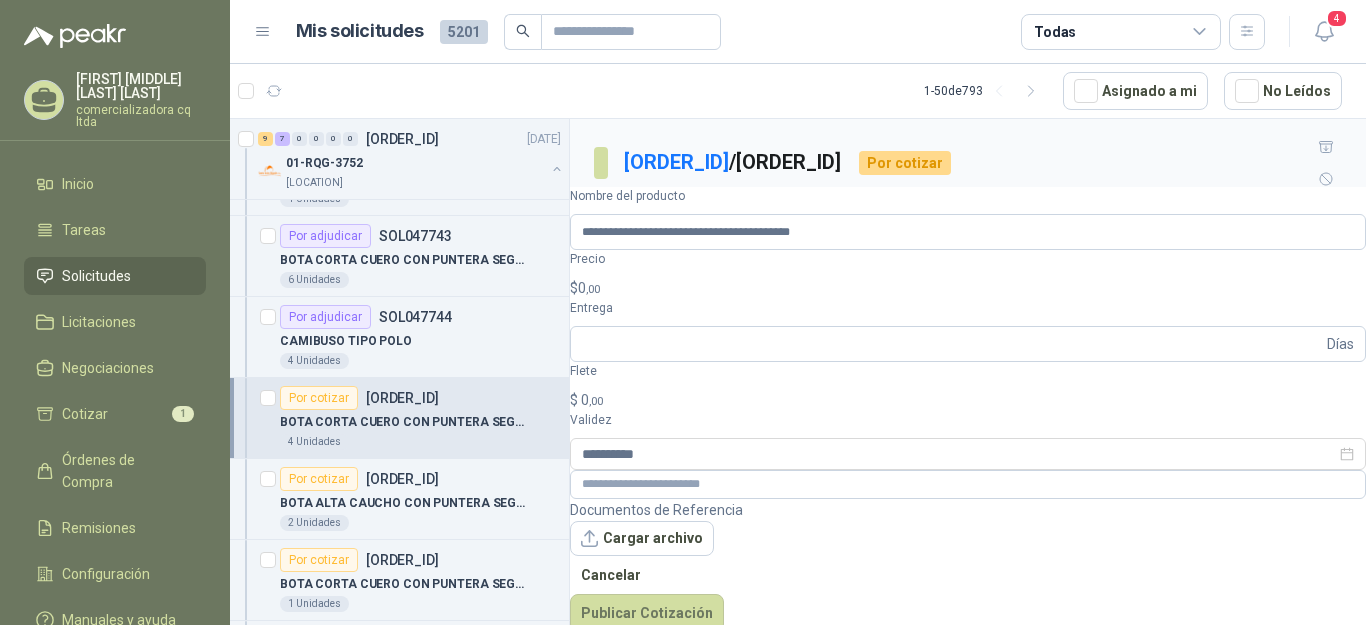 click on "$  0 ,00" at bounding box center [968, 288] 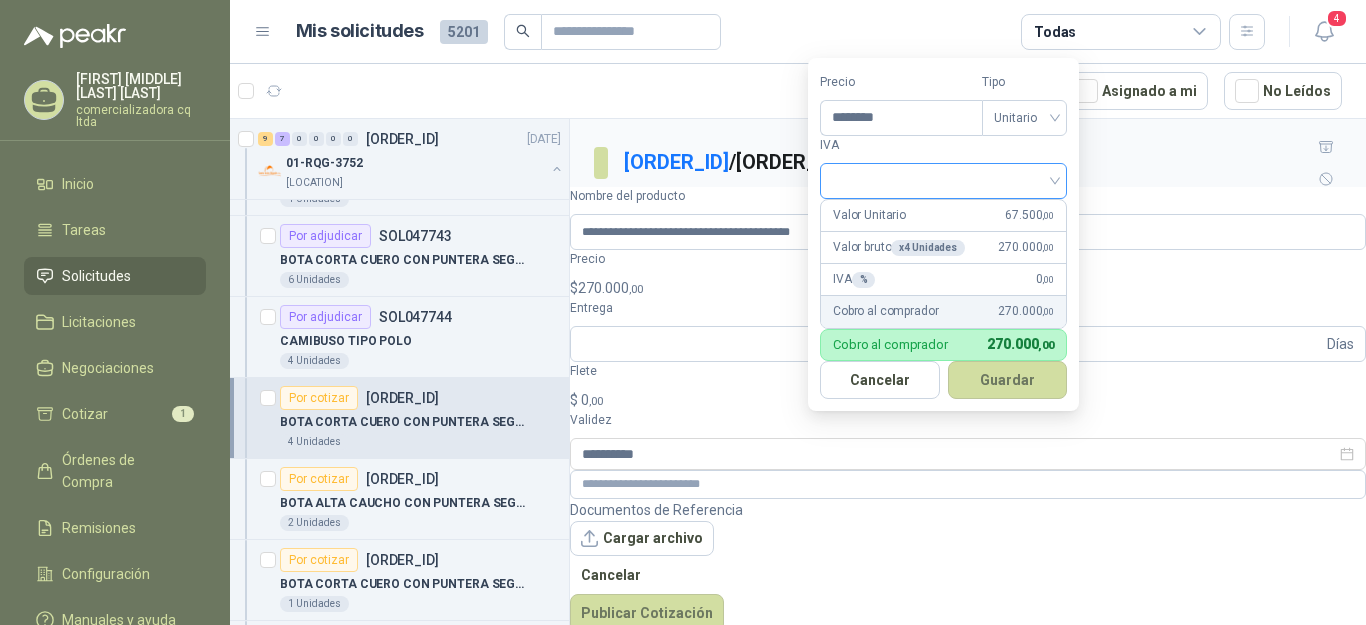 type on "********" 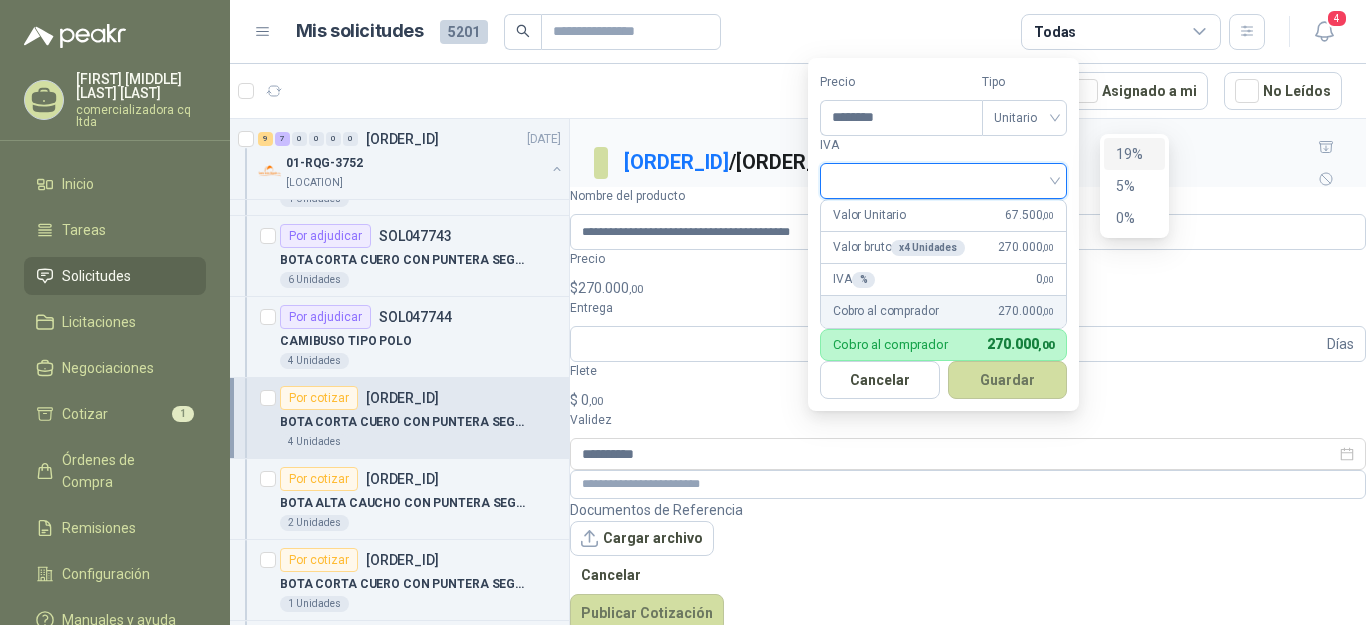 click on "19%" at bounding box center [1134, 154] 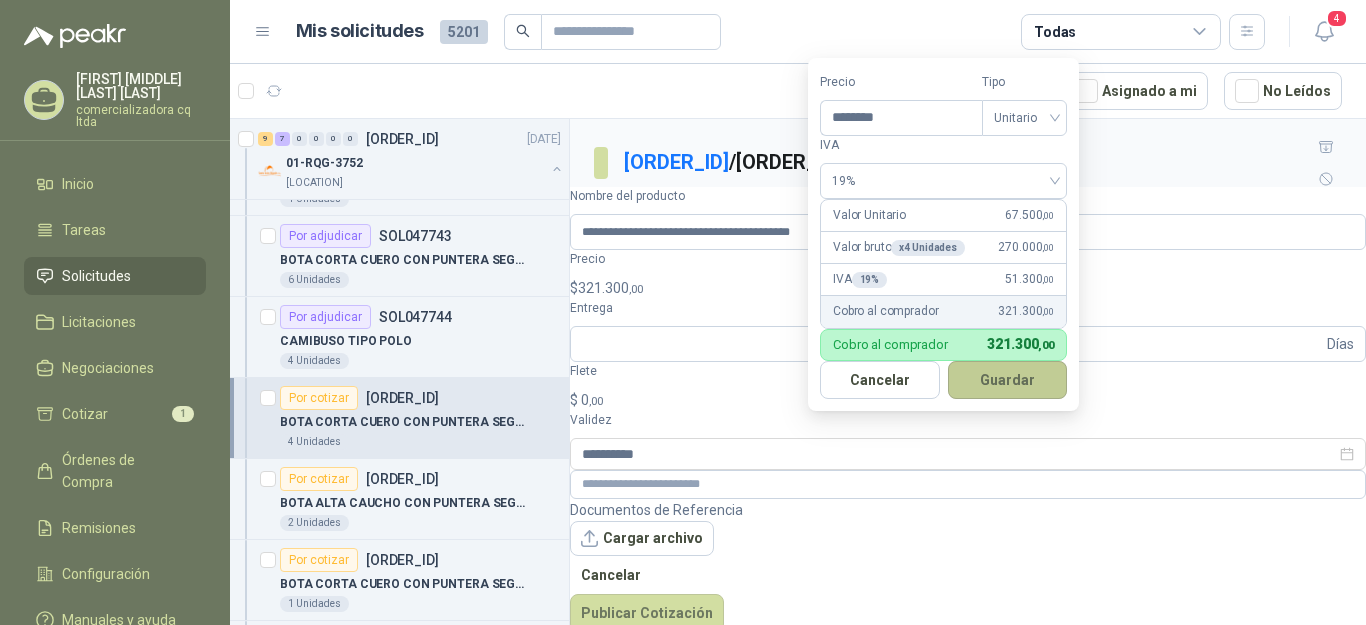 click on "Guardar" at bounding box center [1008, 380] 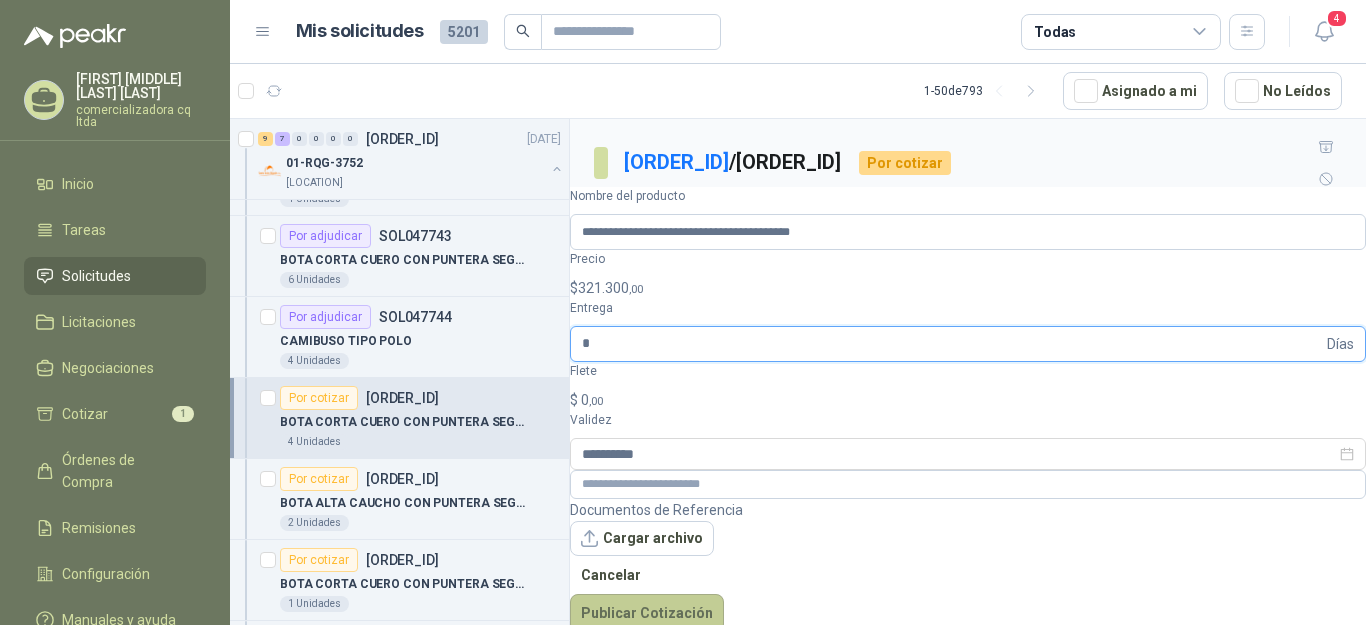 type on "*" 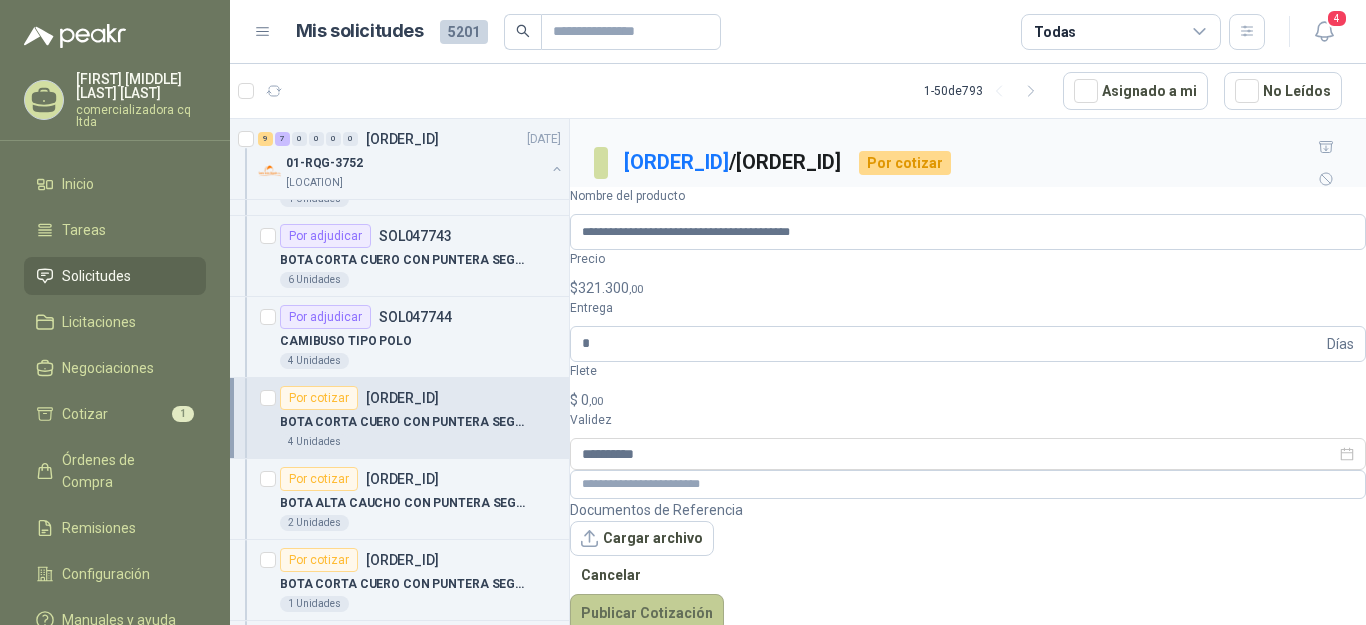 click on "Publicar Cotización" at bounding box center (647, 613) 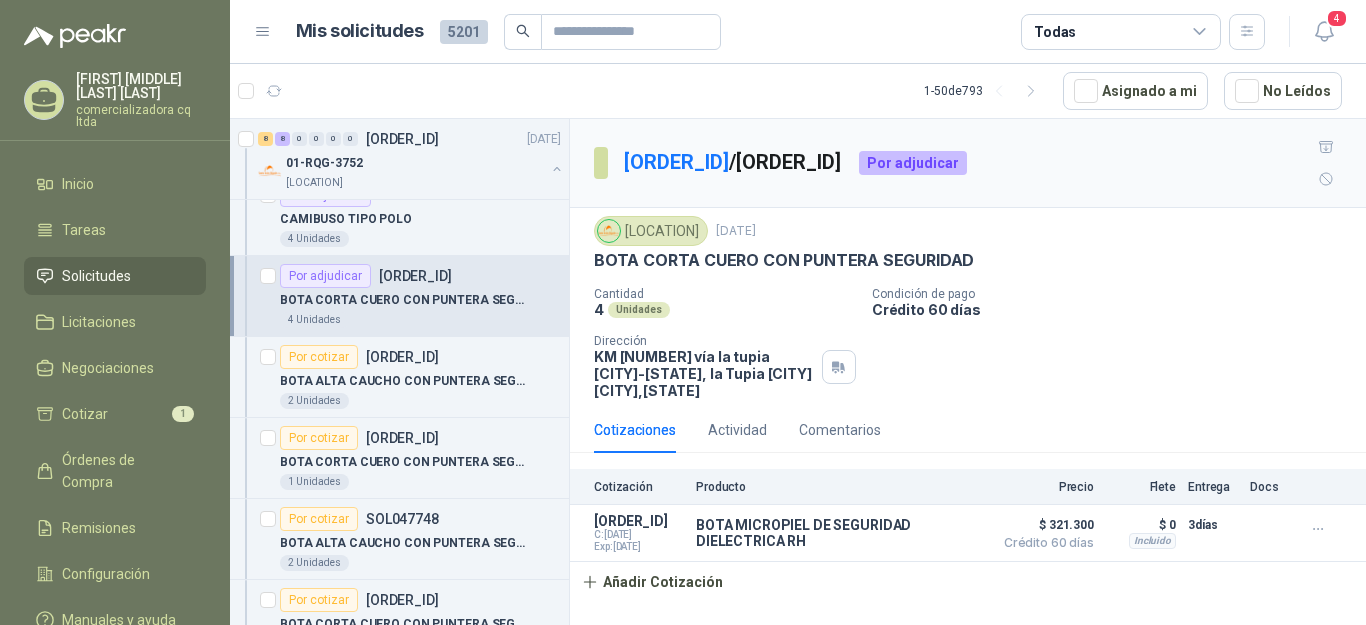 scroll, scrollTop: 680, scrollLeft: 0, axis: vertical 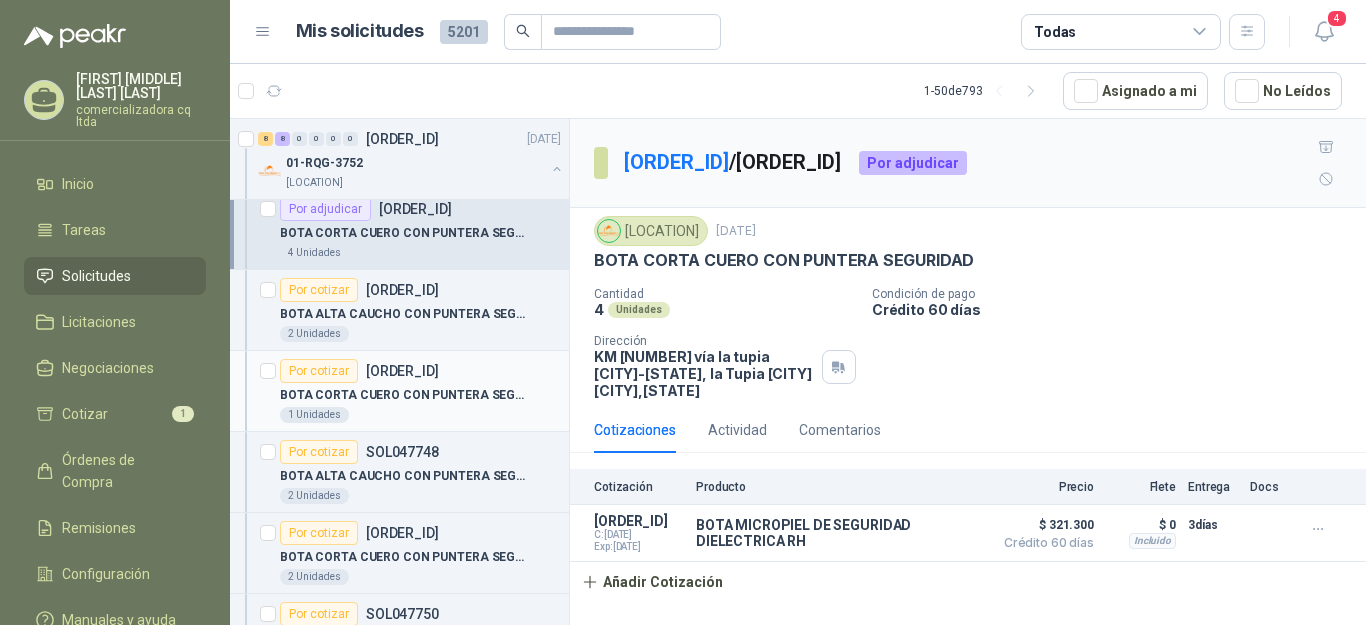 click on "BOTA CORTA CUERO CON PUNTERA SEGURIDAD" at bounding box center [404, 395] 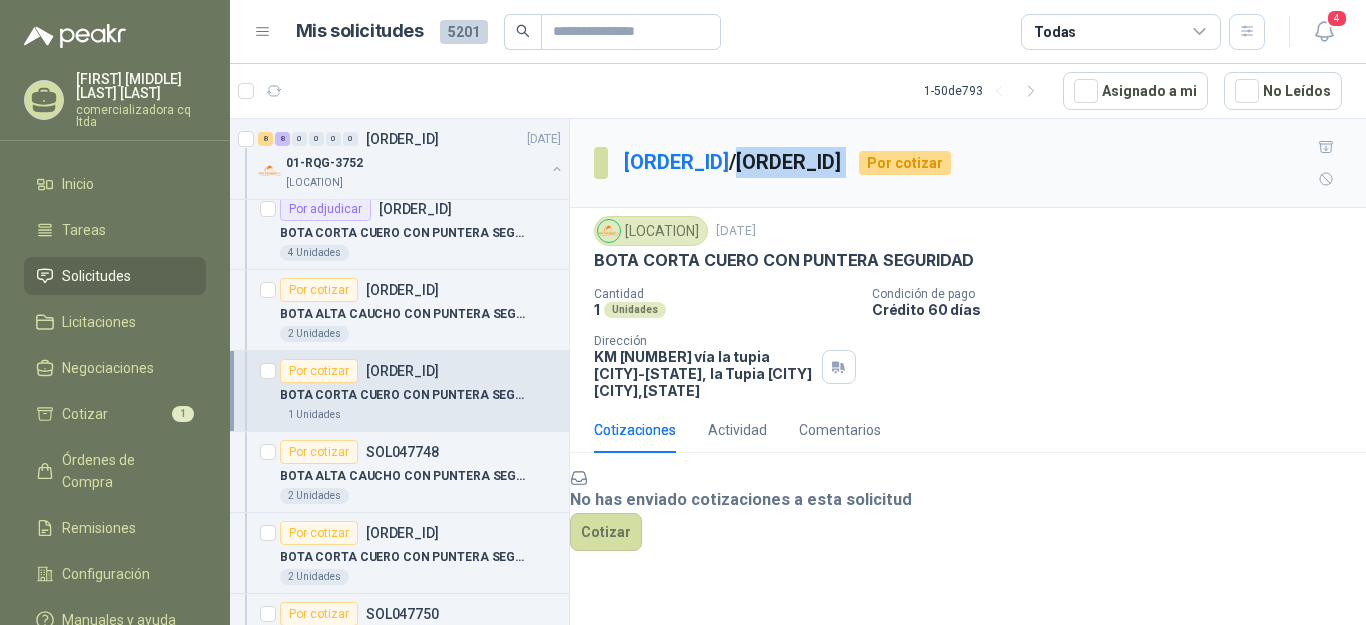 drag, startPoint x: 764, startPoint y: 144, endPoint x: 878, endPoint y: 153, distance: 114.35471 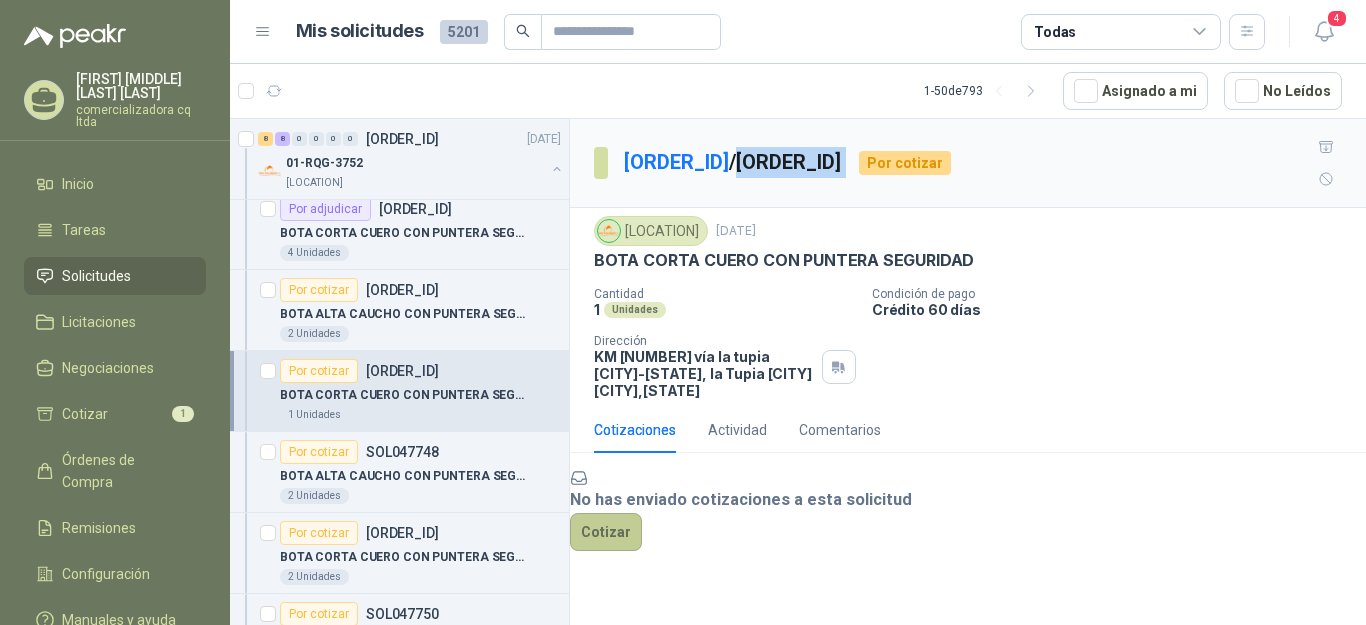 click on "Cotizar" at bounding box center (606, 532) 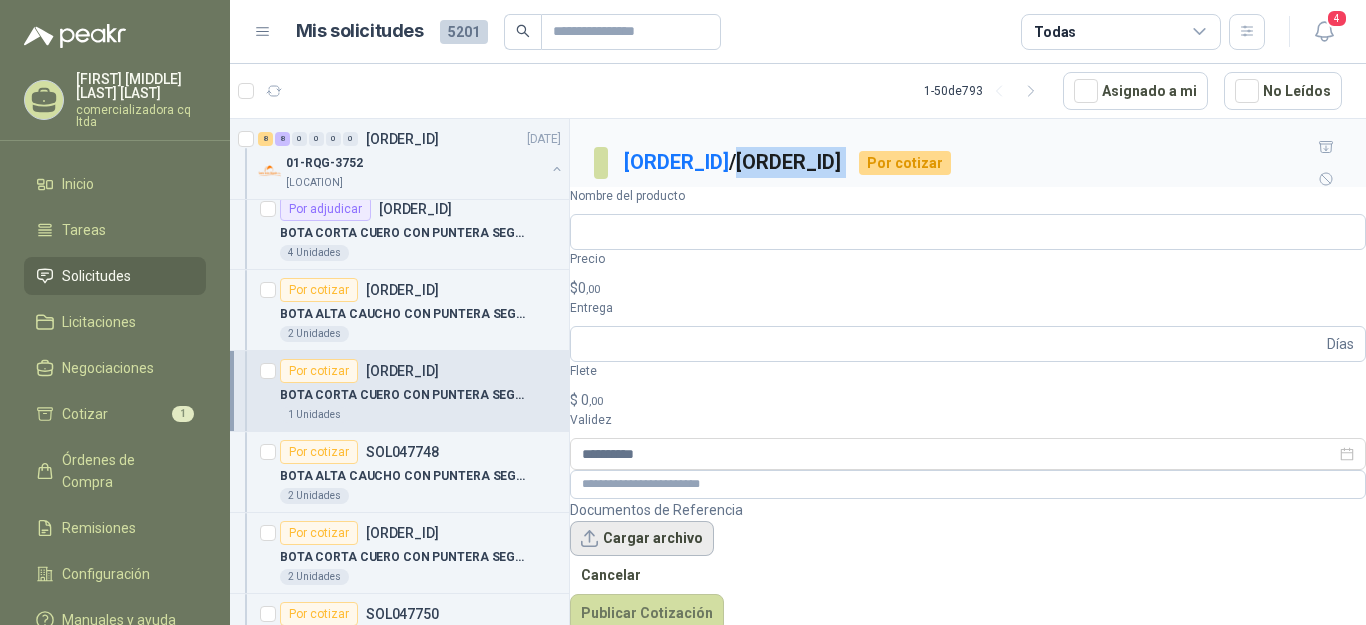 click on "Cargar archivo" at bounding box center (642, 539) 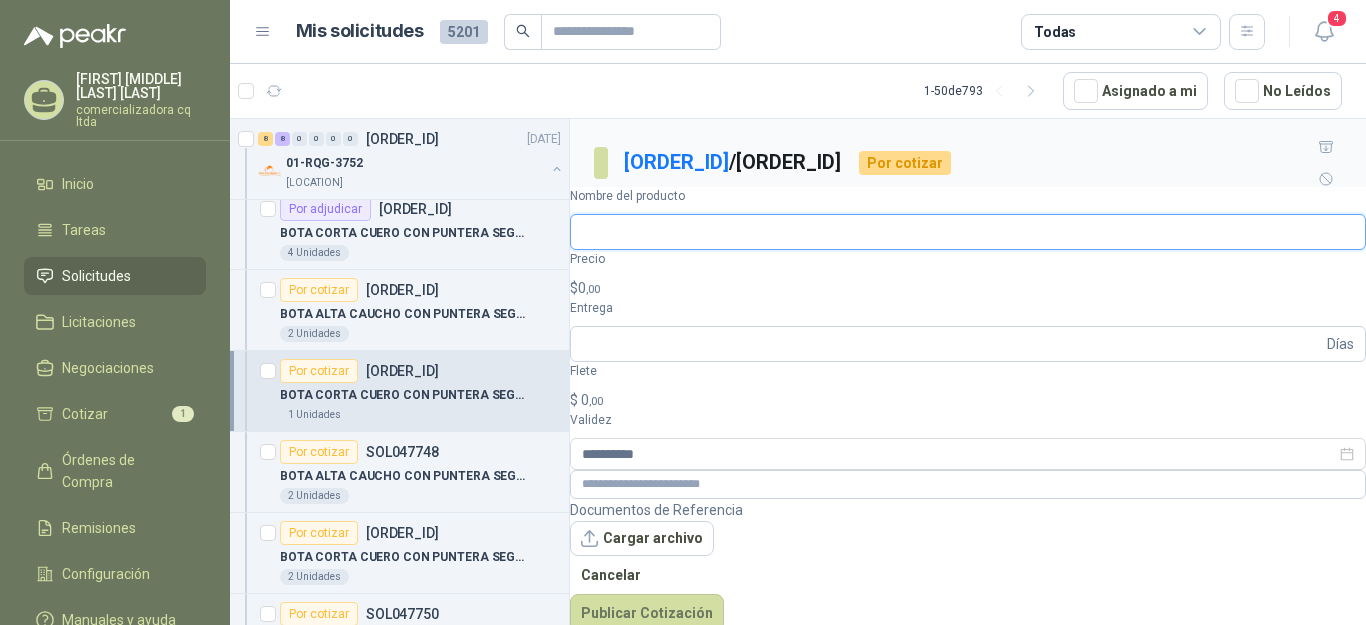 click on "Nombre del producto" at bounding box center (968, 232) 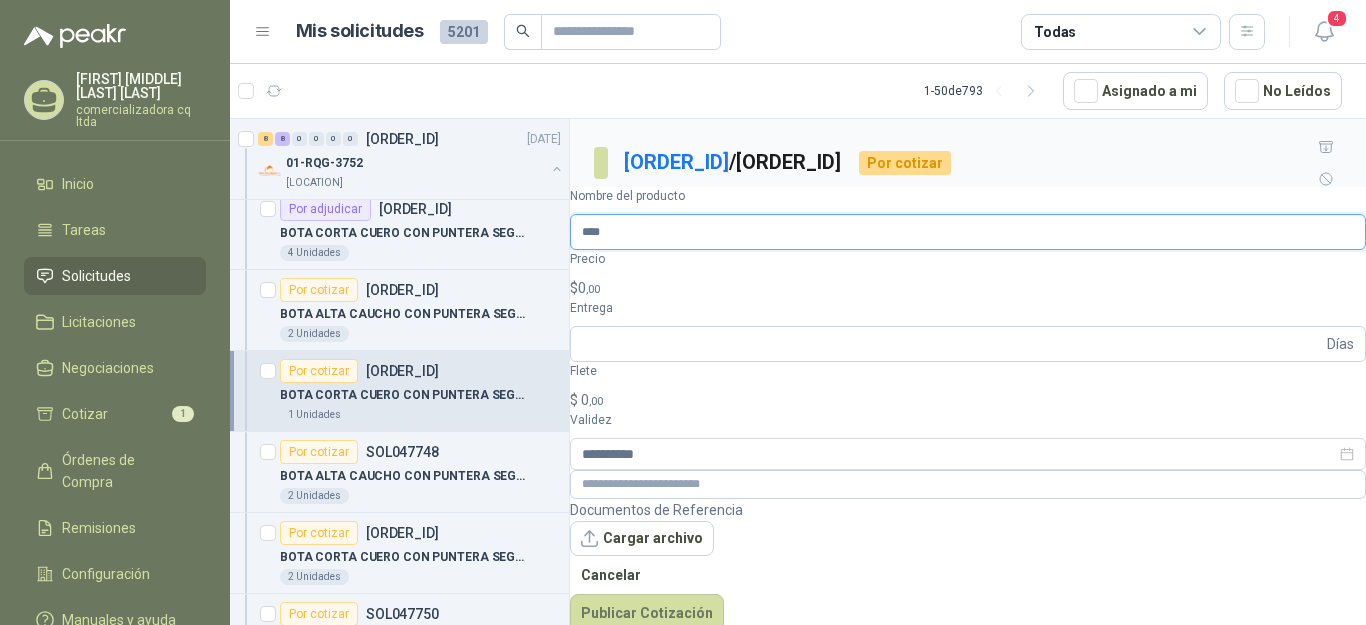 type on "**********" 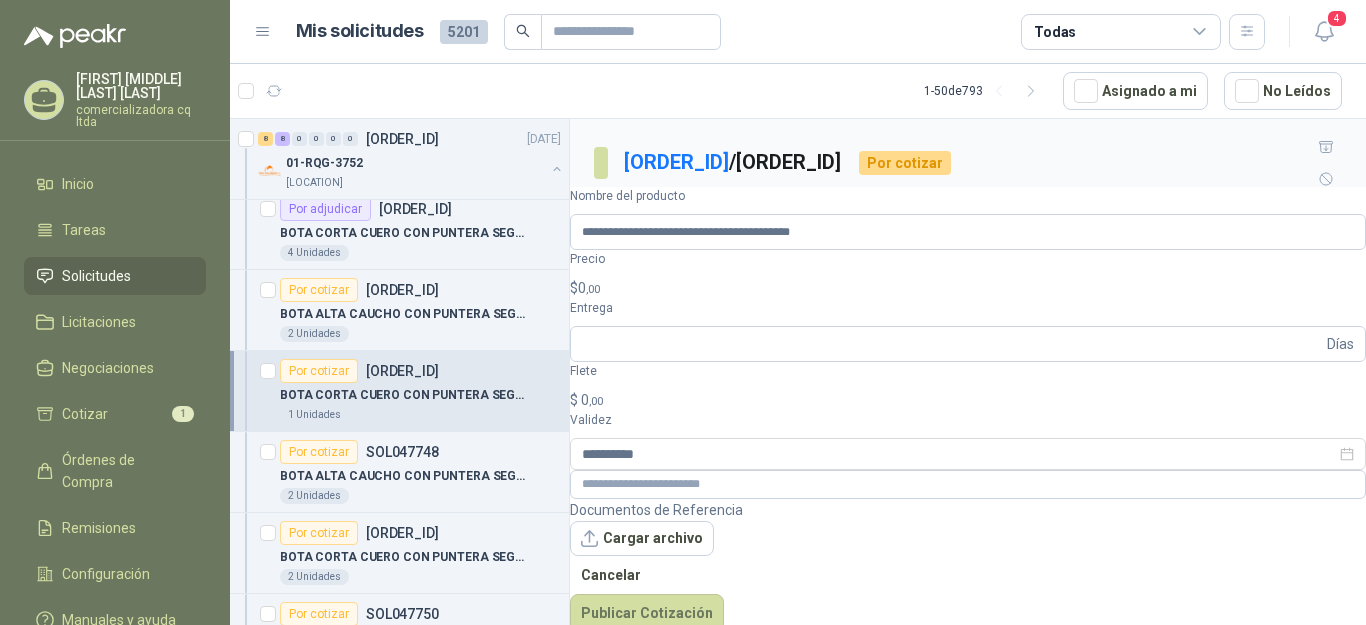 click on "$  0 ,00" at bounding box center [968, 288] 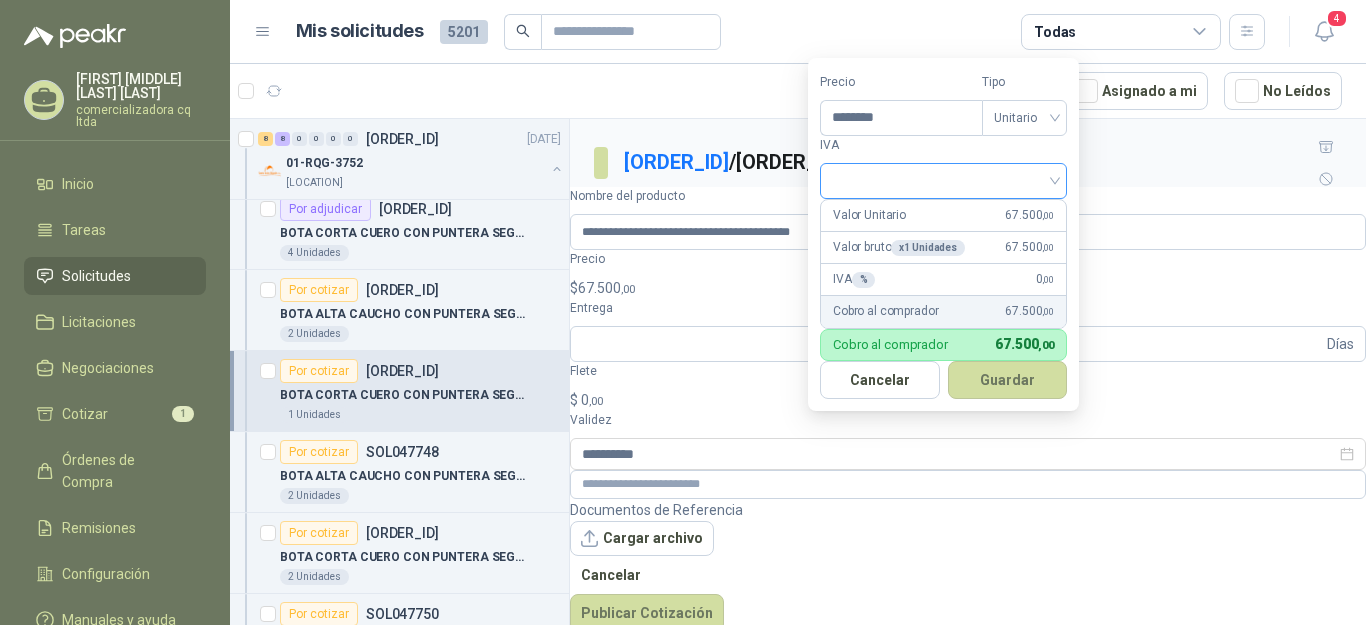 click at bounding box center [943, 181] 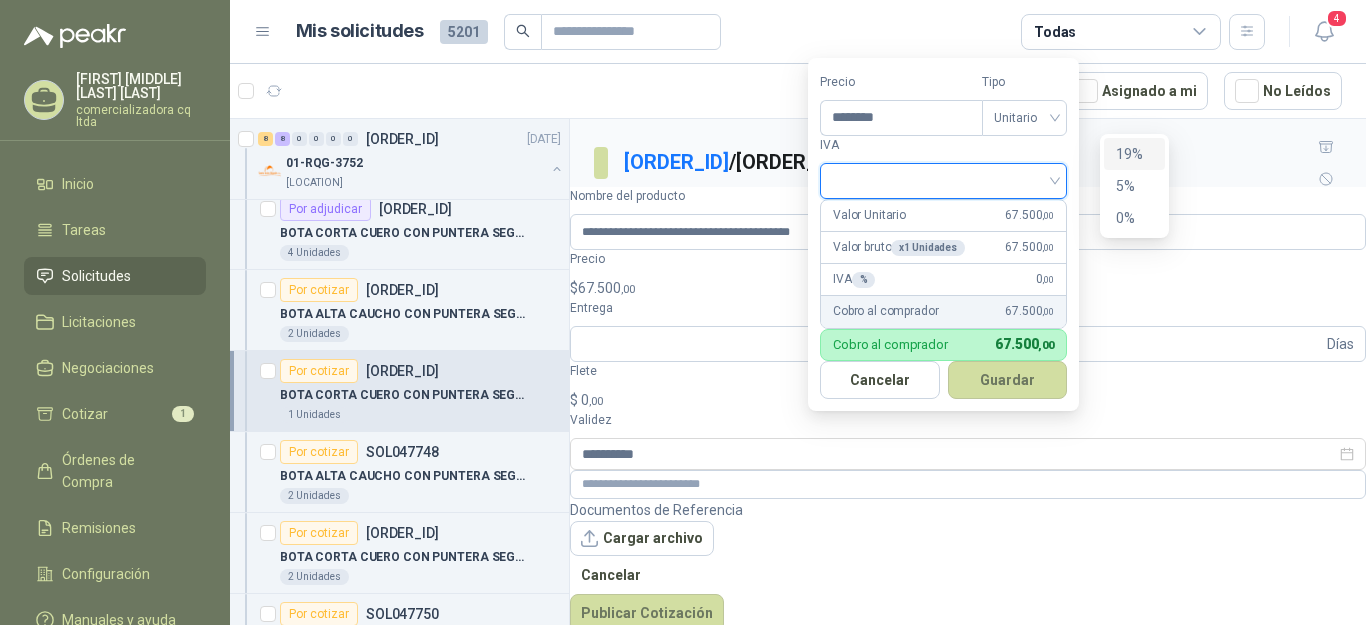 click on "19%" at bounding box center (1134, 154) 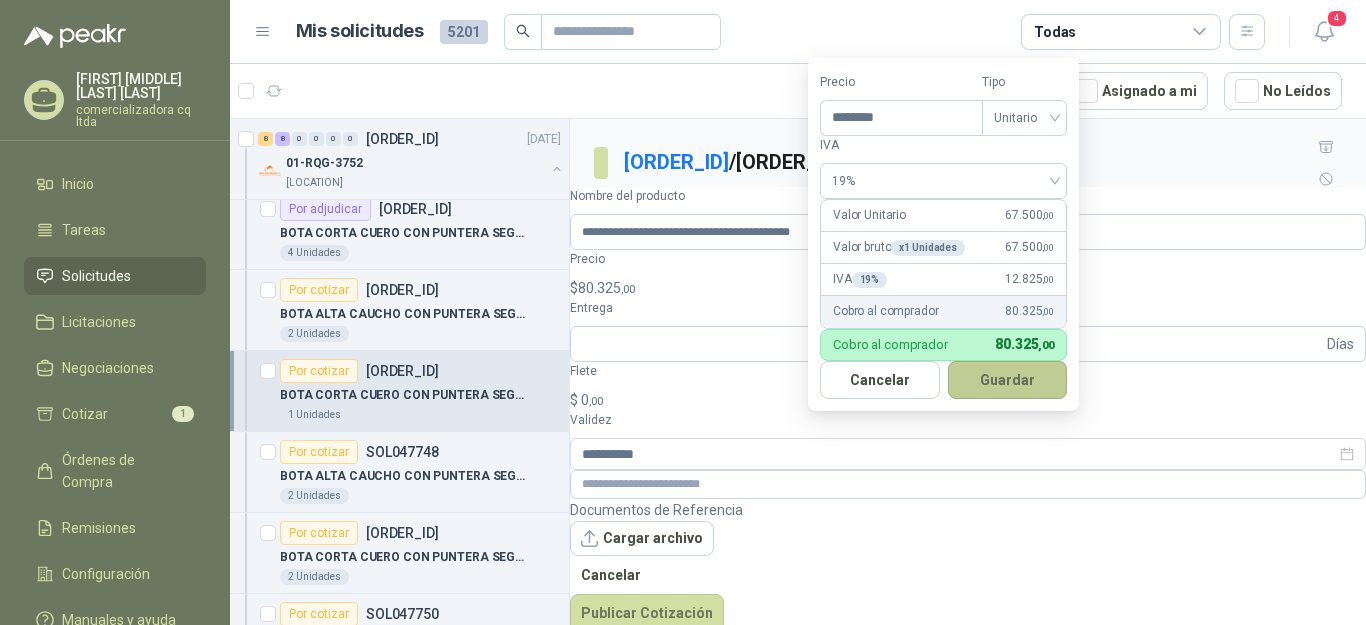 click on "Guardar" at bounding box center (1008, 380) 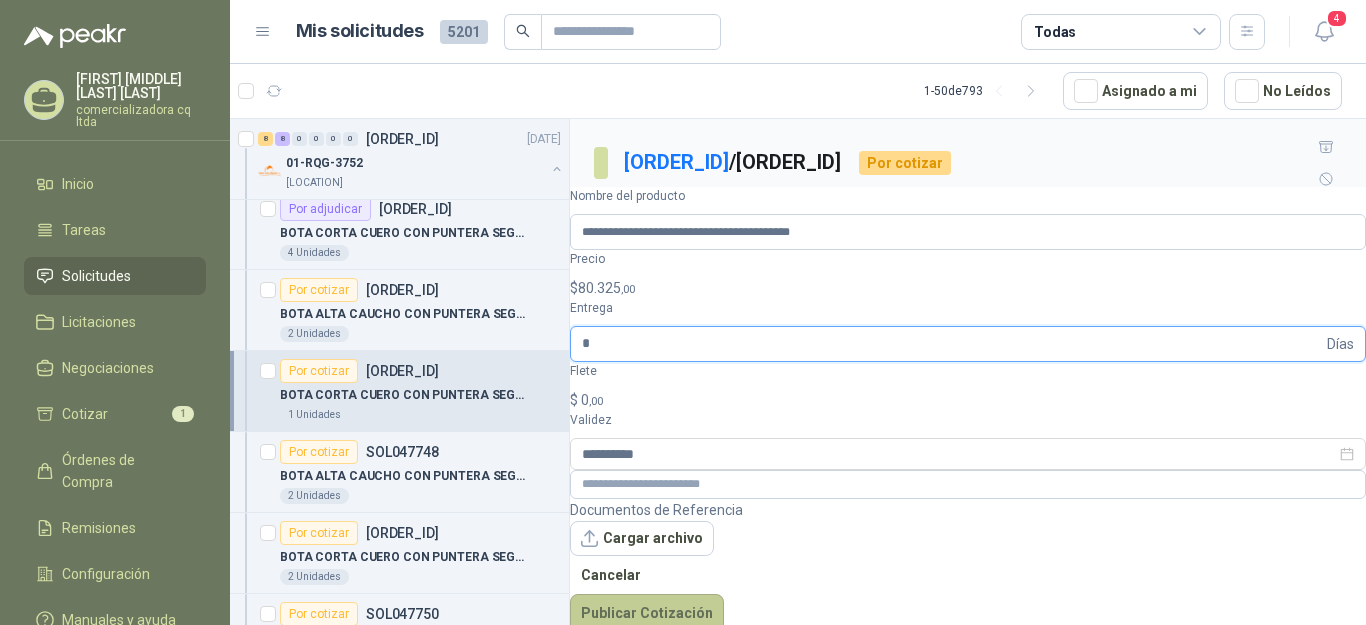 type on "*" 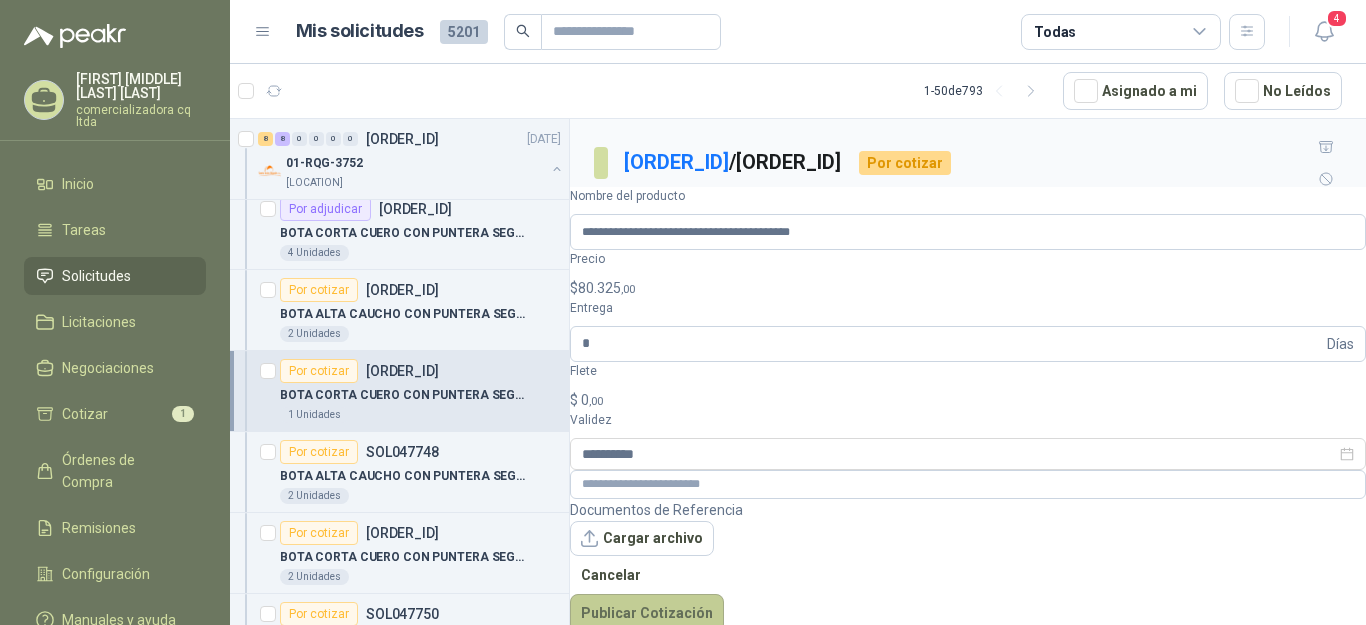 click on "Publicar Cotización" at bounding box center [647, 613] 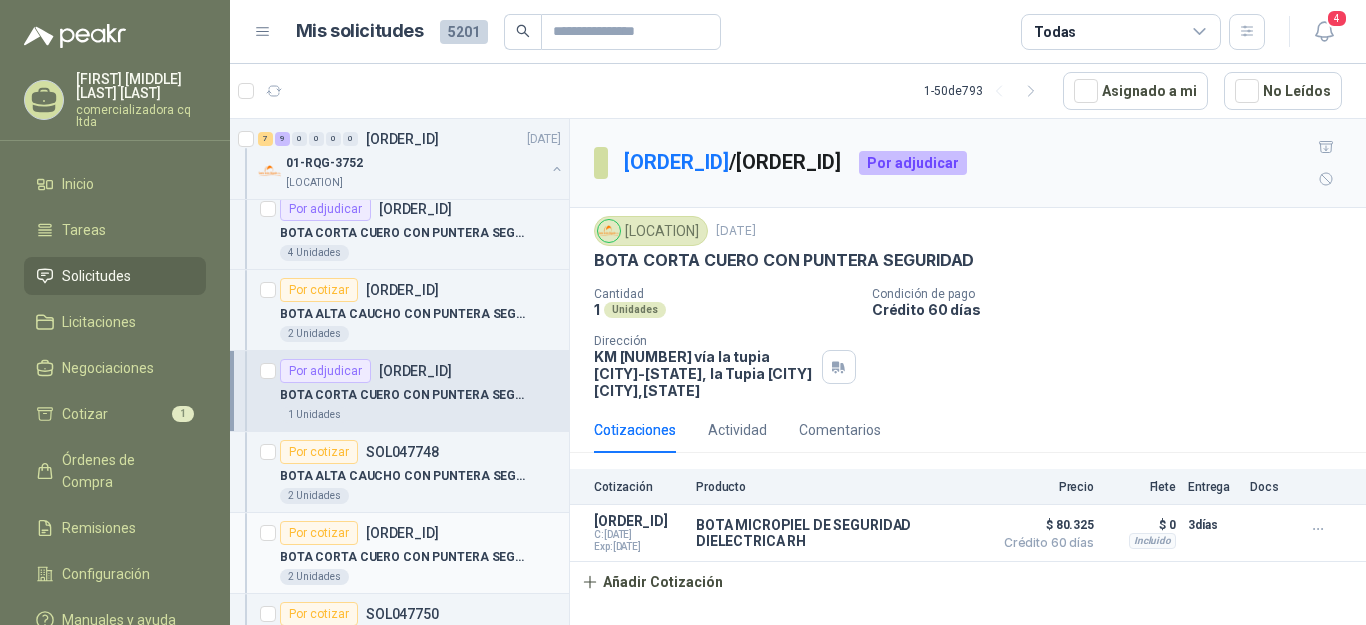 click on "BOTA CORTA CUERO CON PUNTERA SEGURIDAD" at bounding box center (404, 557) 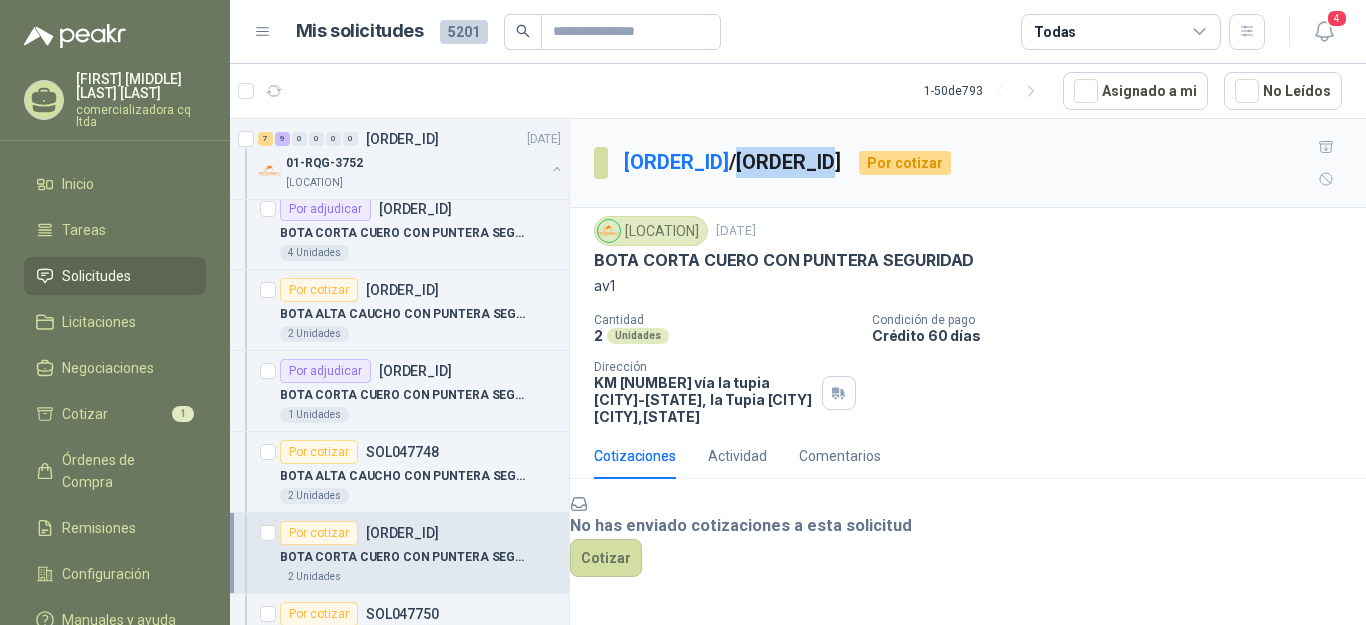 drag, startPoint x: 761, startPoint y: 141, endPoint x: 861, endPoint y: 136, distance: 100.12492 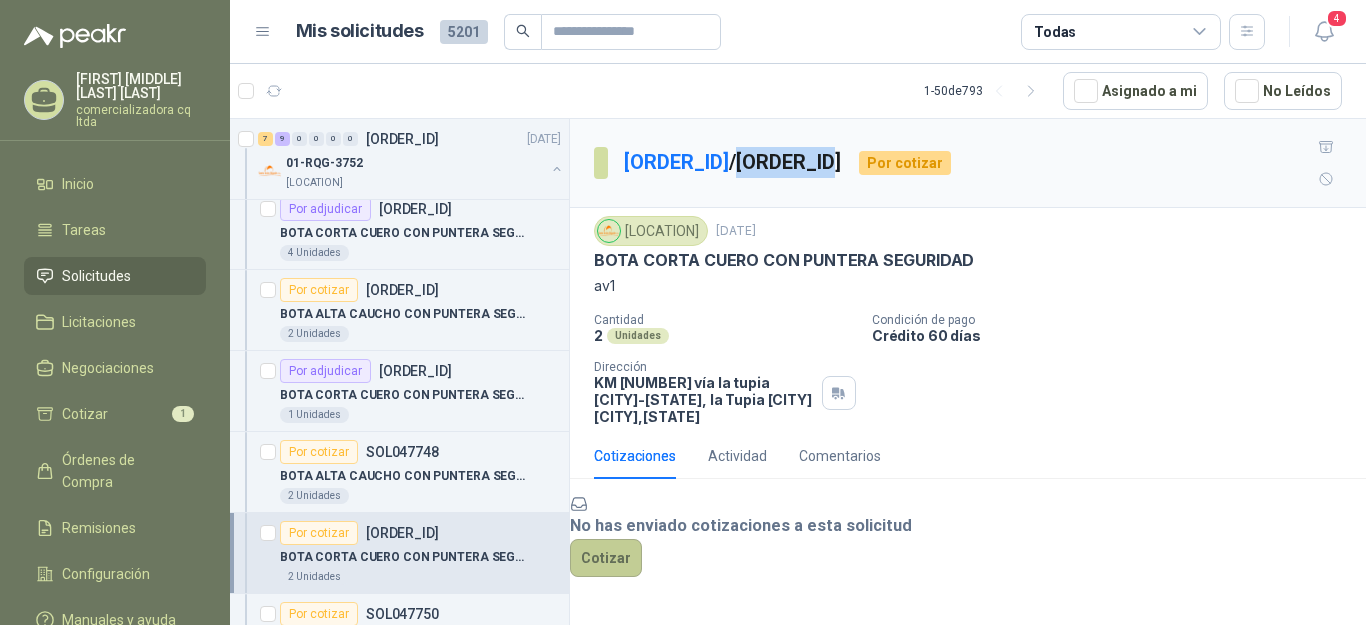 click on "Cotizar" at bounding box center [606, 558] 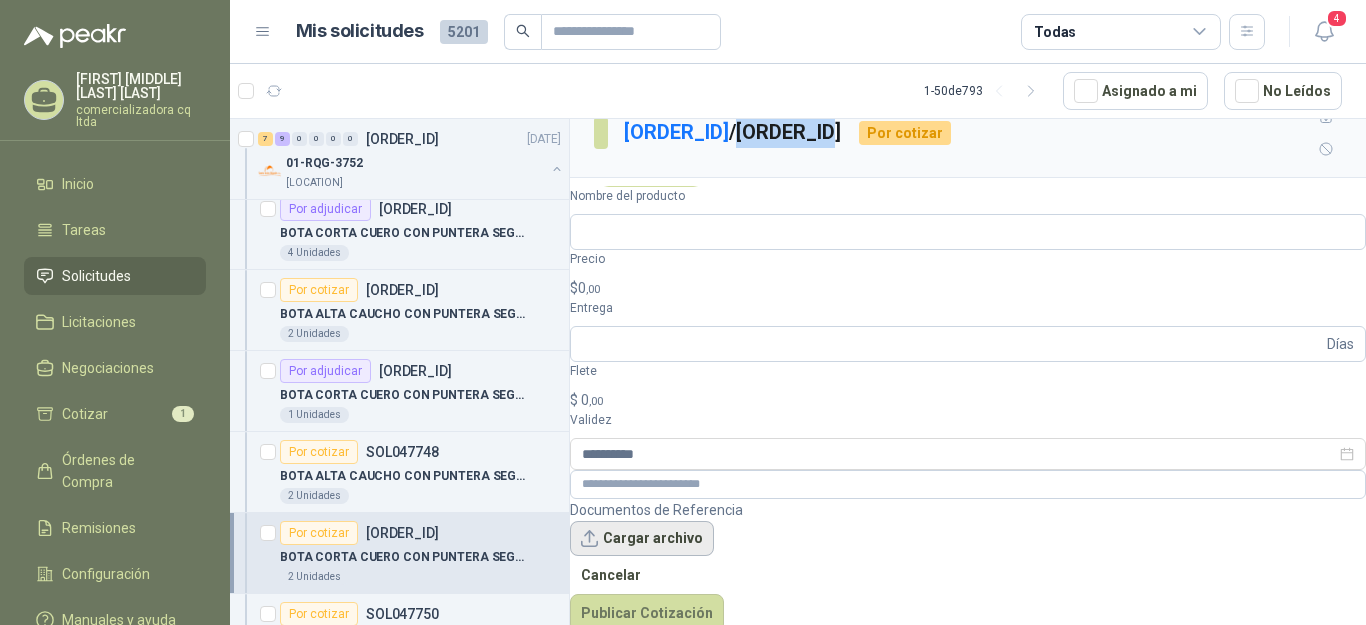 click on "Cargar archivo" at bounding box center [642, 539] 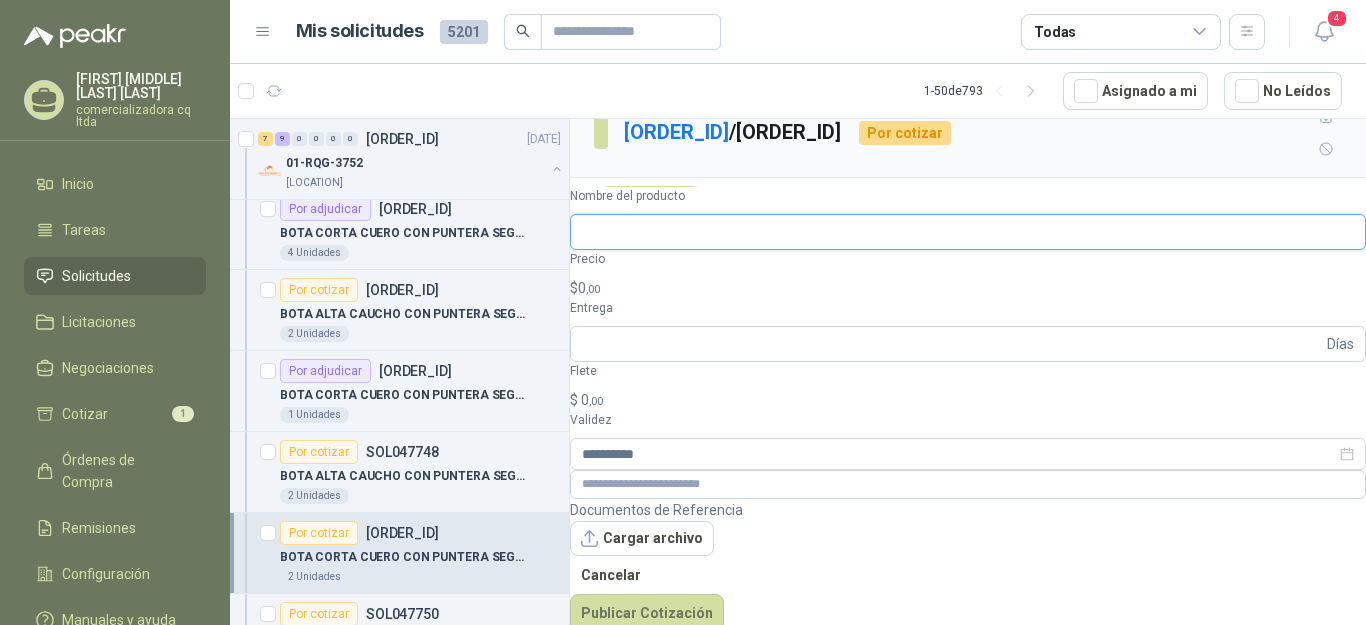 click on "Nombre del producto" at bounding box center (968, 232) 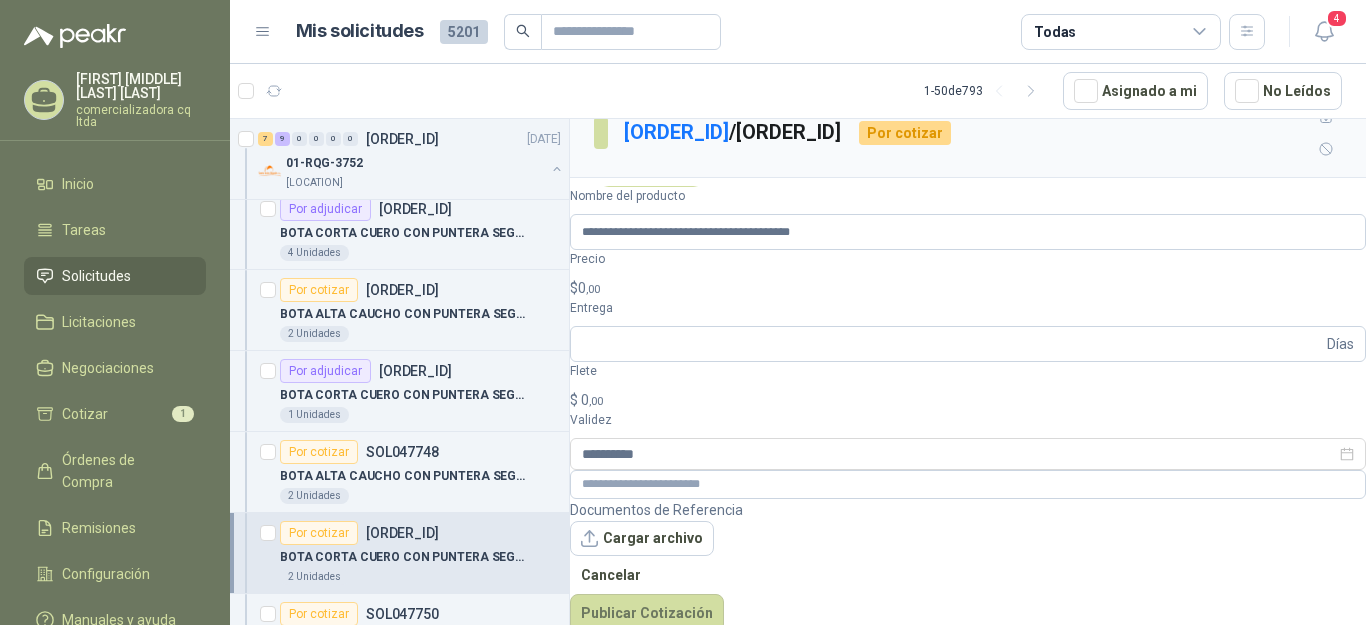click on "$  0 ,00" at bounding box center (968, 288) 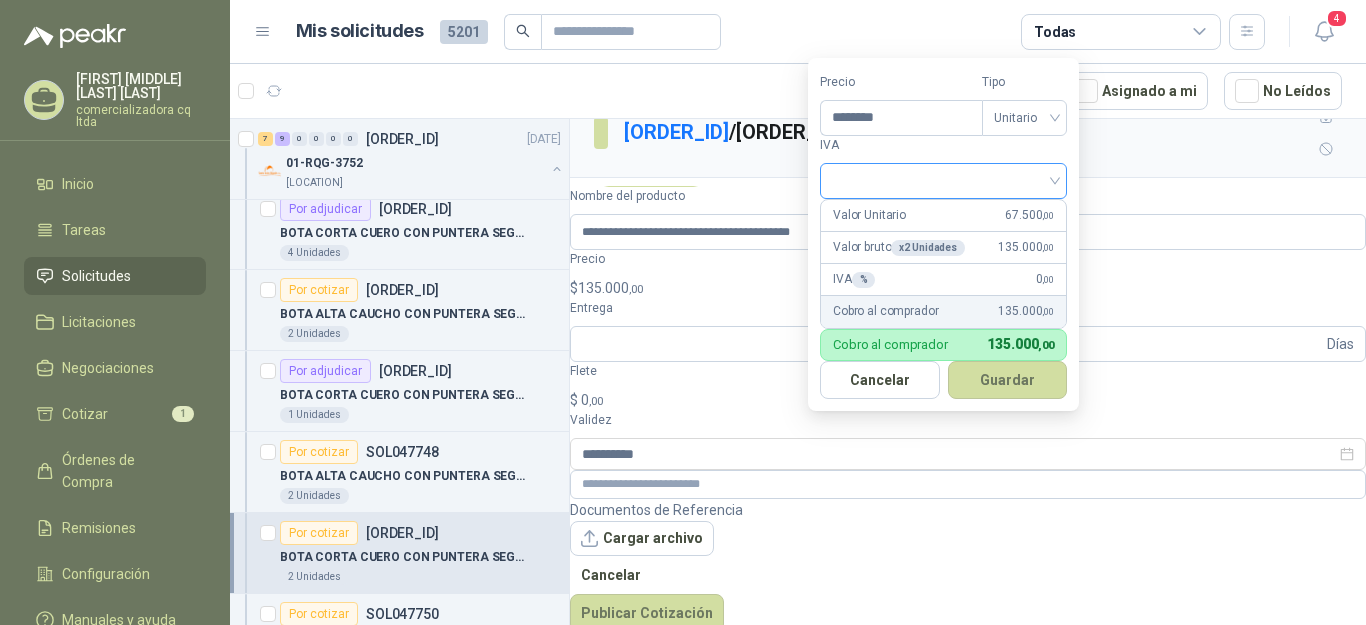 type on "********" 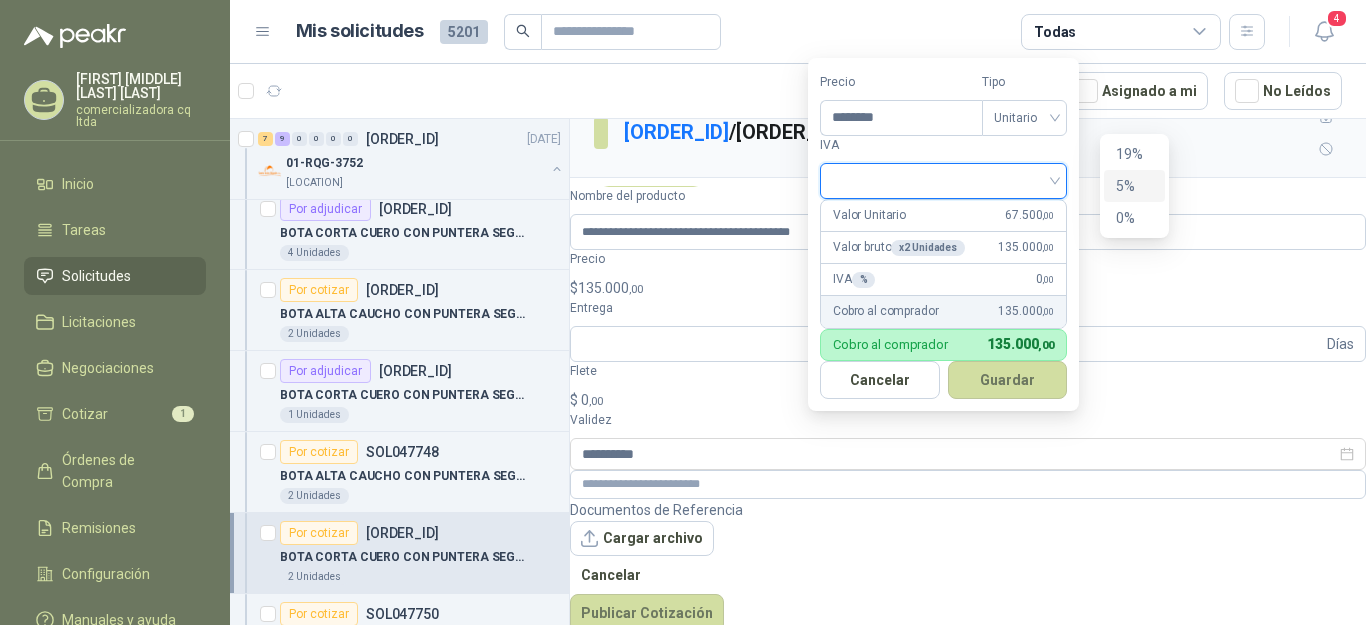 click on "5%" at bounding box center [1134, 186] 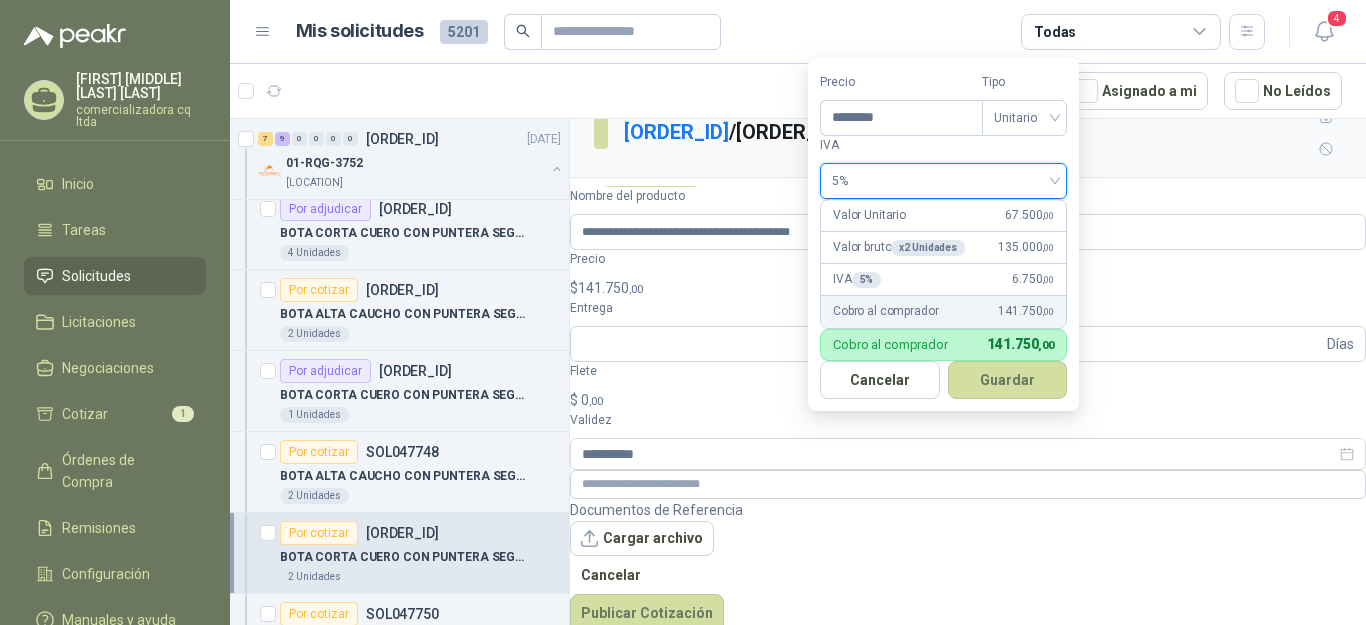 click on "5%" at bounding box center [943, 181] 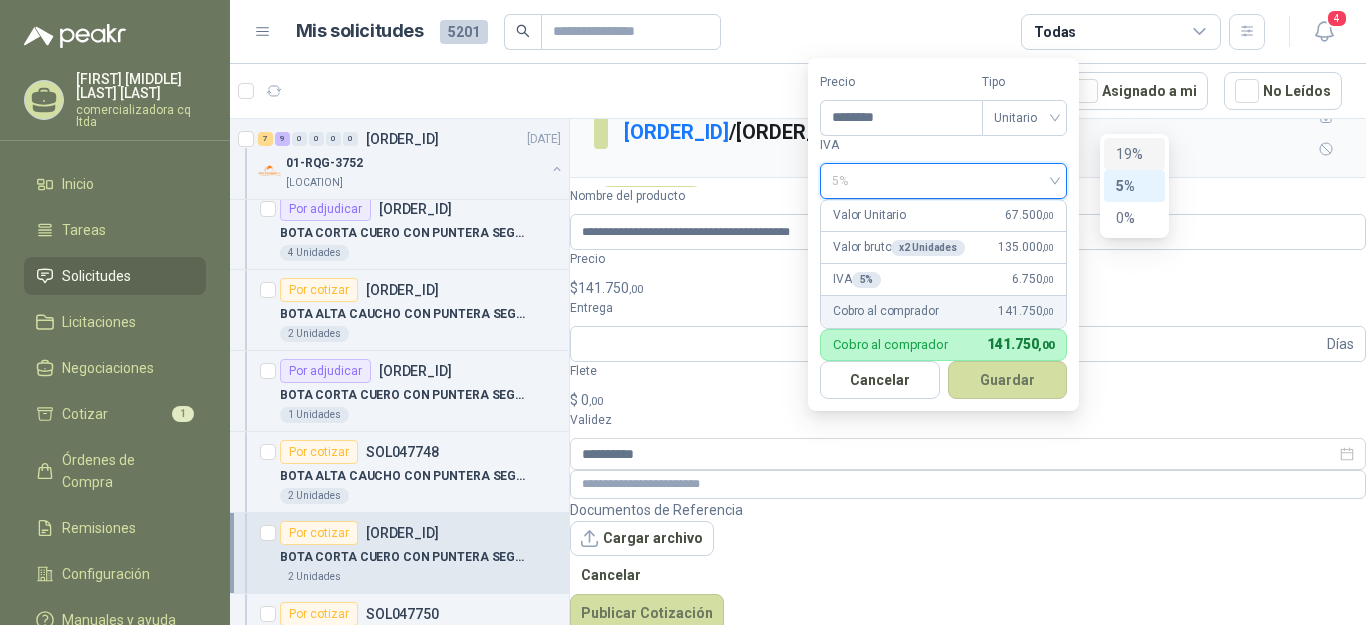 click on "19%" at bounding box center [1134, 154] 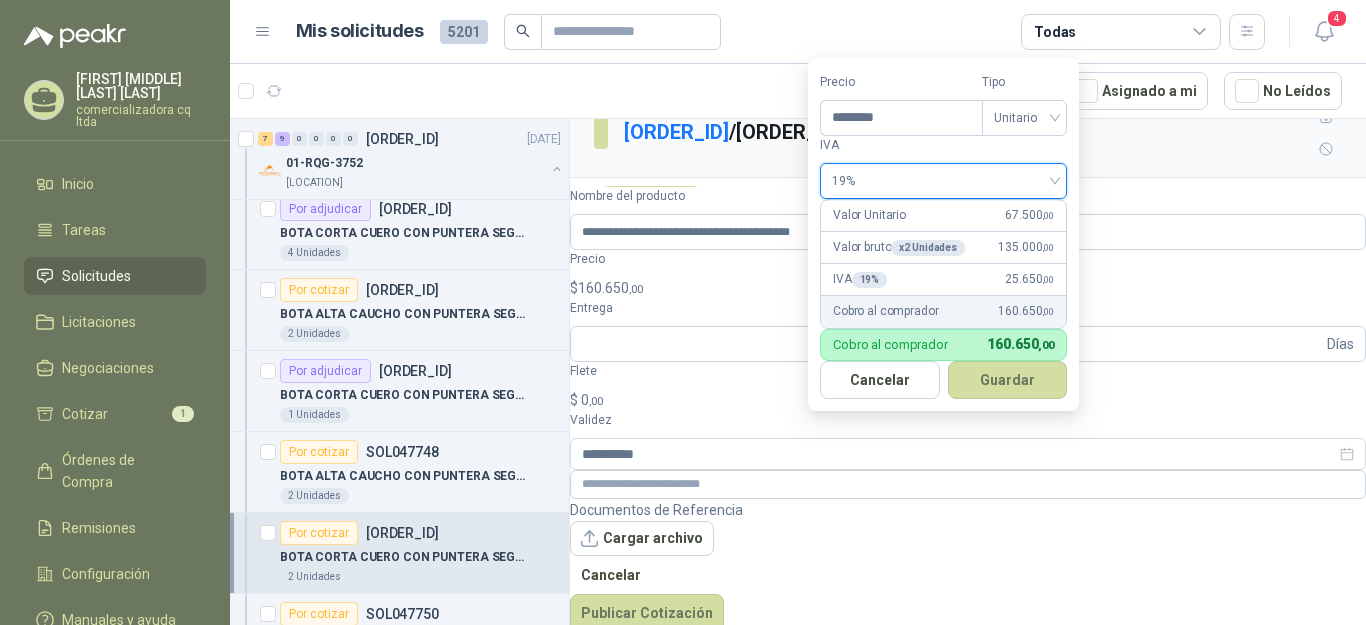 click on "Guardar" at bounding box center [1008, 380] 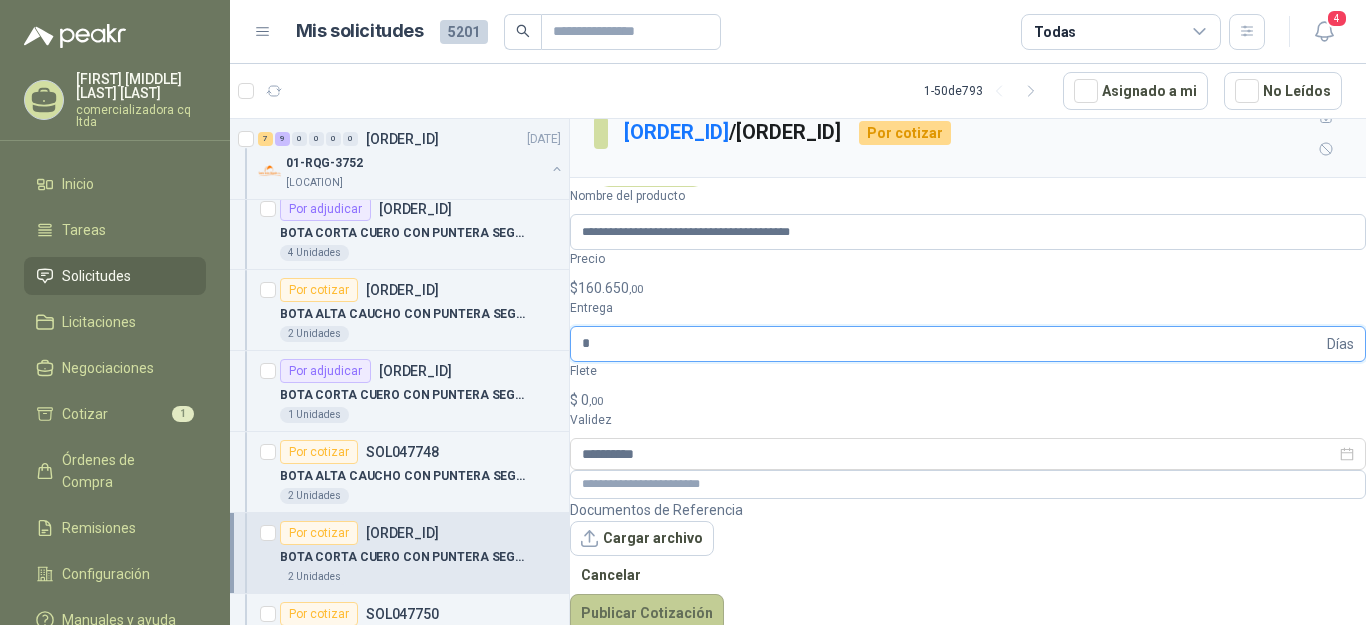 type on "*" 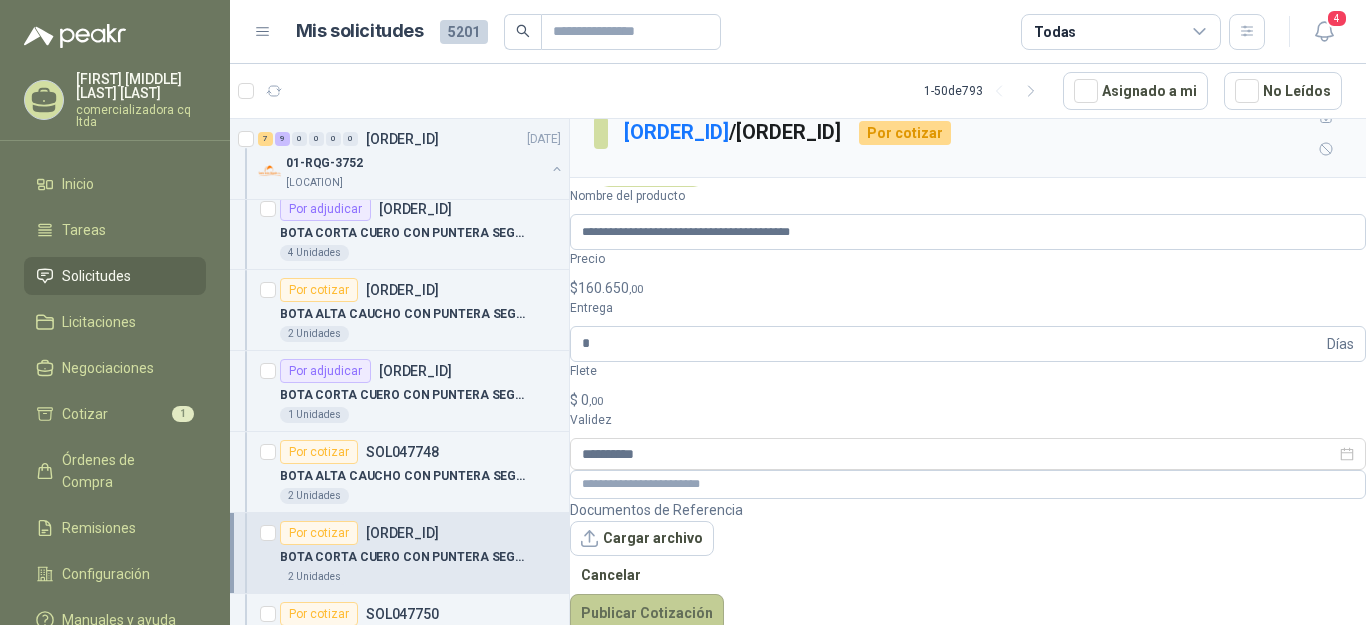 click on "Publicar Cotización" at bounding box center (647, 613) 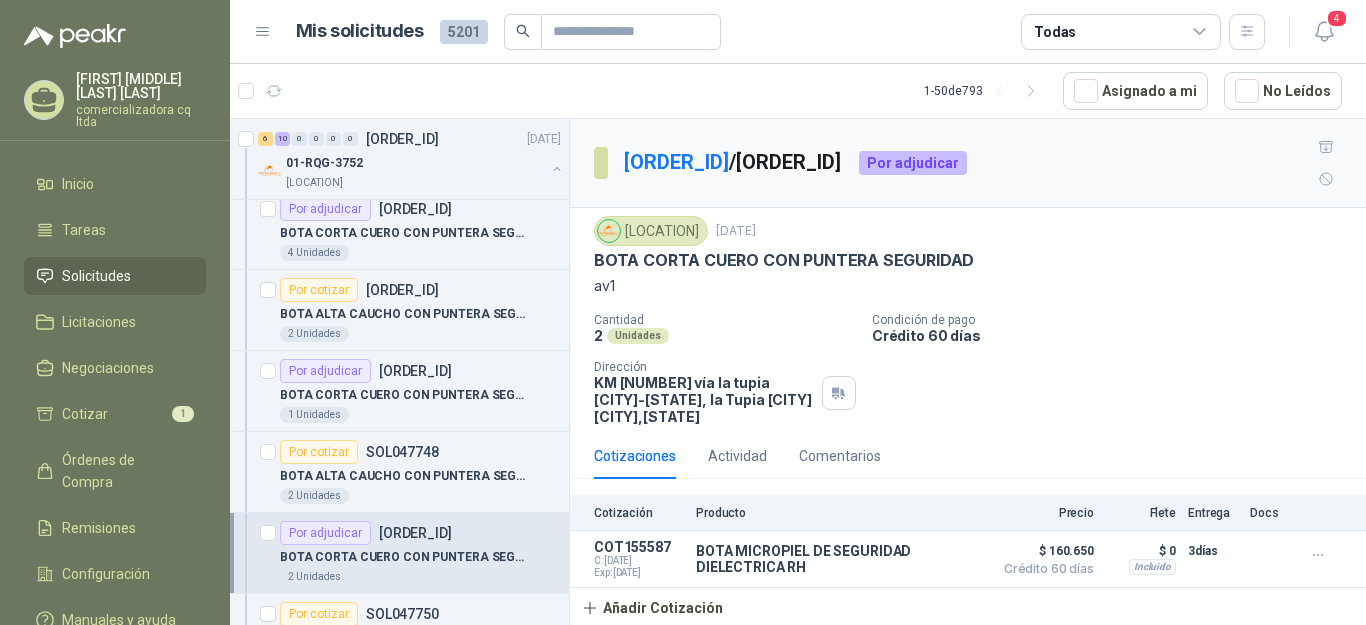 scroll, scrollTop: 0, scrollLeft: 0, axis: both 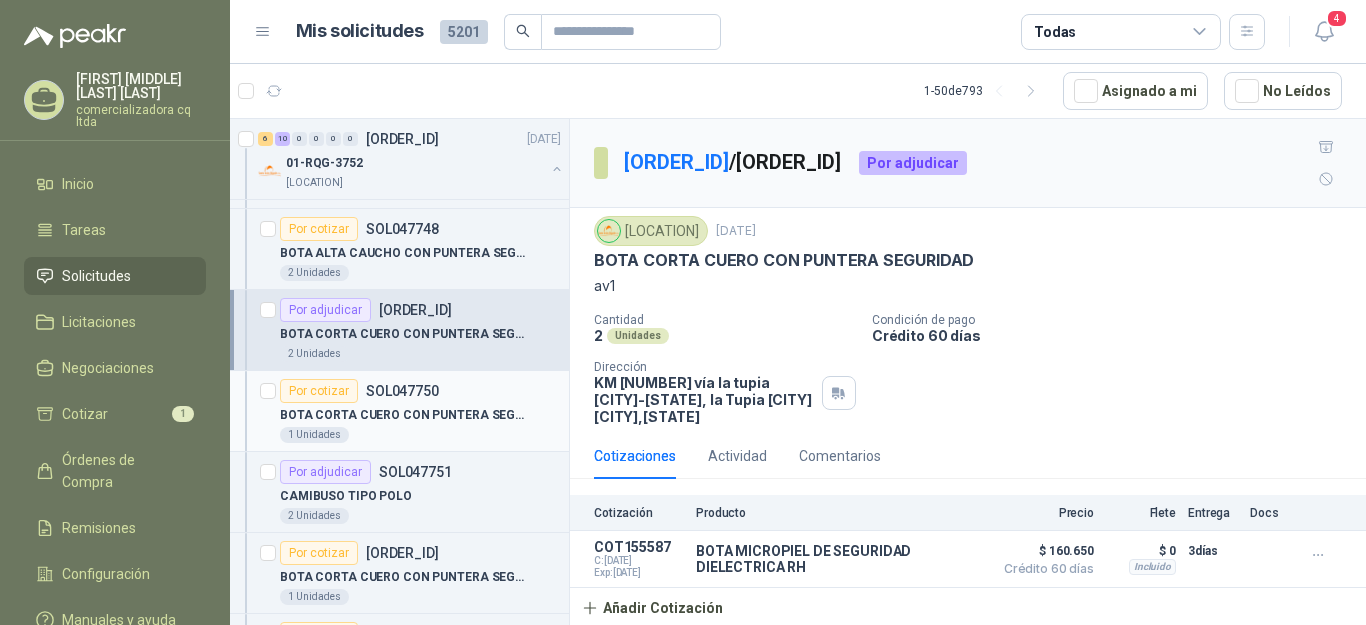 click on "BOTA CORTA CUERO CON PUNTERA SEGURIDAD" at bounding box center (404, 415) 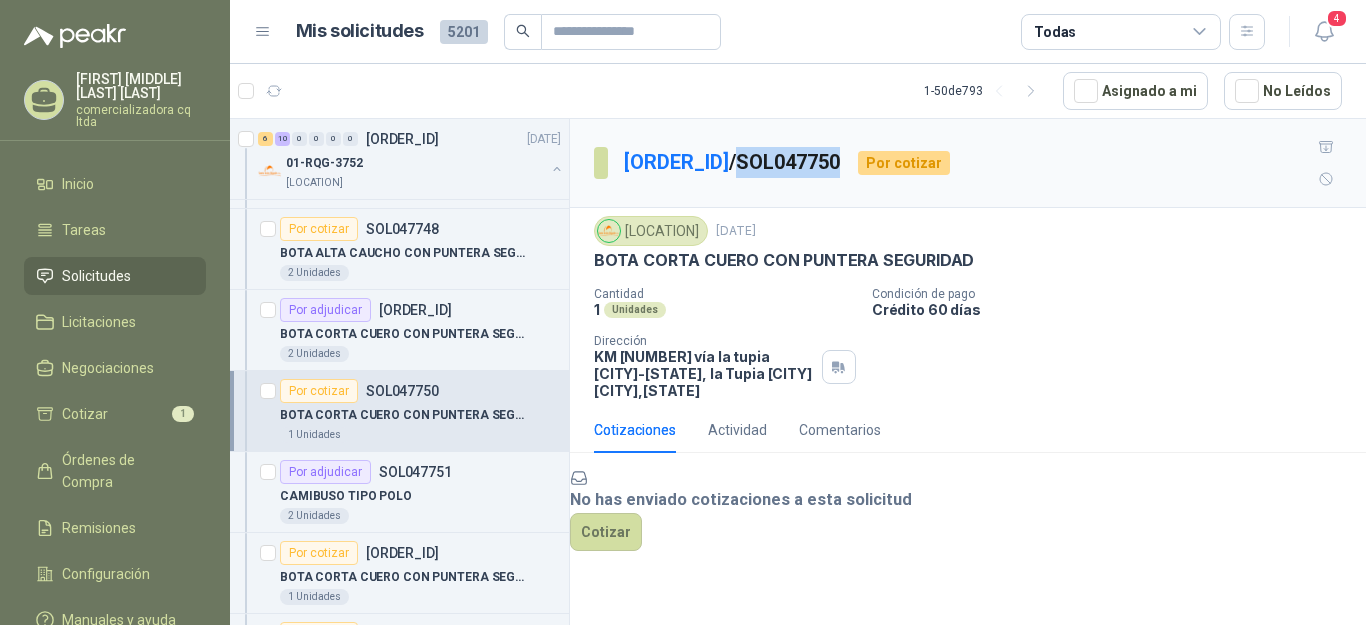 drag, startPoint x: 763, startPoint y: 141, endPoint x: 869, endPoint y: 143, distance: 106.01887 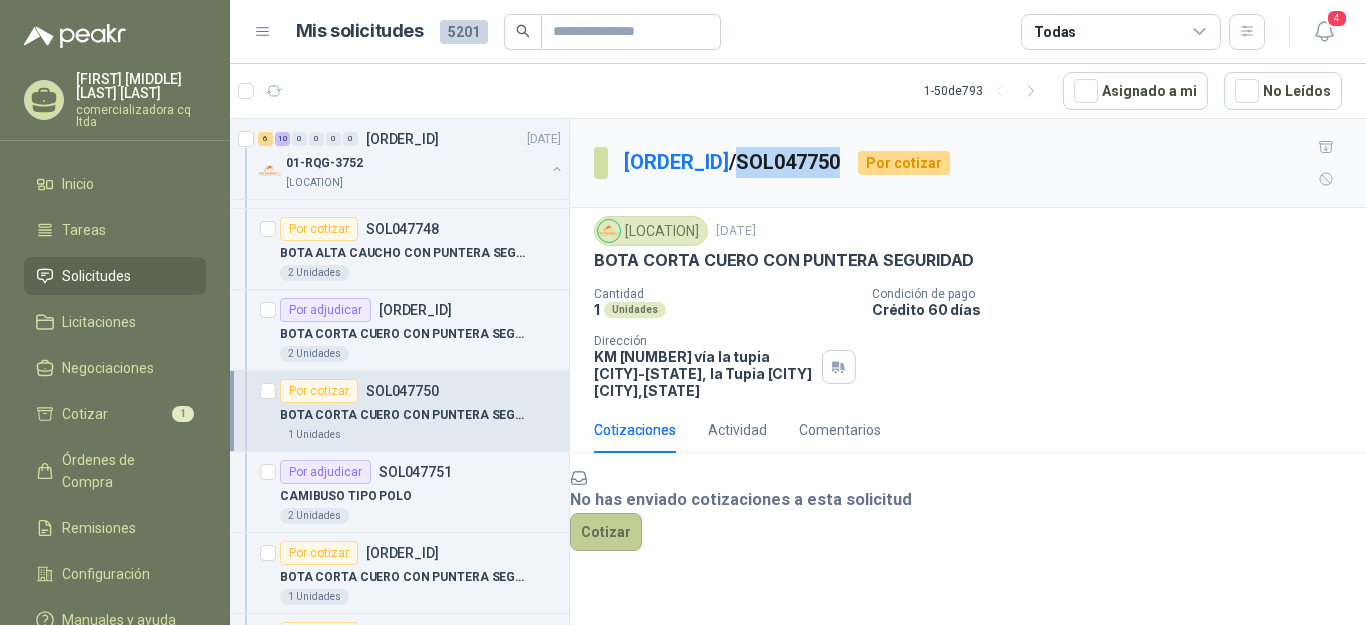 click on "Cotizar" at bounding box center (606, 532) 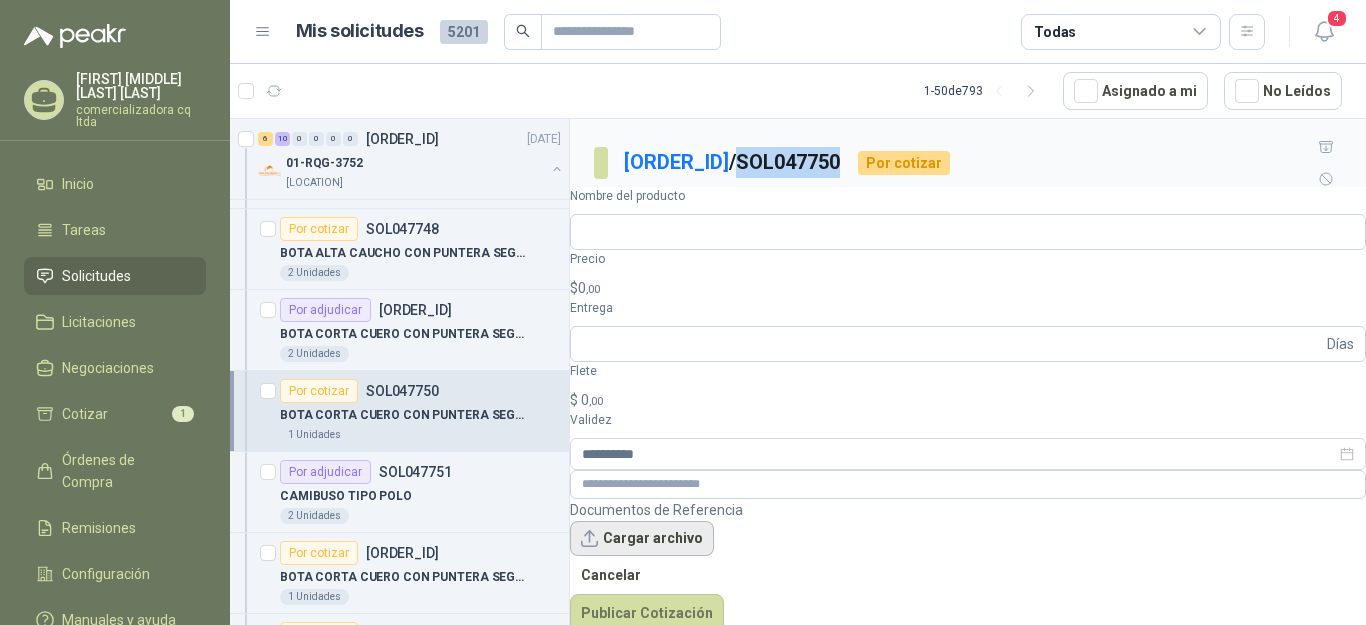 click on "Cargar archivo" at bounding box center (642, 539) 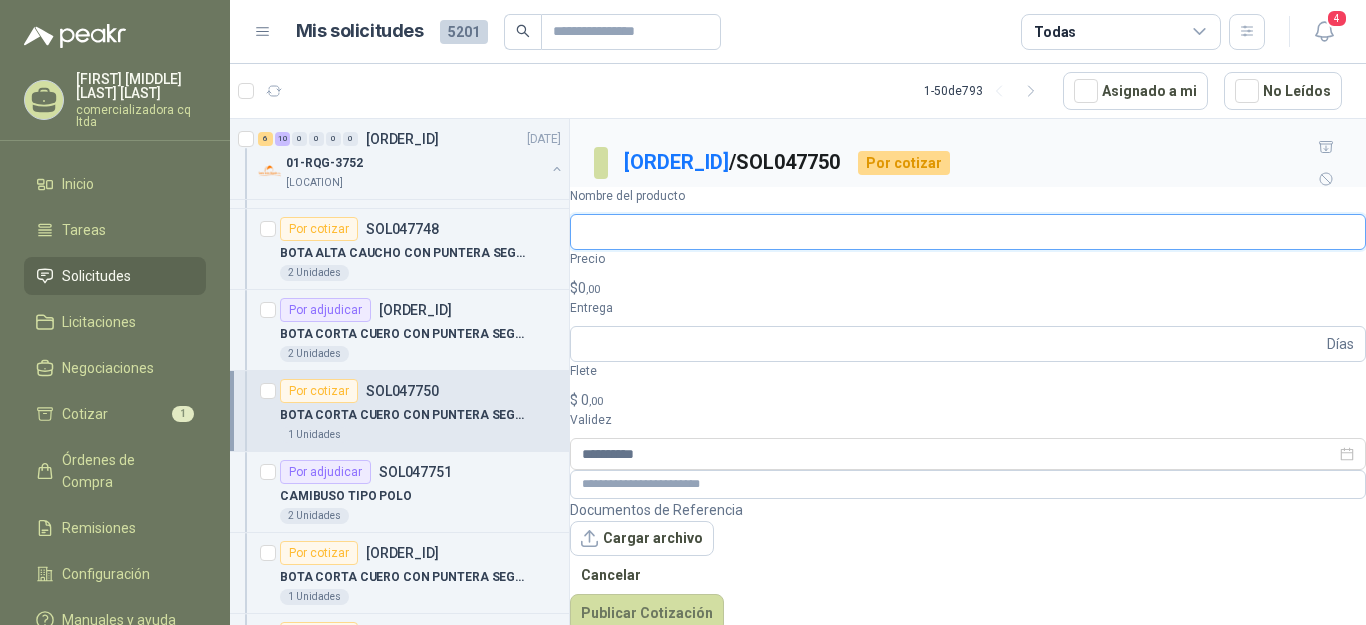 click on "Nombre del producto" at bounding box center (968, 232) 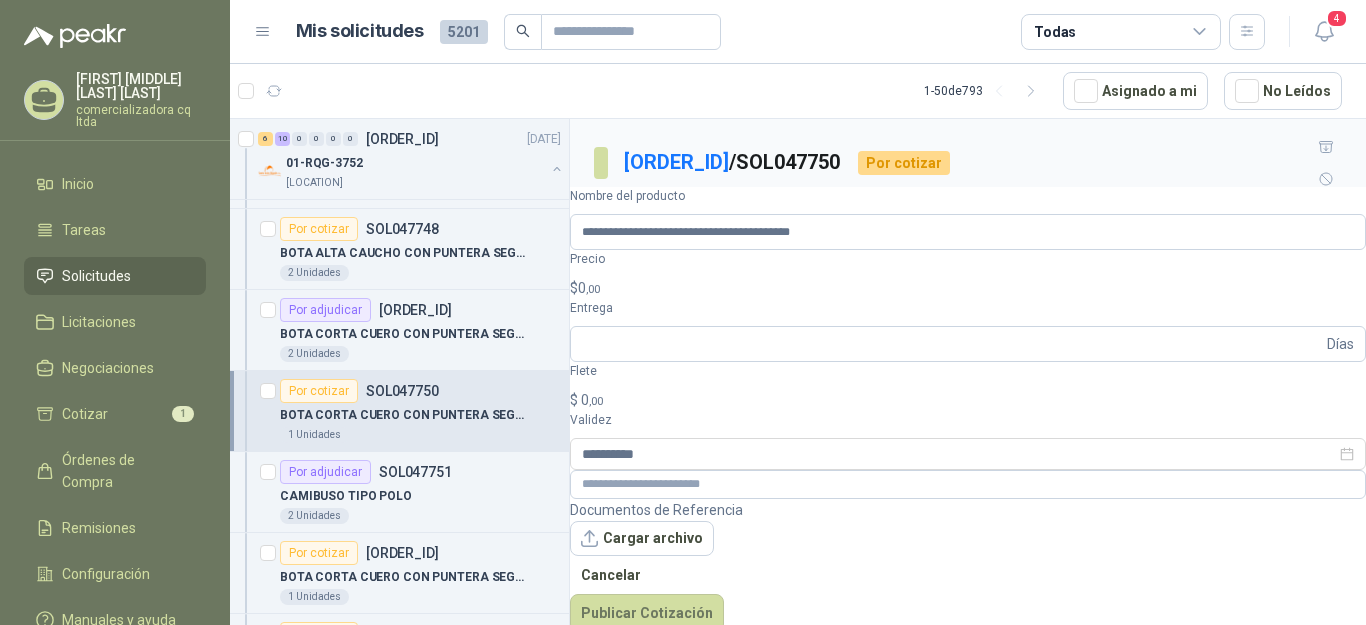 click on "$  0 ,00" at bounding box center (968, 288) 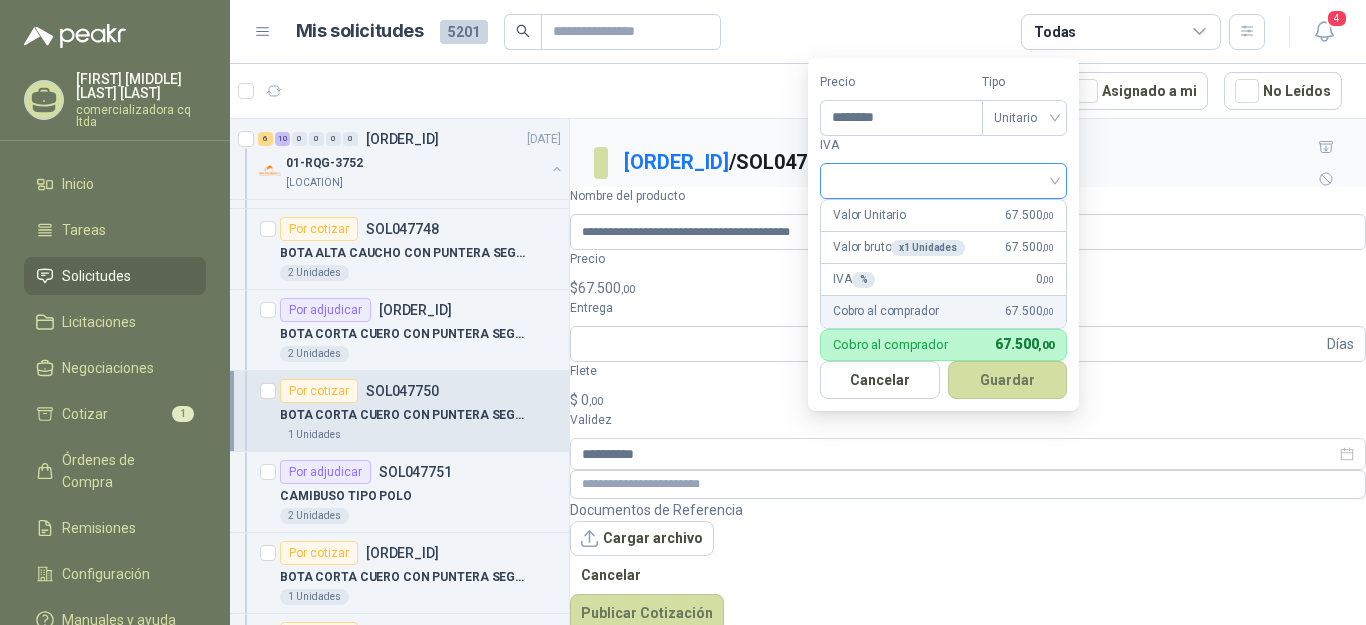 type on "********" 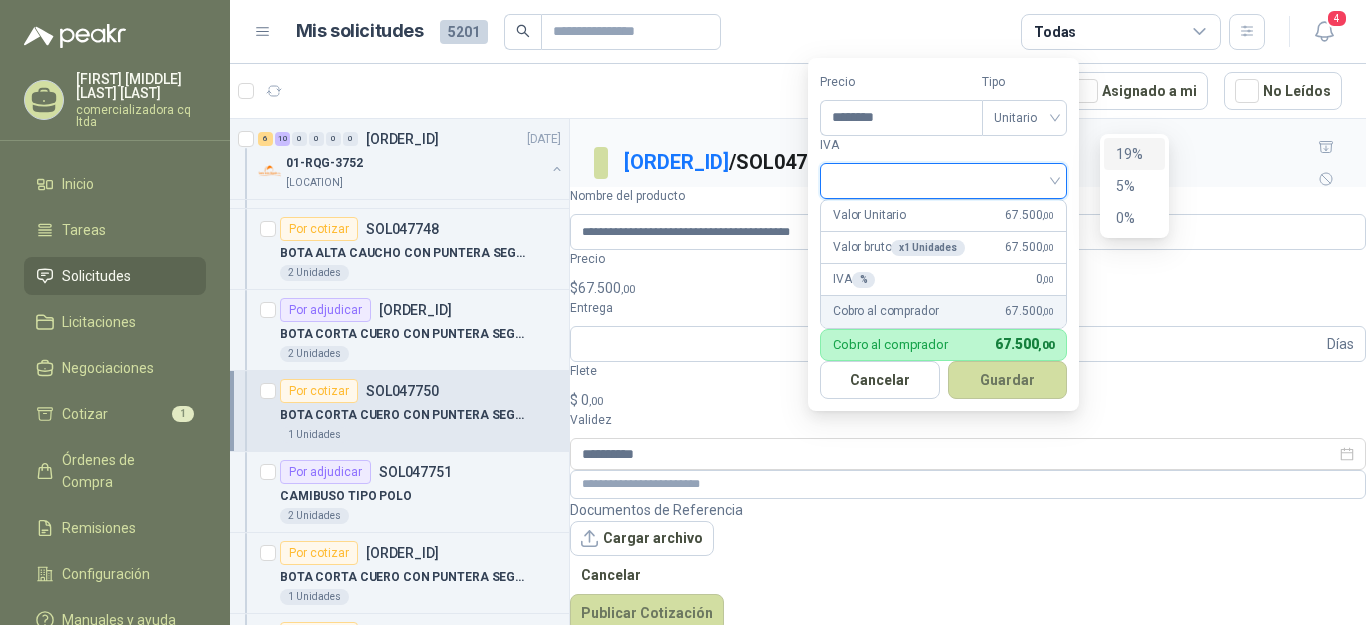 click on "19%" at bounding box center (1134, 154) 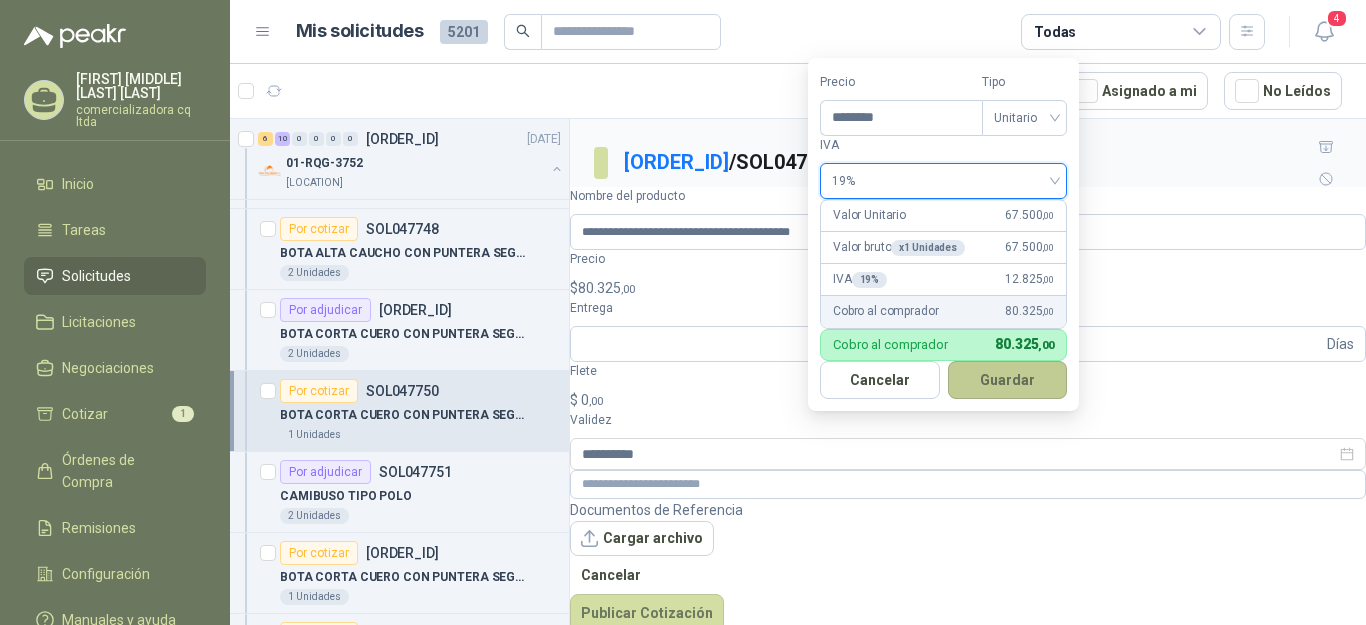 click on "Guardar" at bounding box center (1008, 380) 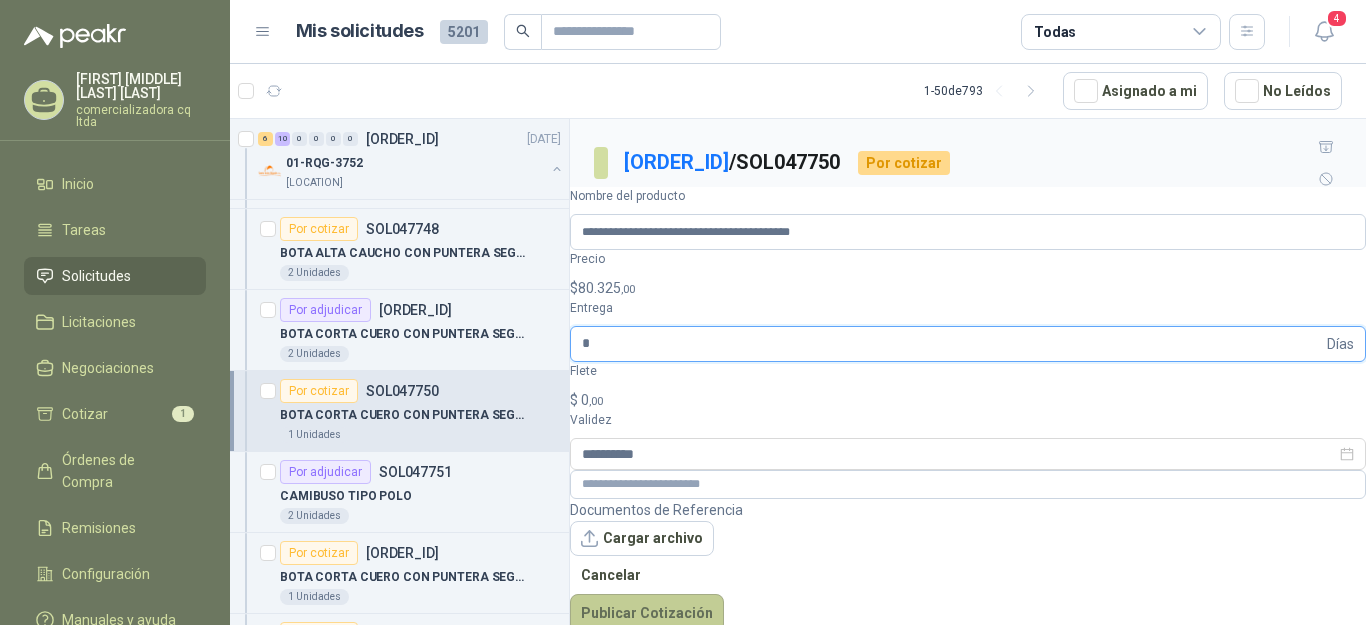 type on "*" 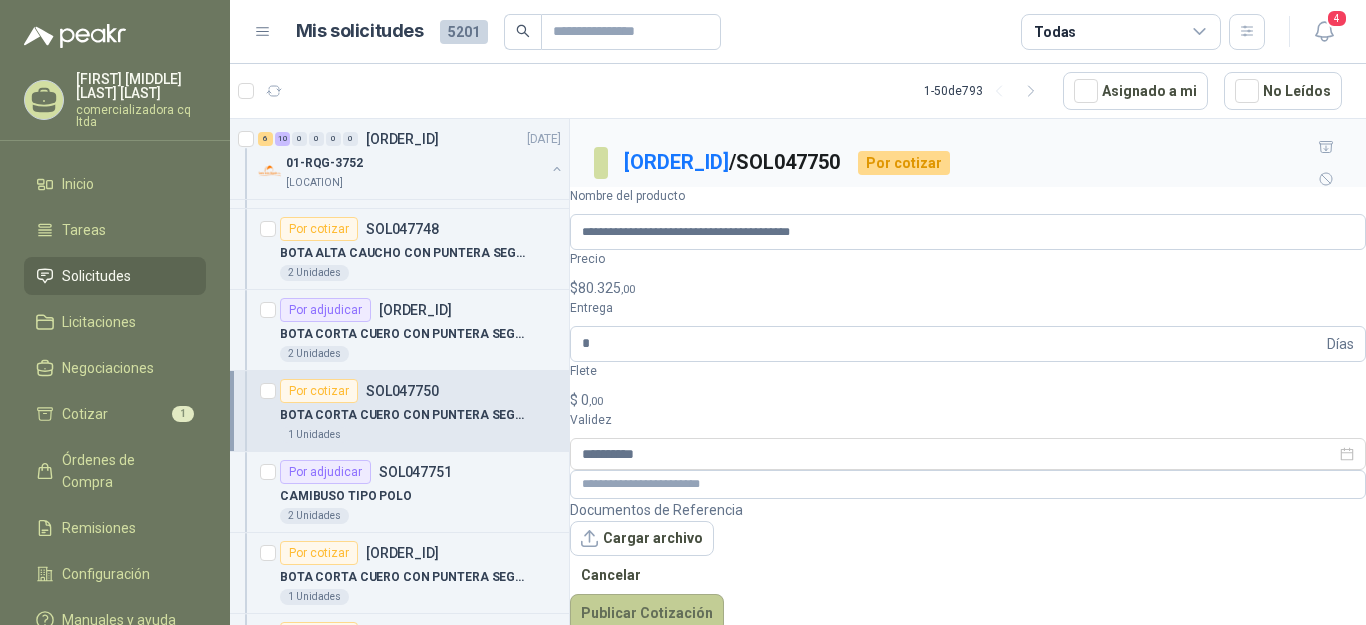 click on "Publicar Cotización" at bounding box center [647, 613] 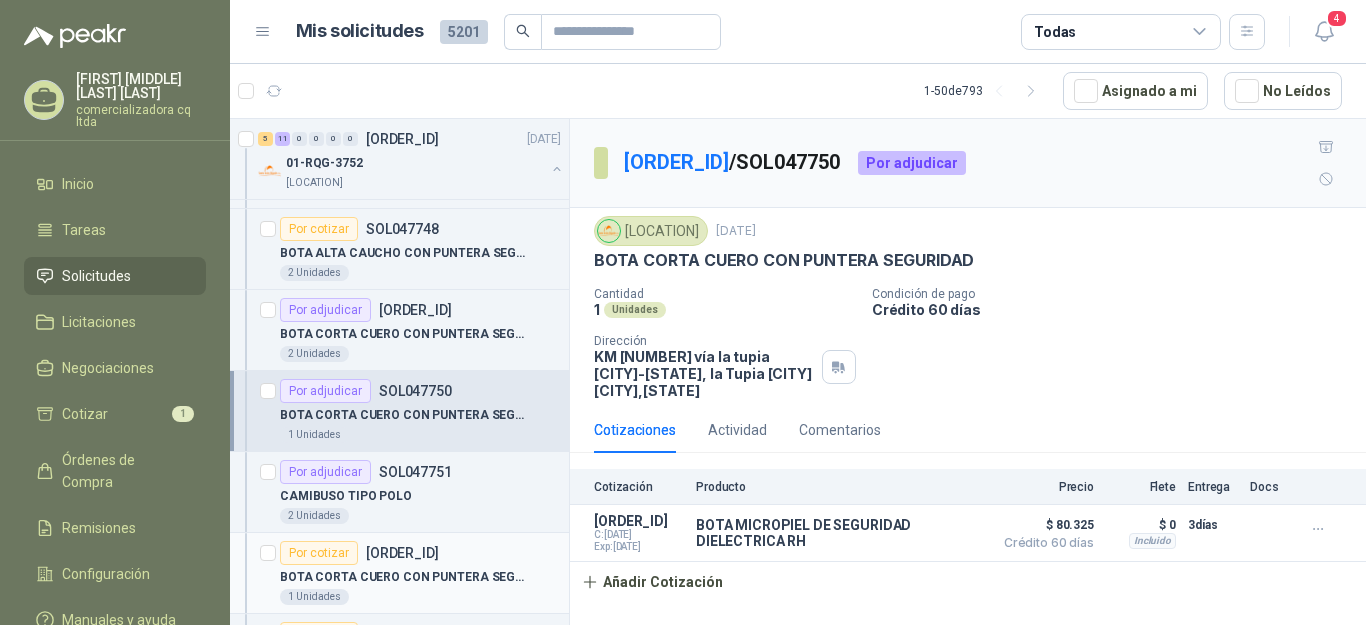 click on "BOTA CORTA CUERO CON PUNTERA SEGURIDAD" at bounding box center [420, 577] 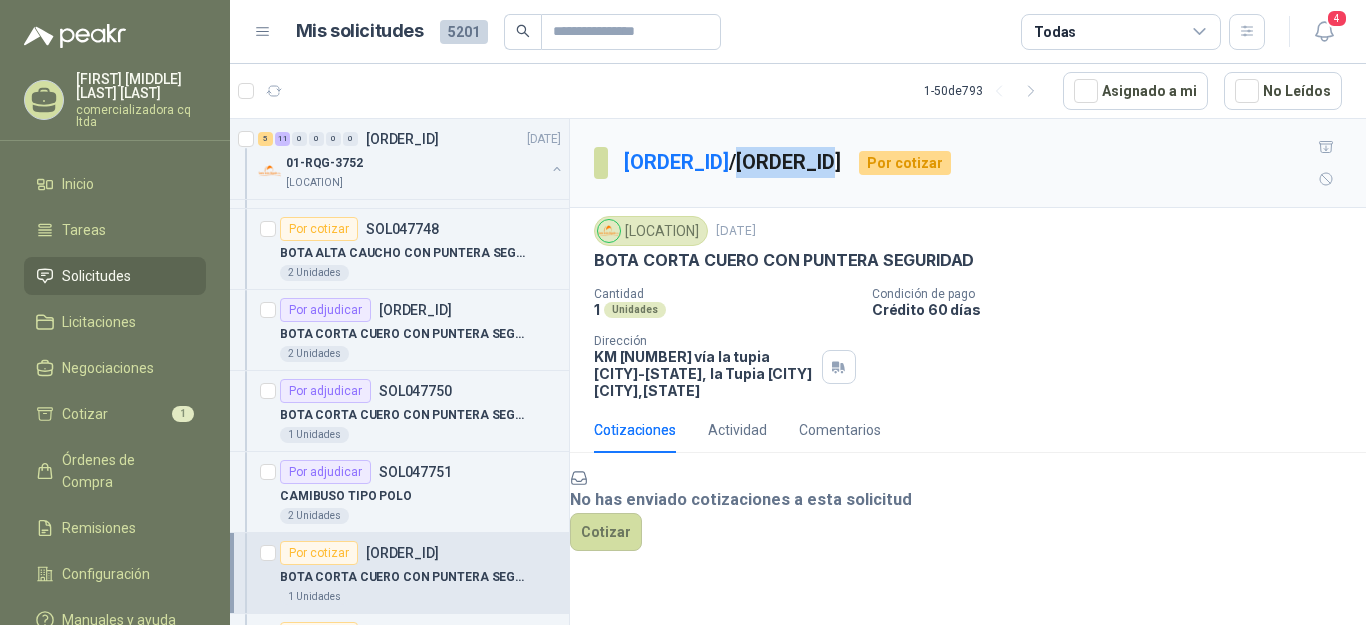 drag, startPoint x: 761, startPoint y: 143, endPoint x: 862, endPoint y: 144, distance: 101.00495 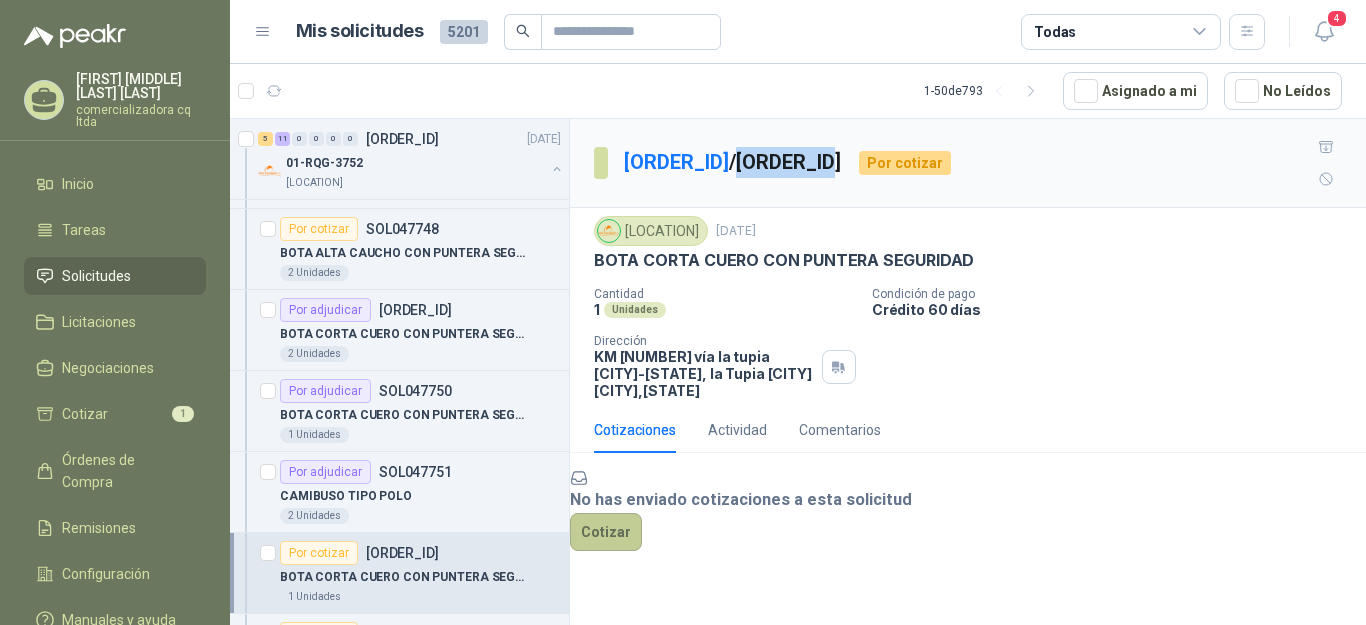 click on "Cotizar" at bounding box center (606, 532) 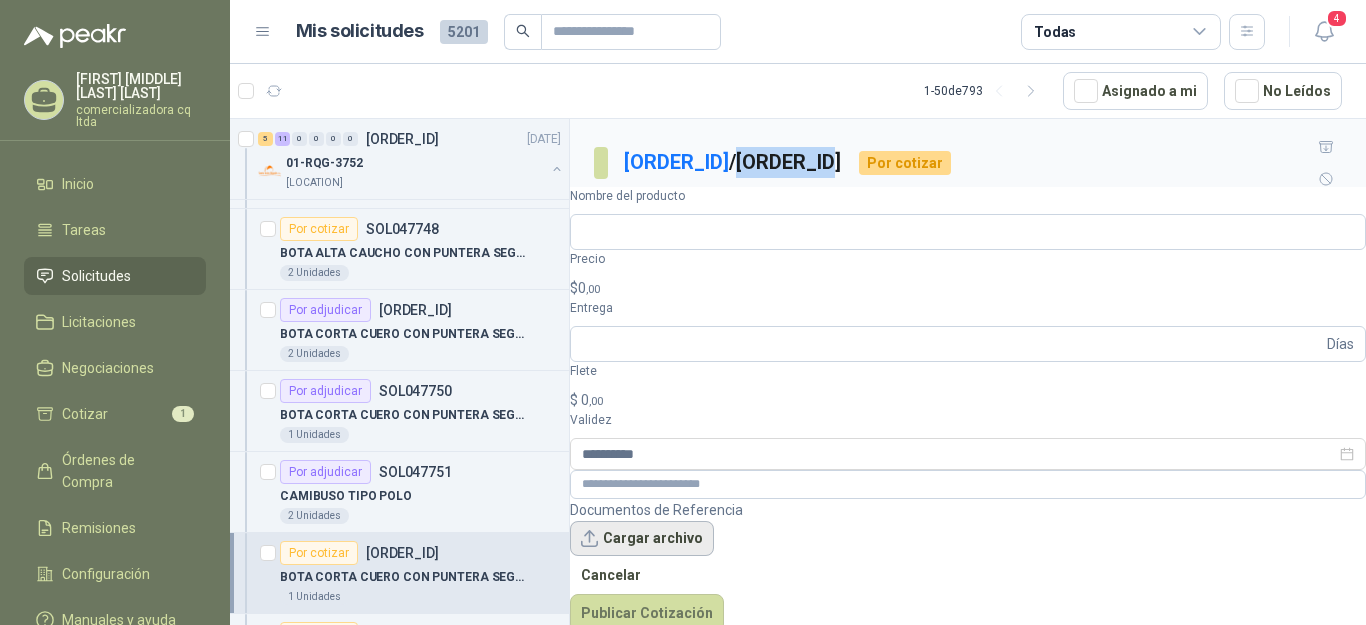 click on "Cargar archivo" at bounding box center (642, 539) 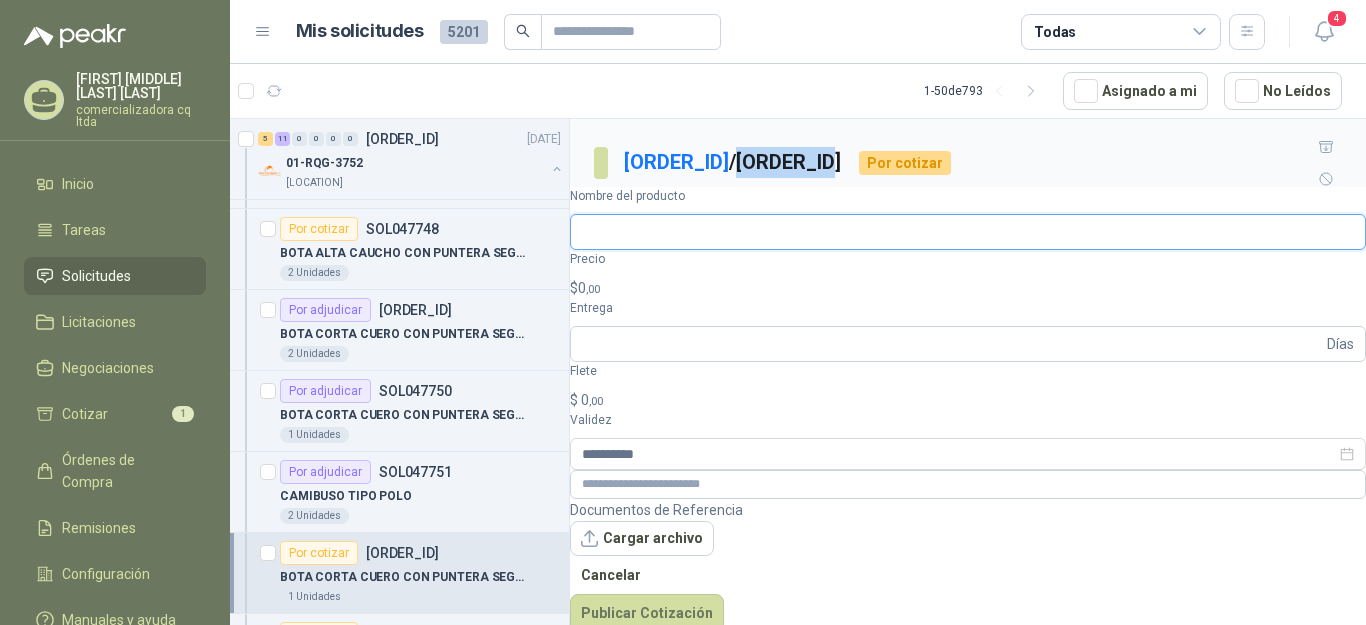 click on "Nombre del producto" at bounding box center [968, 232] 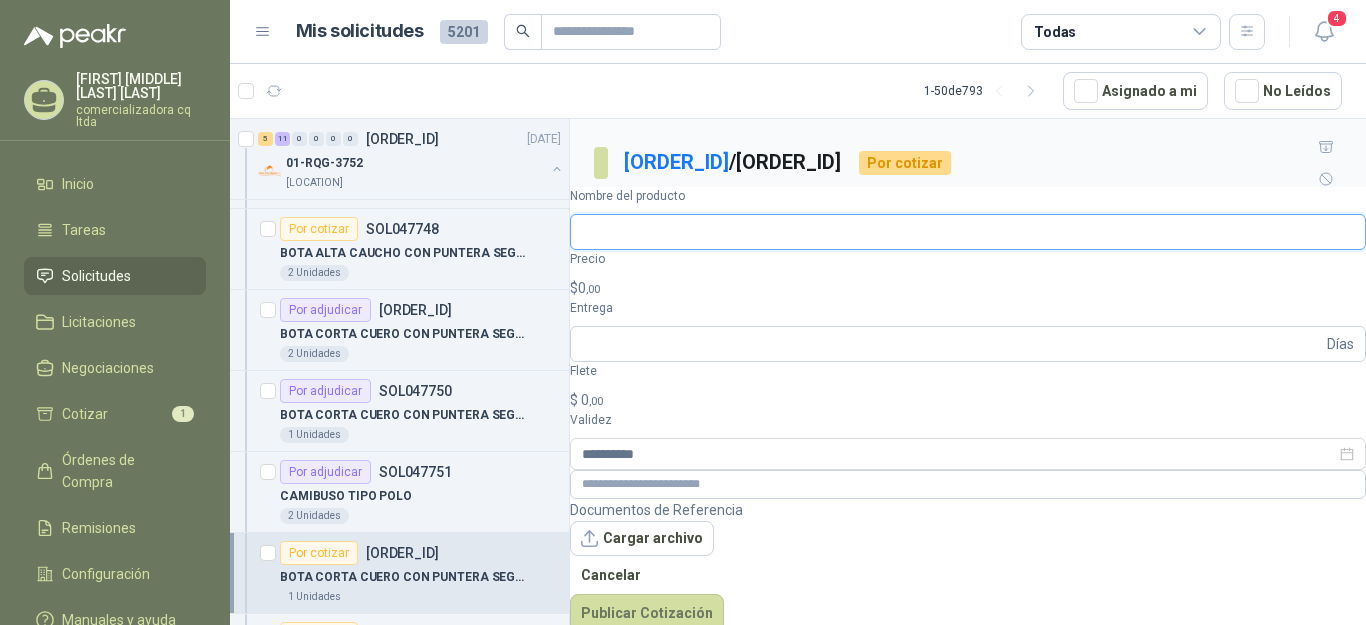 type on "**********" 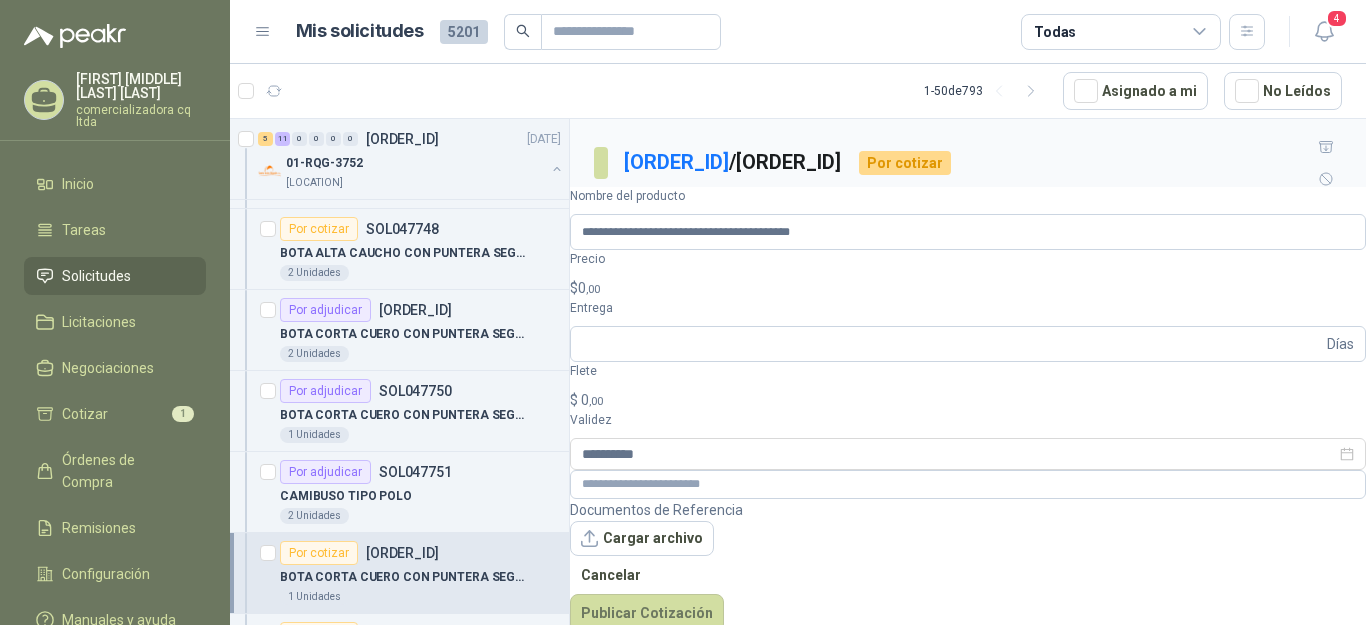 click on "1   Unidades" at bounding box center (725, 309) 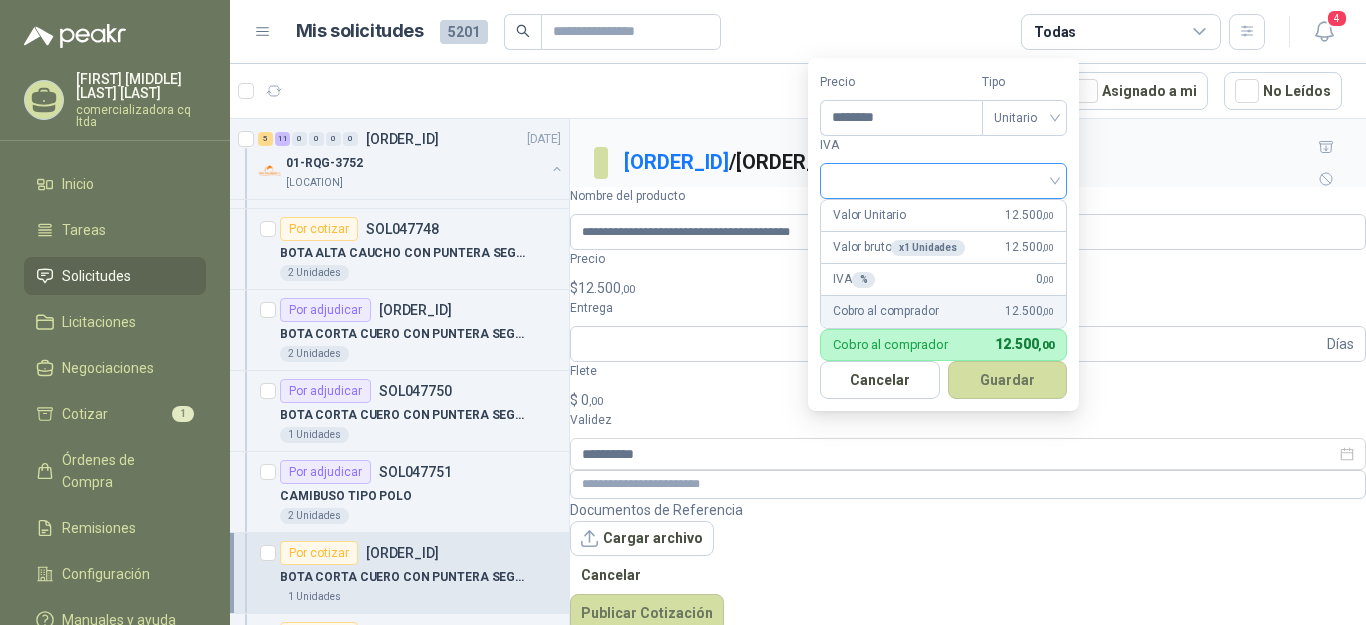 type on "********" 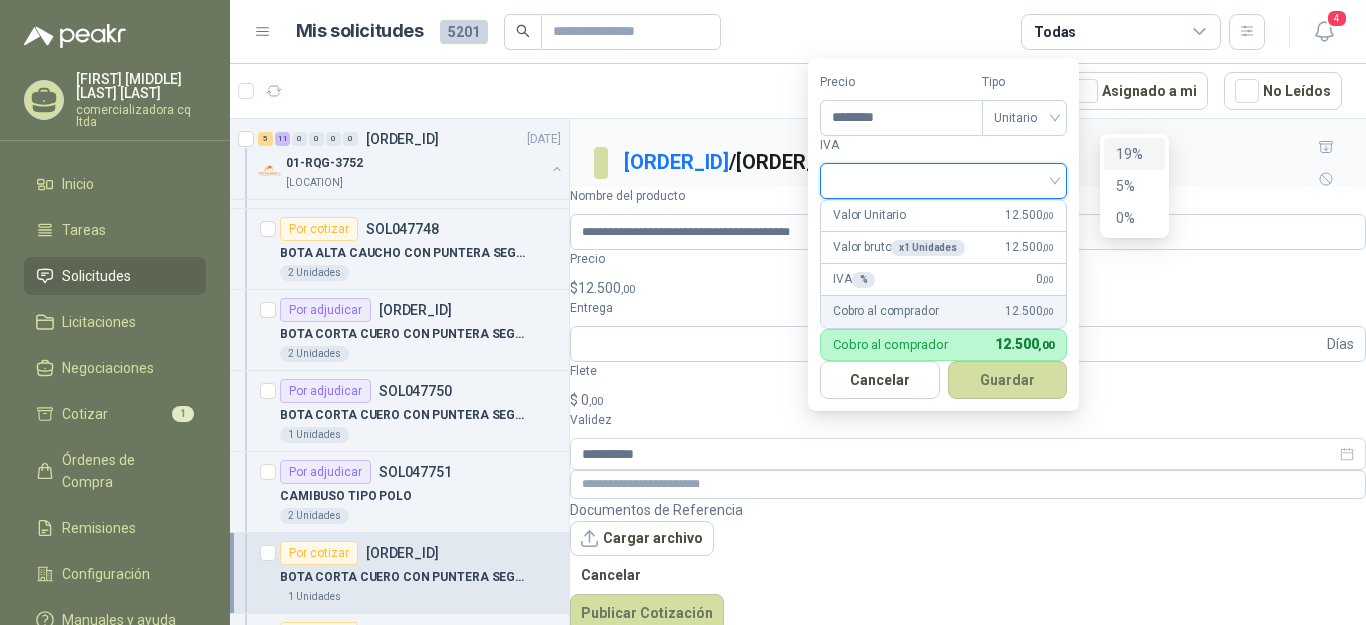 click on "19%" at bounding box center (1134, 154) 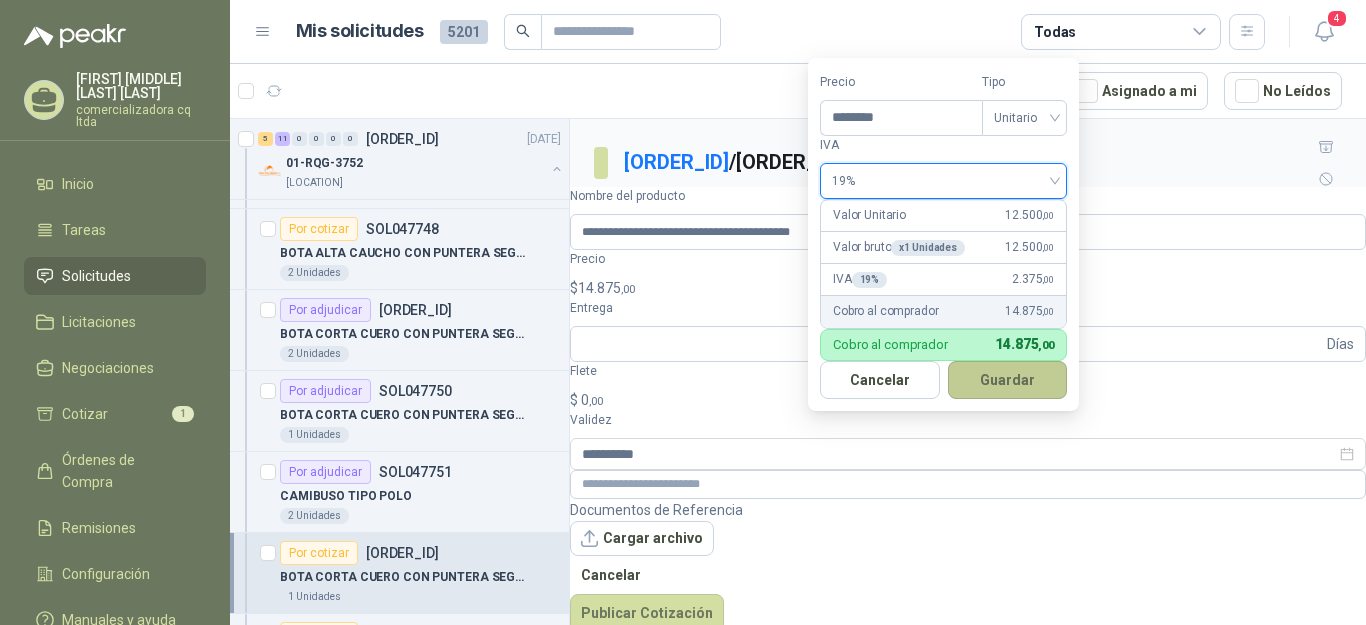 click on "Guardar" at bounding box center [1008, 380] 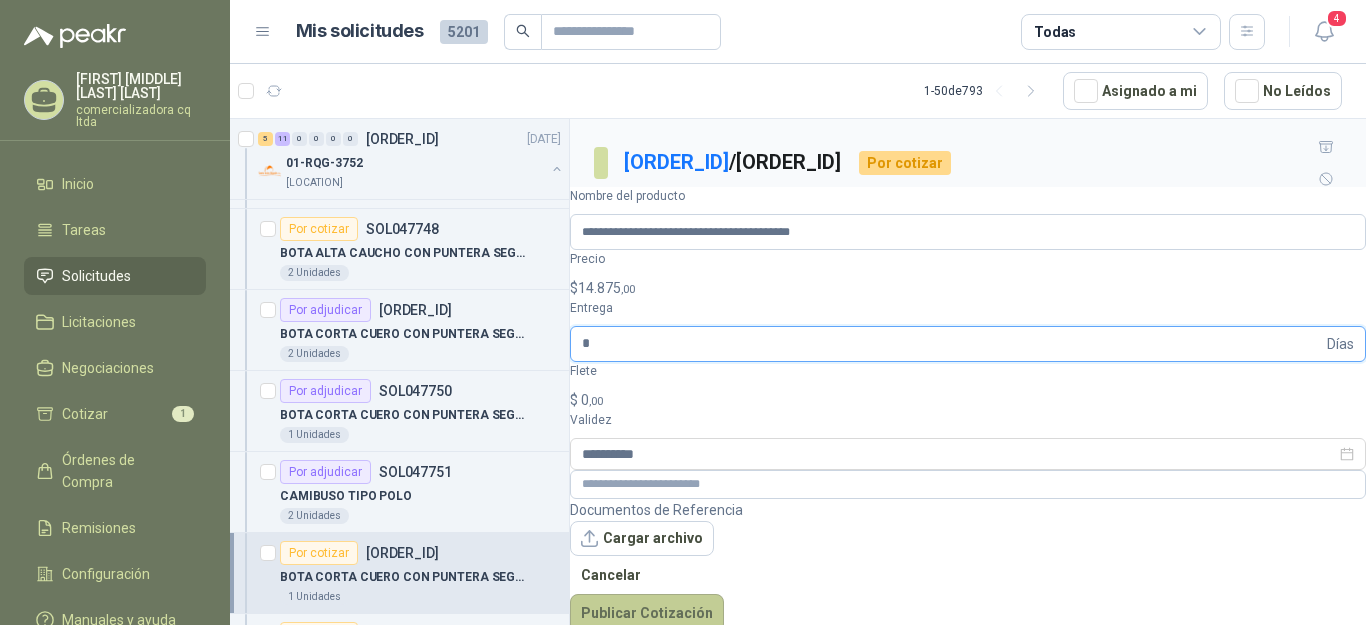 type on "*" 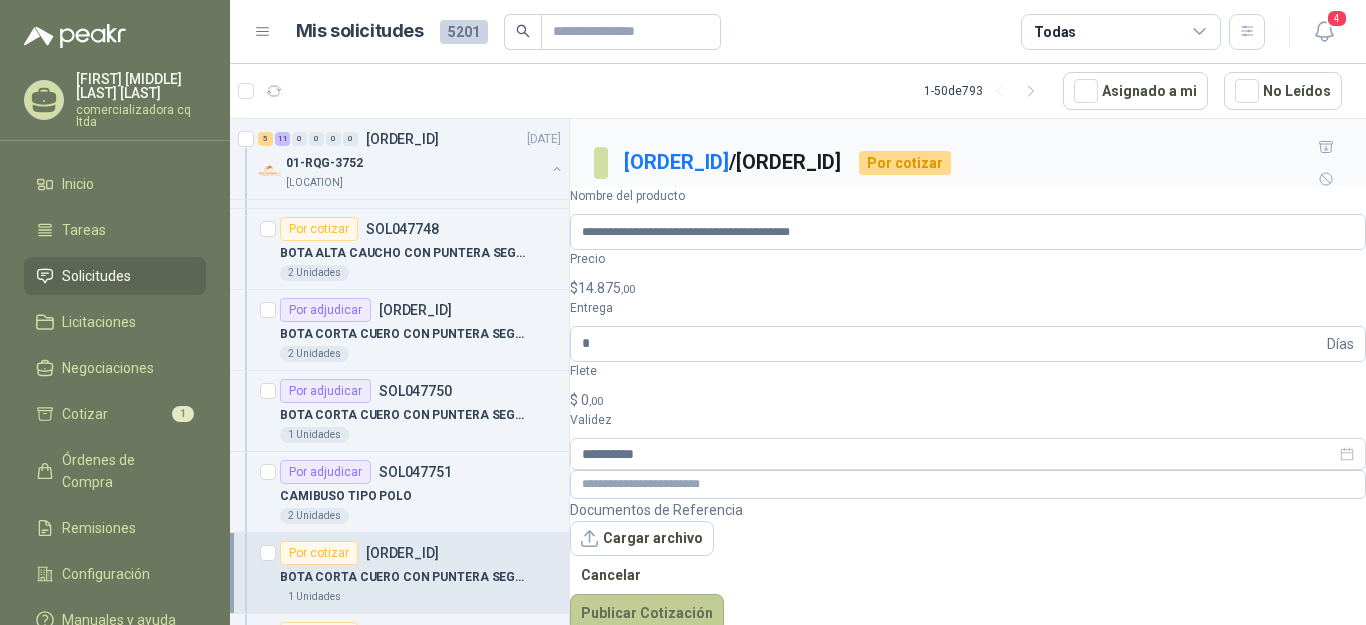 click on "Publicar Cotización" at bounding box center [647, 613] 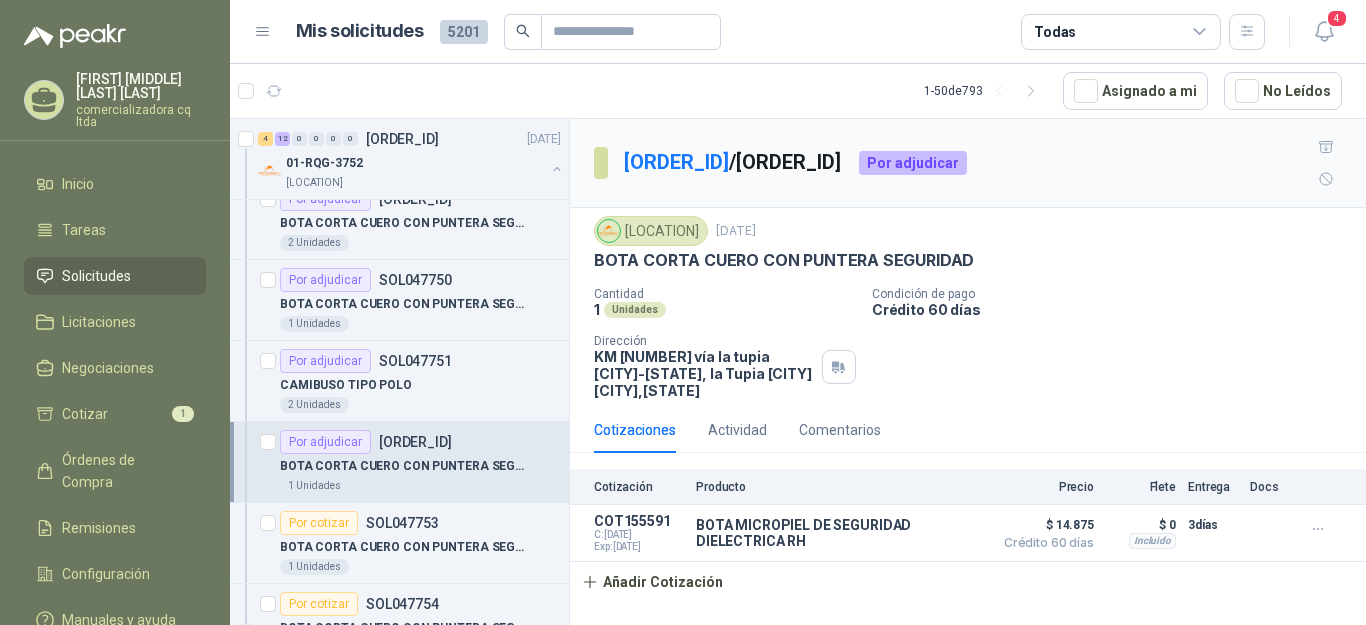 scroll, scrollTop: 1026, scrollLeft: 0, axis: vertical 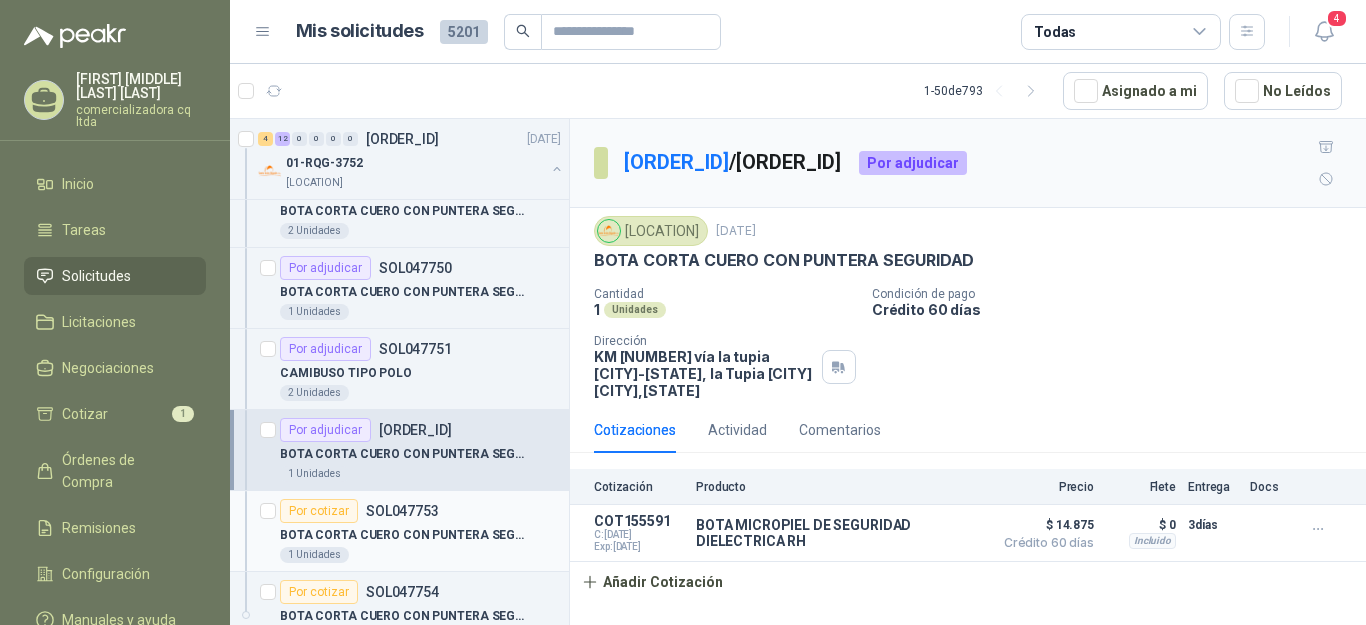 click on "BOTA CORTA CUERO CON PUNTERA SEGURIDAD" at bounding box center (404, 535) 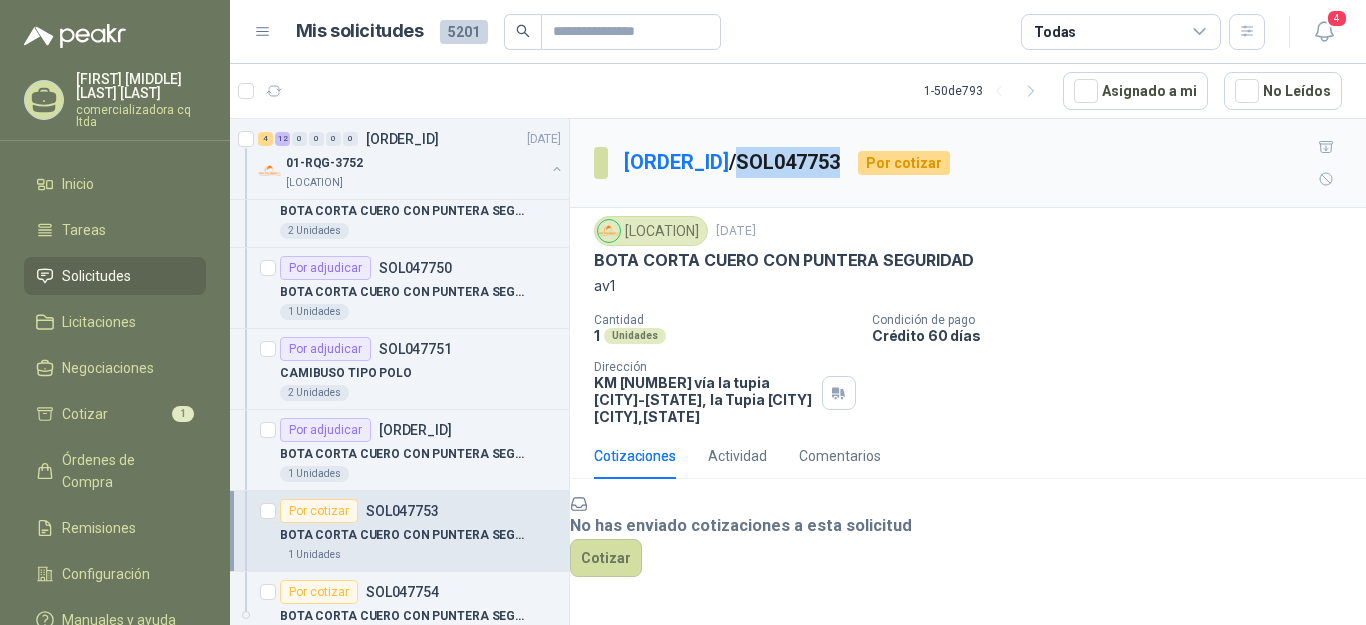 drag, startPoint x: 763, startPoint y: 140, endPoint x: 862, endPoint y: 143, distance: 99.04544 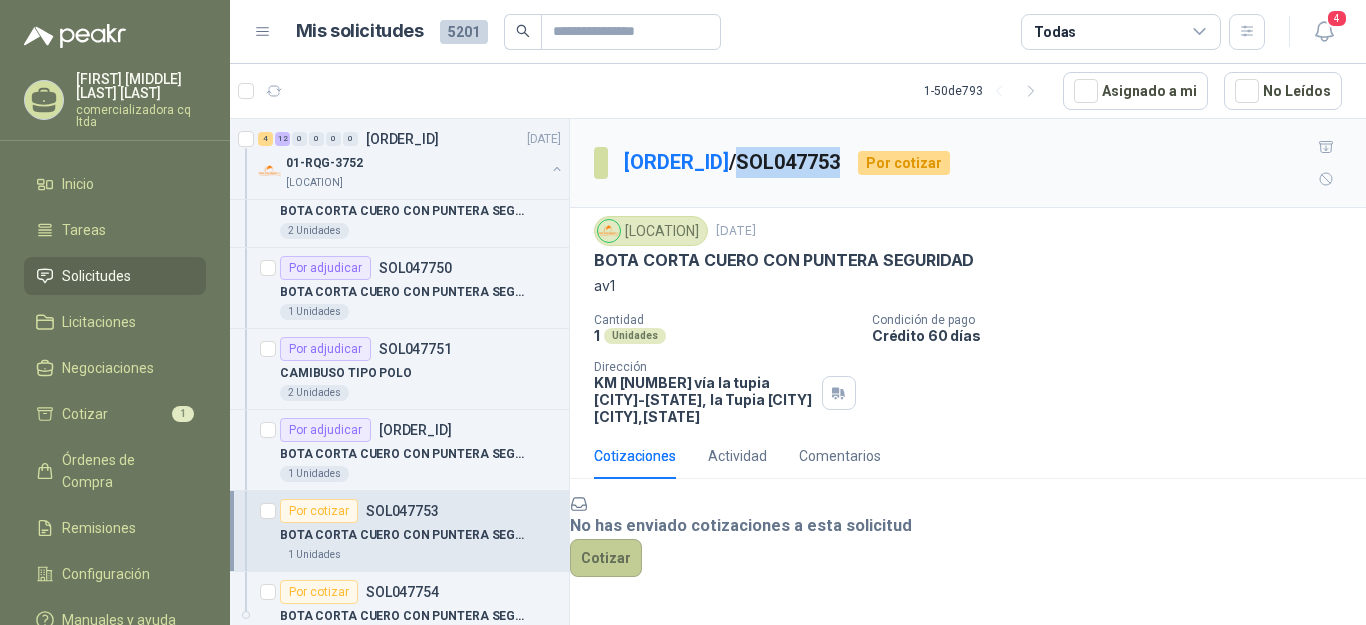click on "Cotizar" at bounding box center [606, 558] 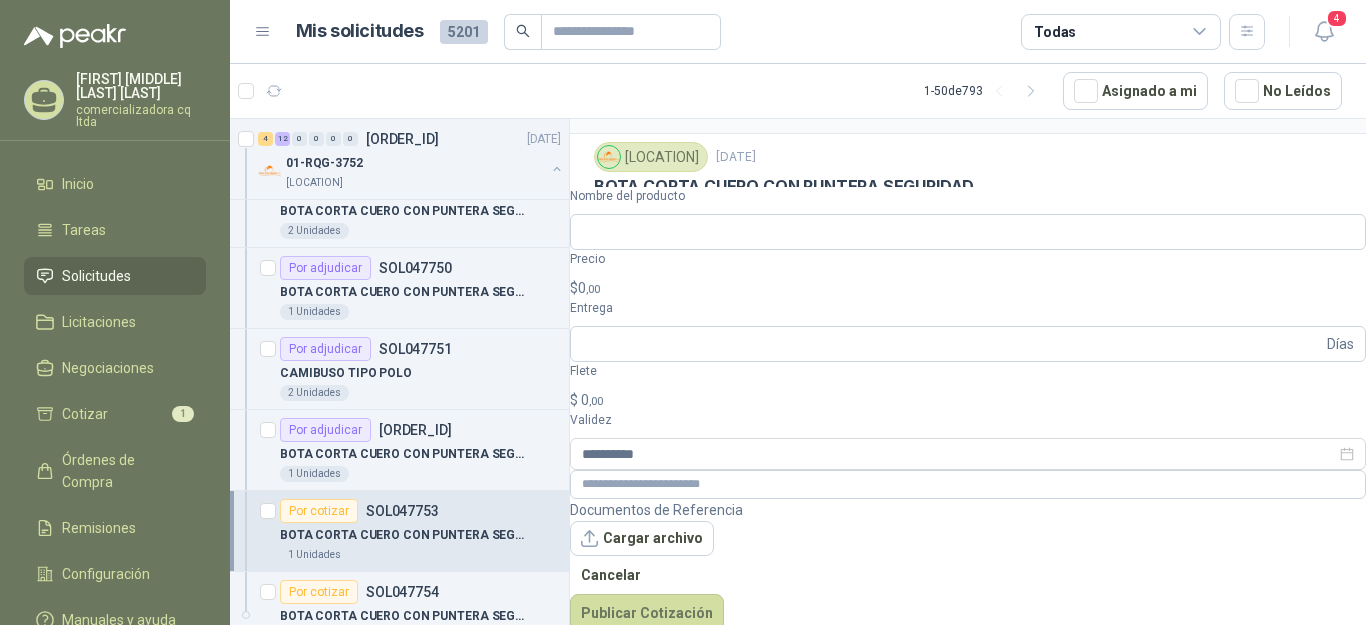 scroll, scrollTop: 73, scrollLeft: 0, axis: vertical 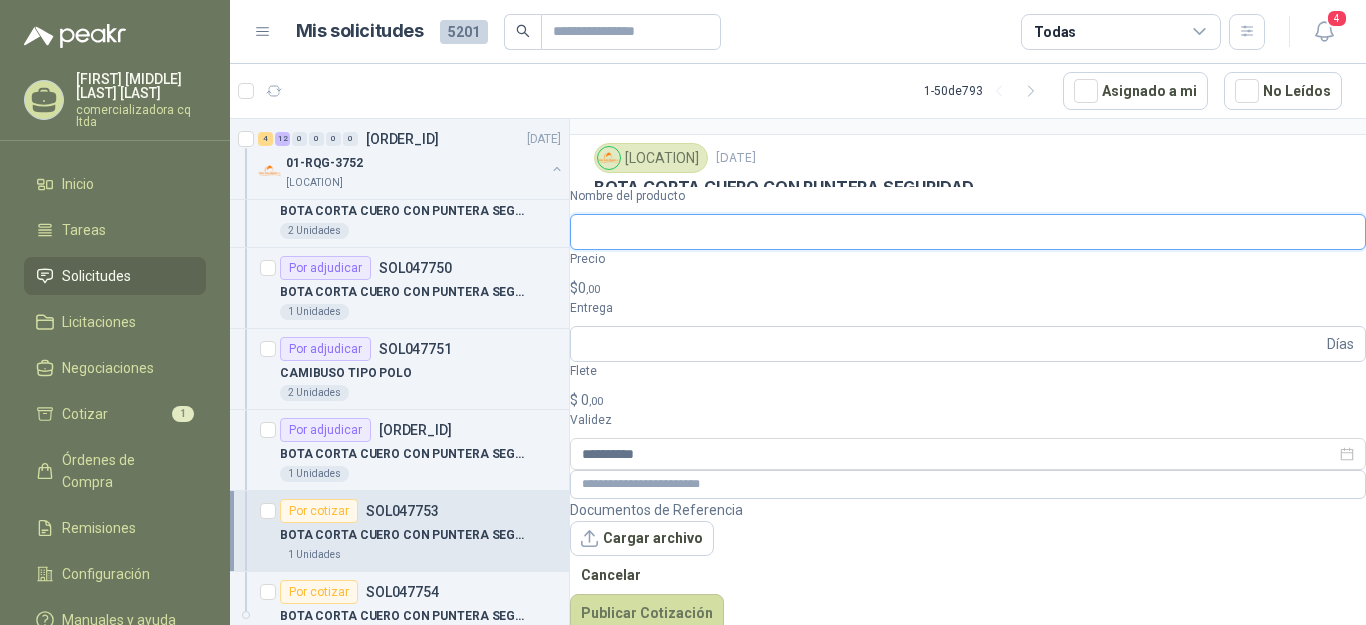click on "Nombre del producto" at bounding box center [968, 232] 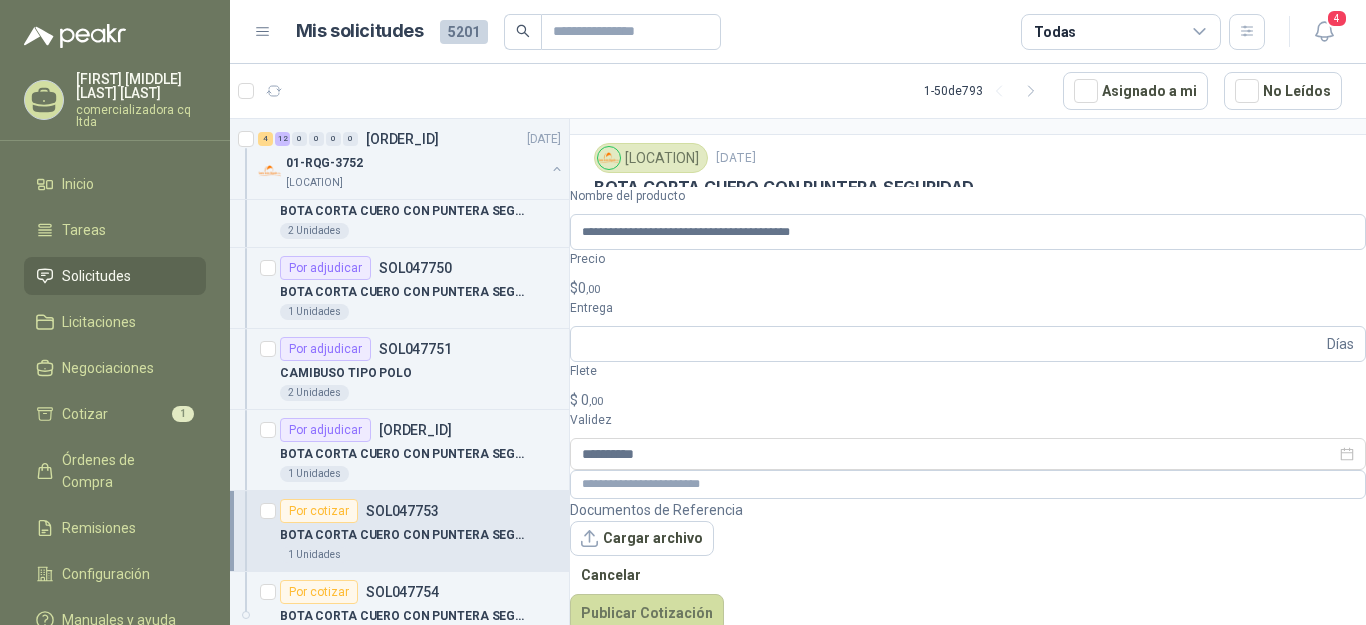 click on ",00" at bounding box center (593, 289) 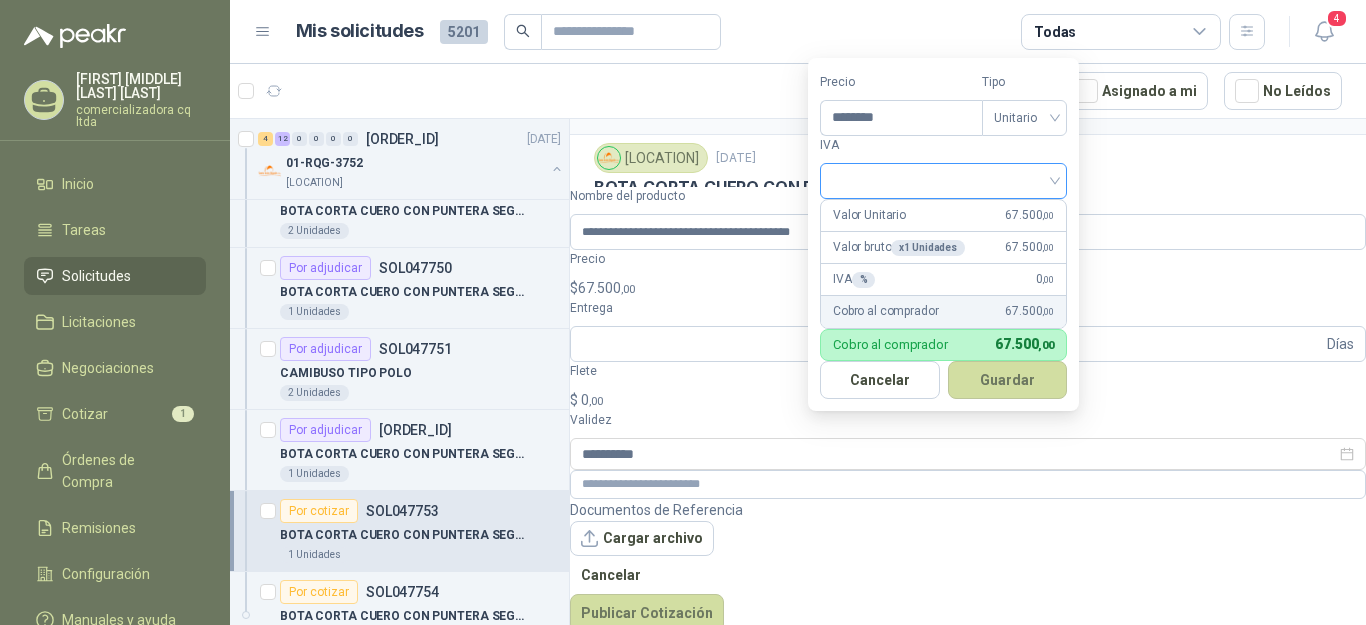type on "********" 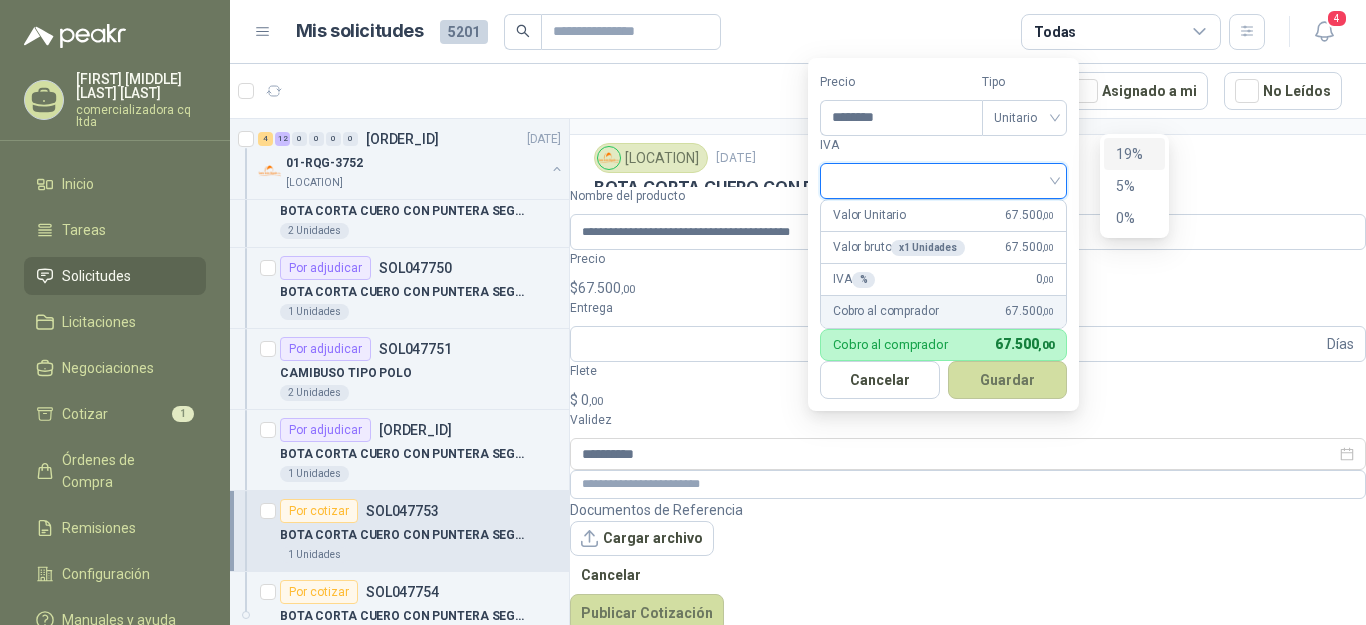 click on "19%" at bounding box center [1134, 154] 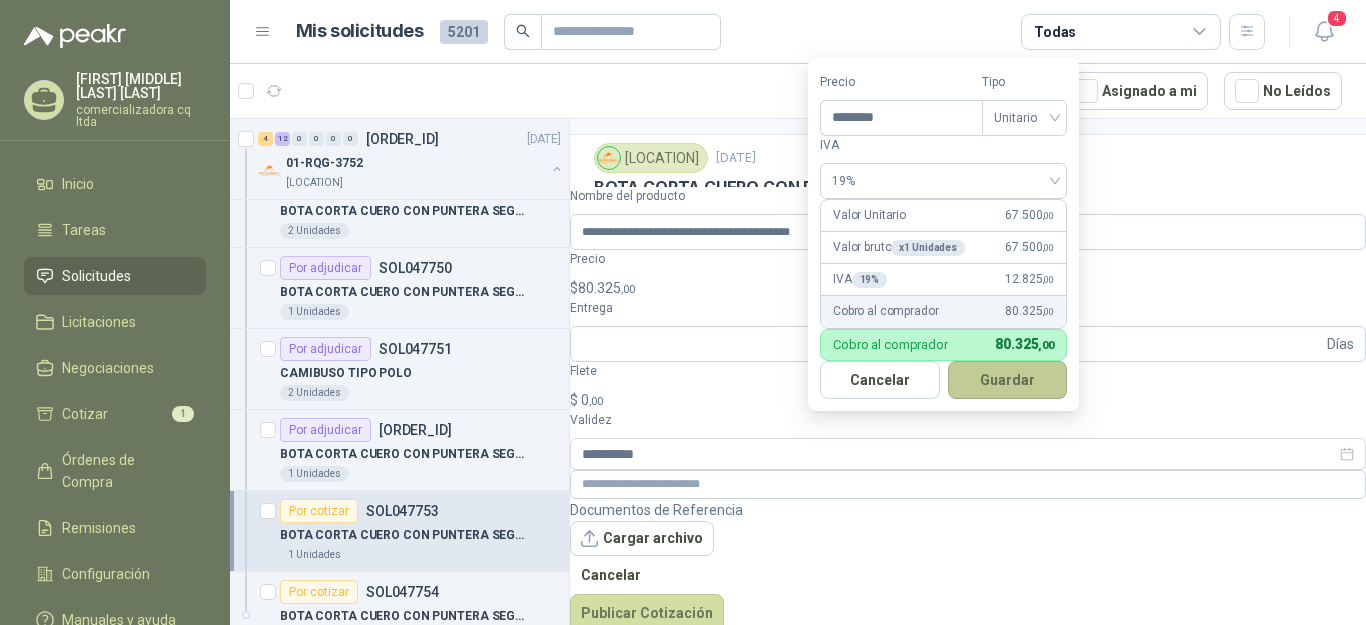 click on "Guardar" at bounding box center [1008, 380] 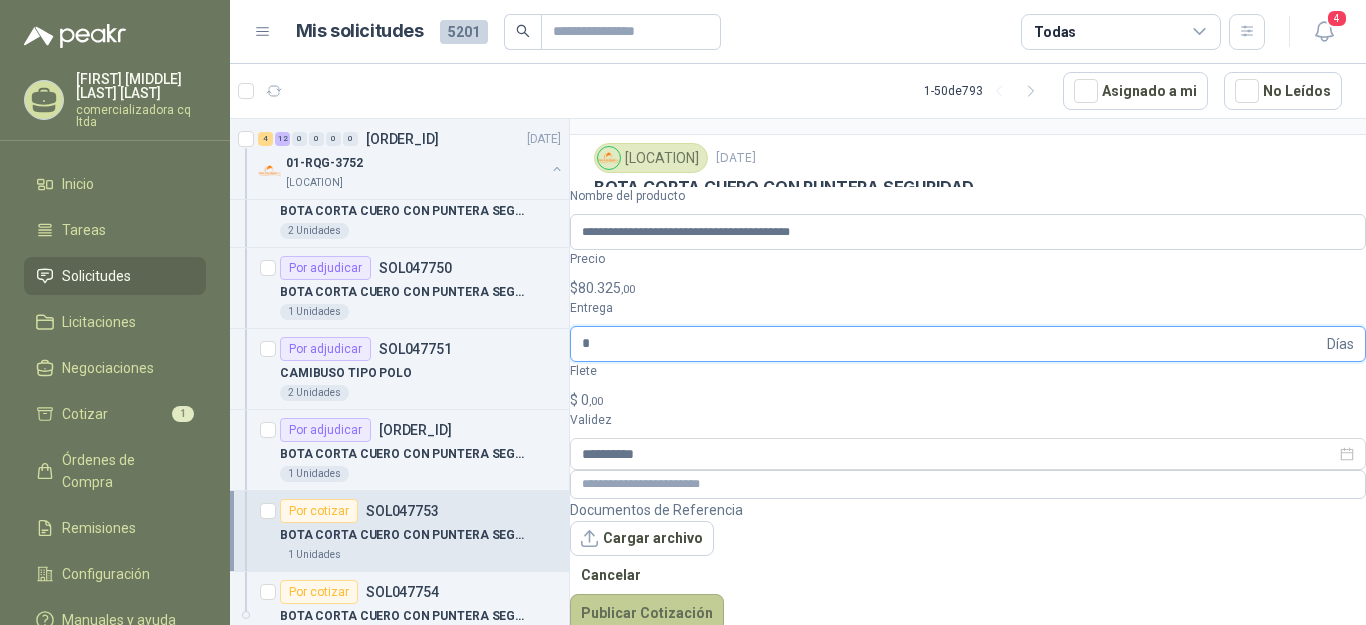 type on "*" 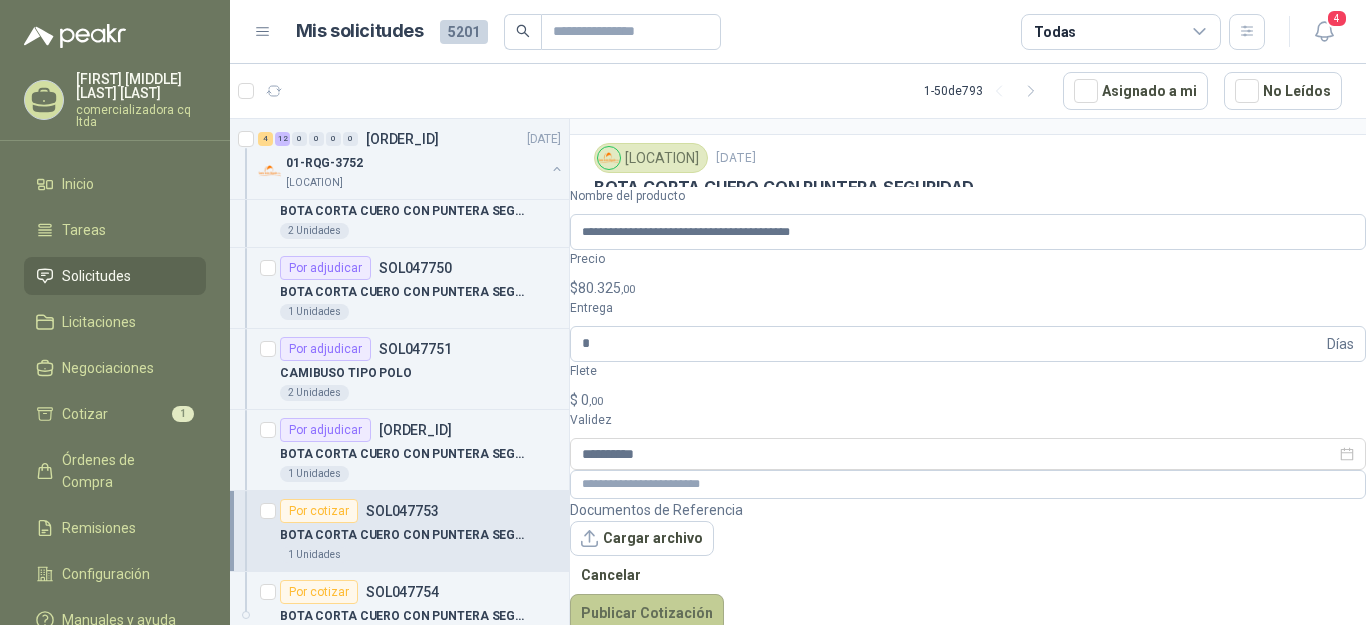 click on "Publicar Cotización" at bounding box center (647, 613) 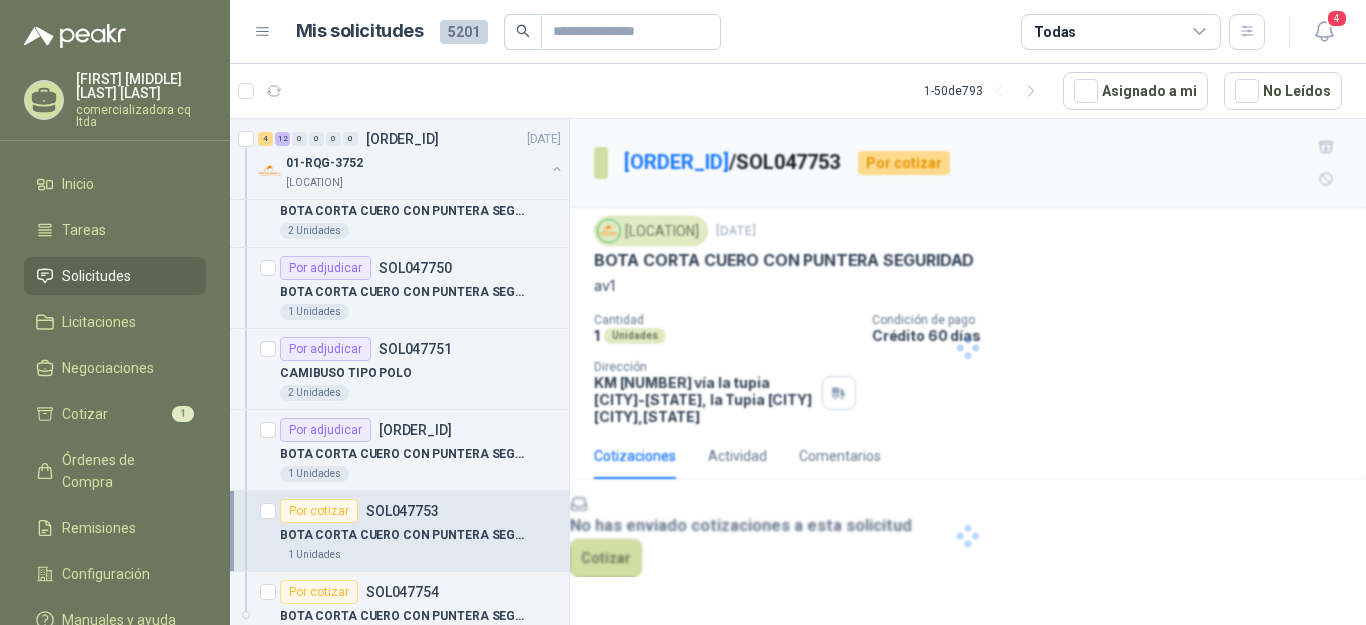 scroll, scrollTop: 0, scrollLeft: 0, axis: both 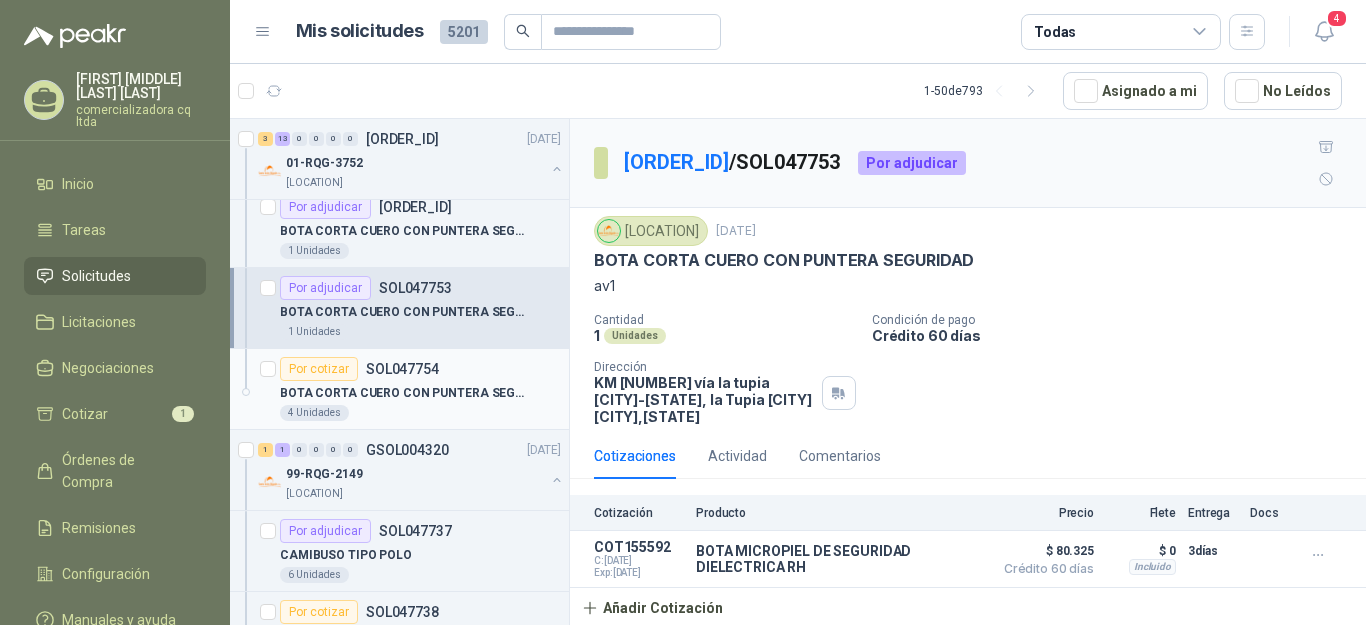click on "BOTA CORTA CUERO CON PUNTERA SEGURIDAD" at bounding box center (404, 393) 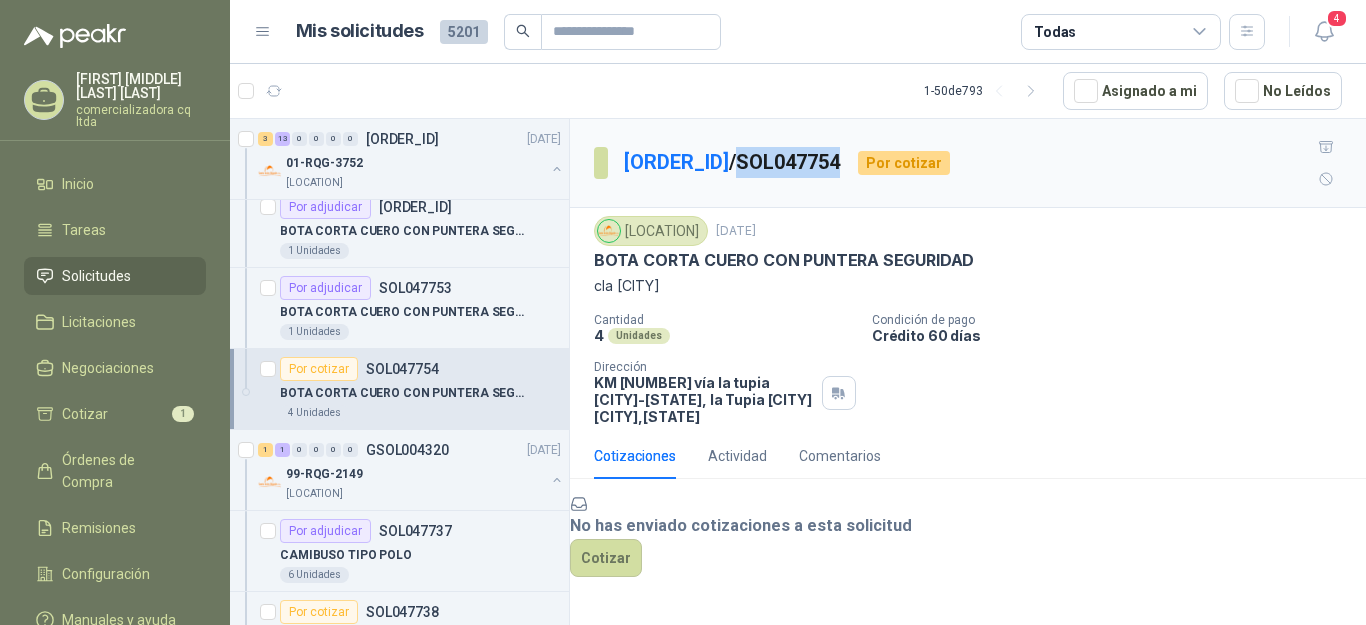 drag, startPoint x: 770, startPoint y: 146, endPoint x: 862, endPoint y: 146, distance: 92 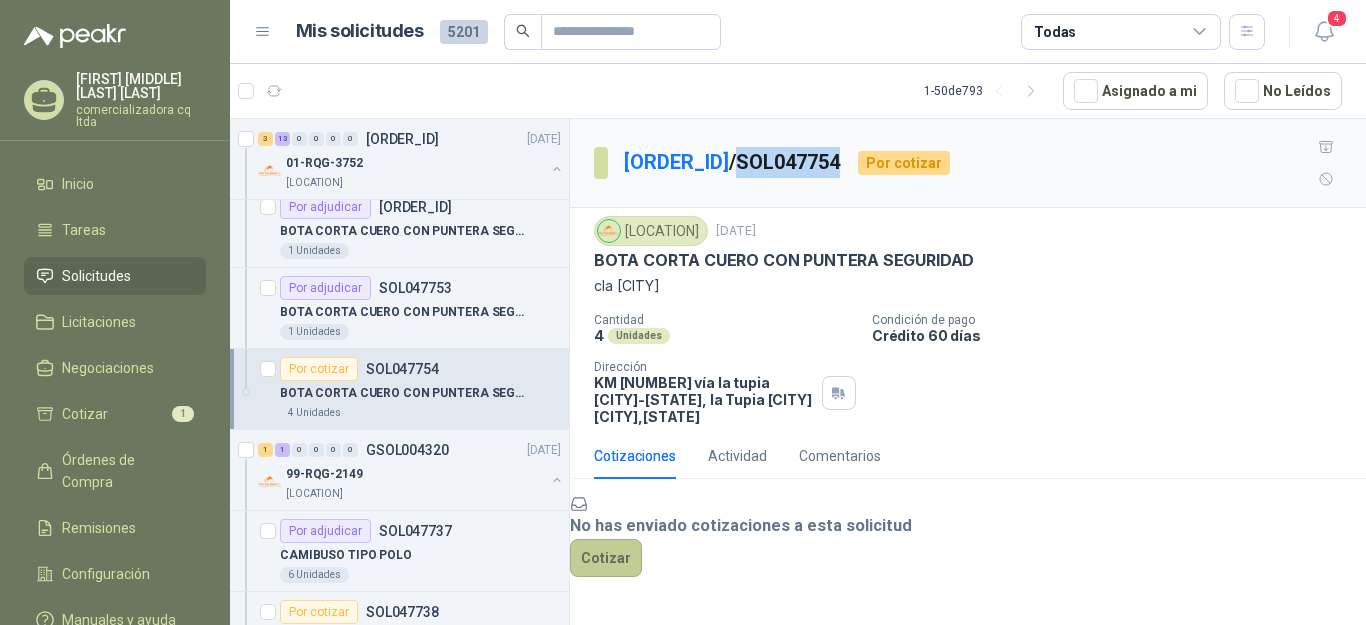 click on "Cotizar" at bounding box center [606, 558] 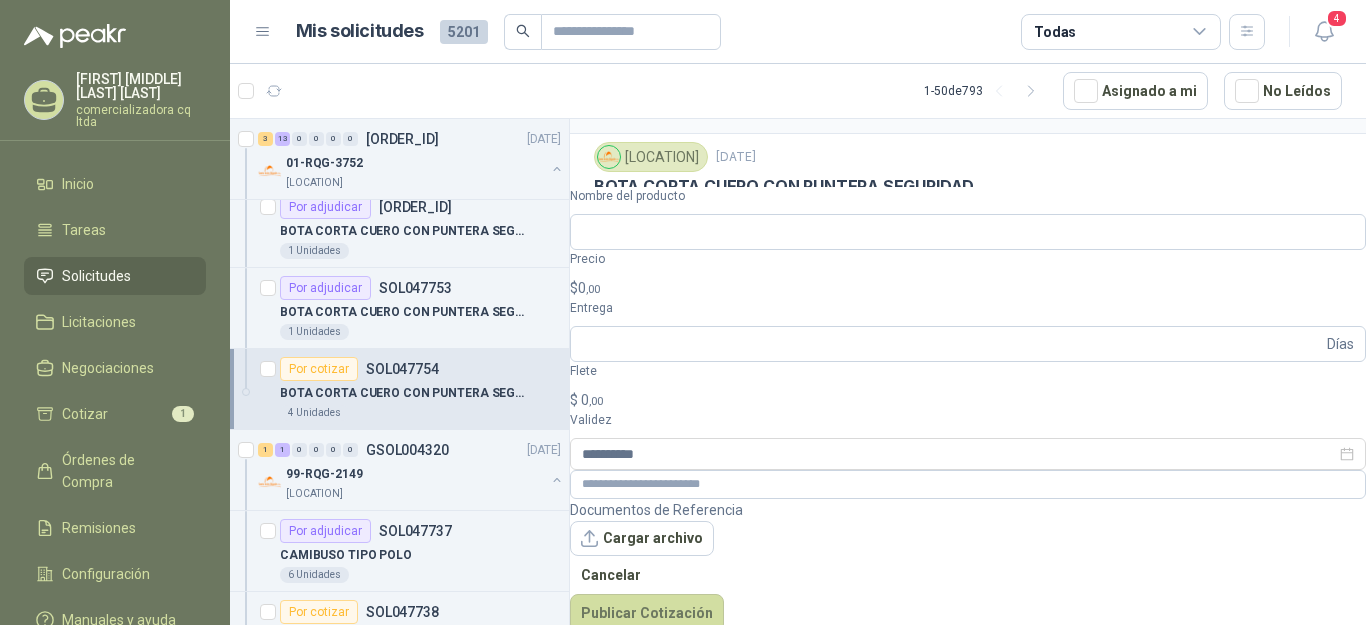 scroll, scrollTop: 73, scrollLeft: 0, axis: vertical 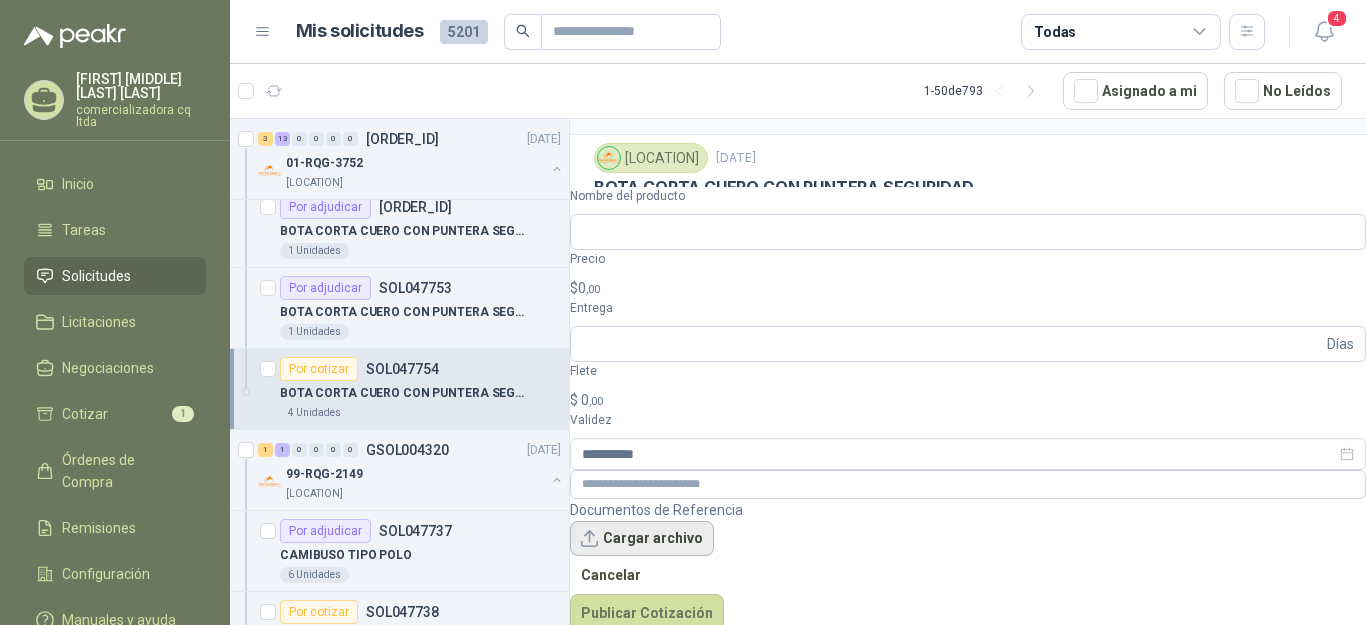 click on "Cargar archivo" at bounding box center (642, 539) 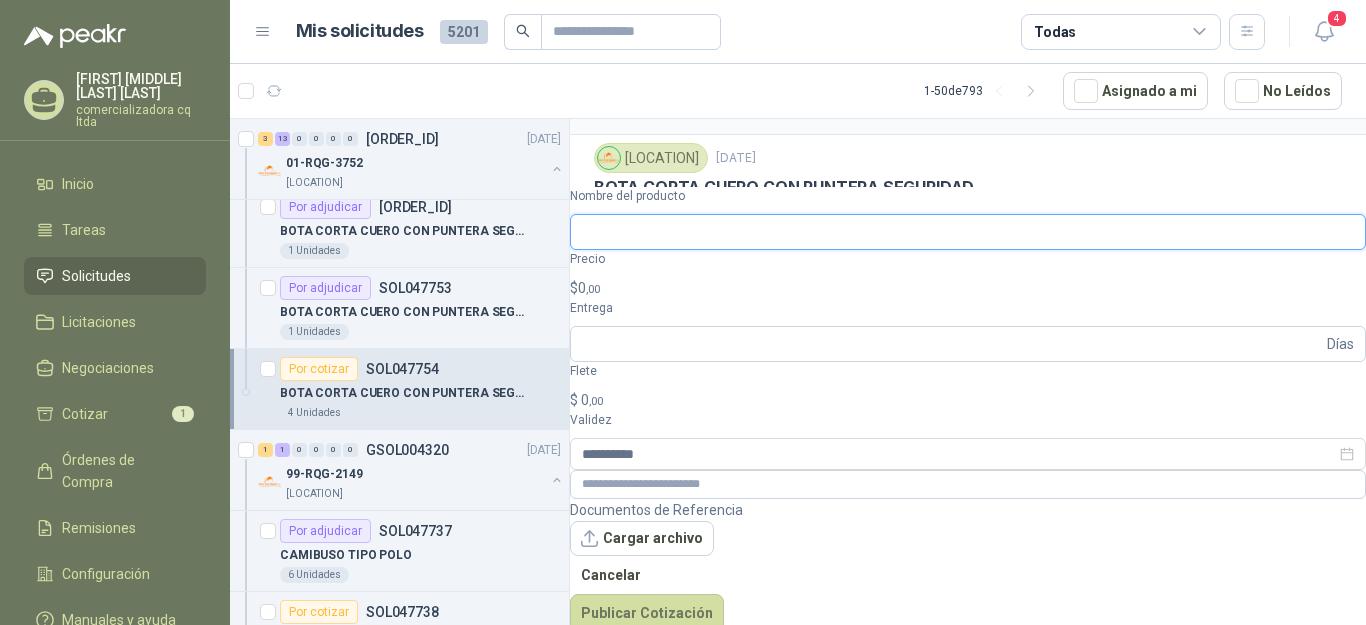 click on "Nombre del producto" at bounding box center (968, 232) 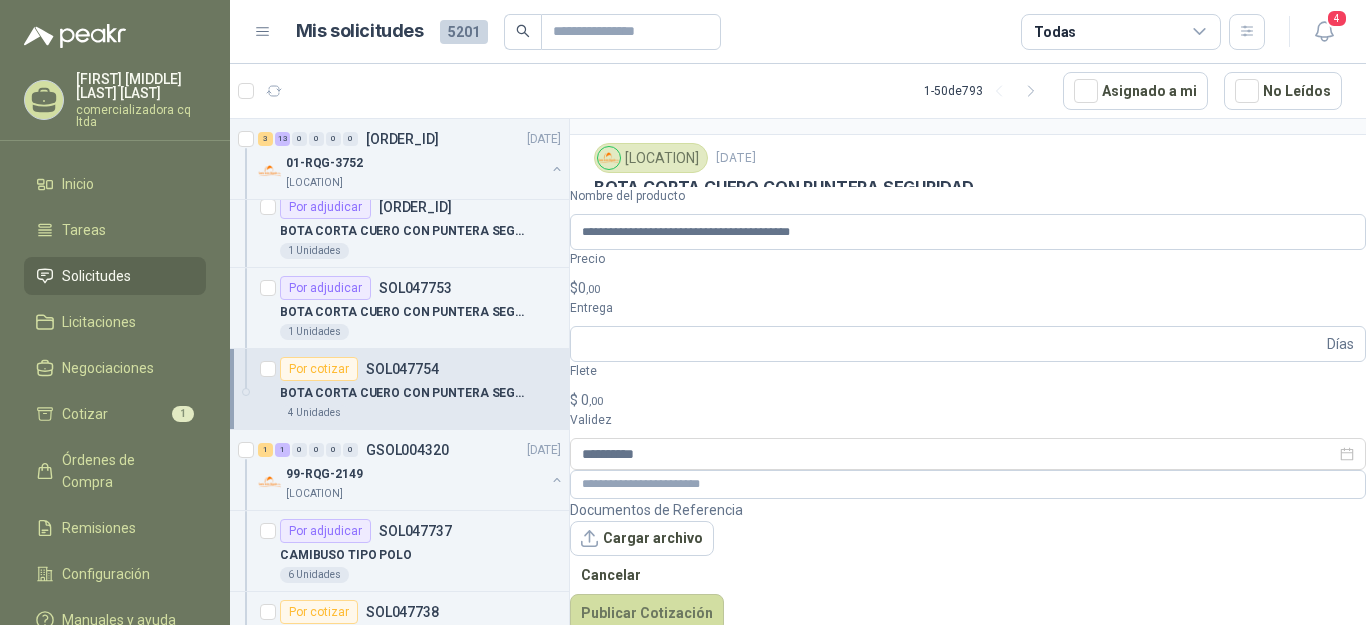 click on "$  0 ,00" at bounding box center [968, 288] 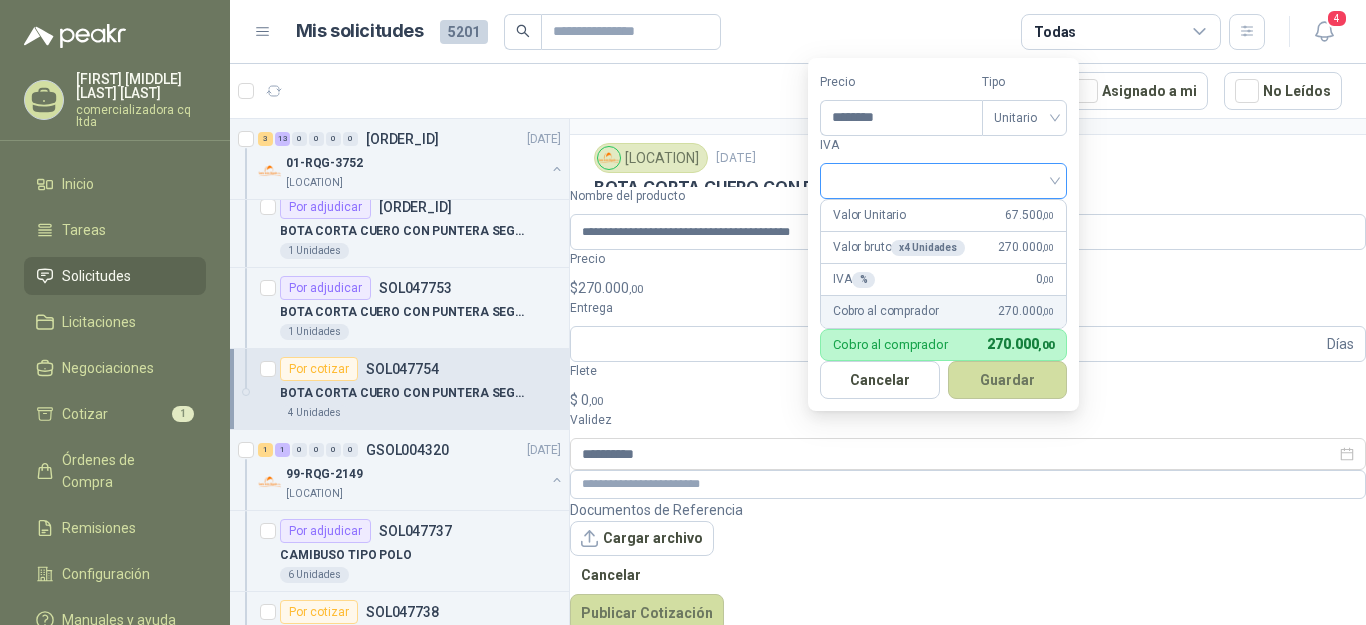 type on "********" 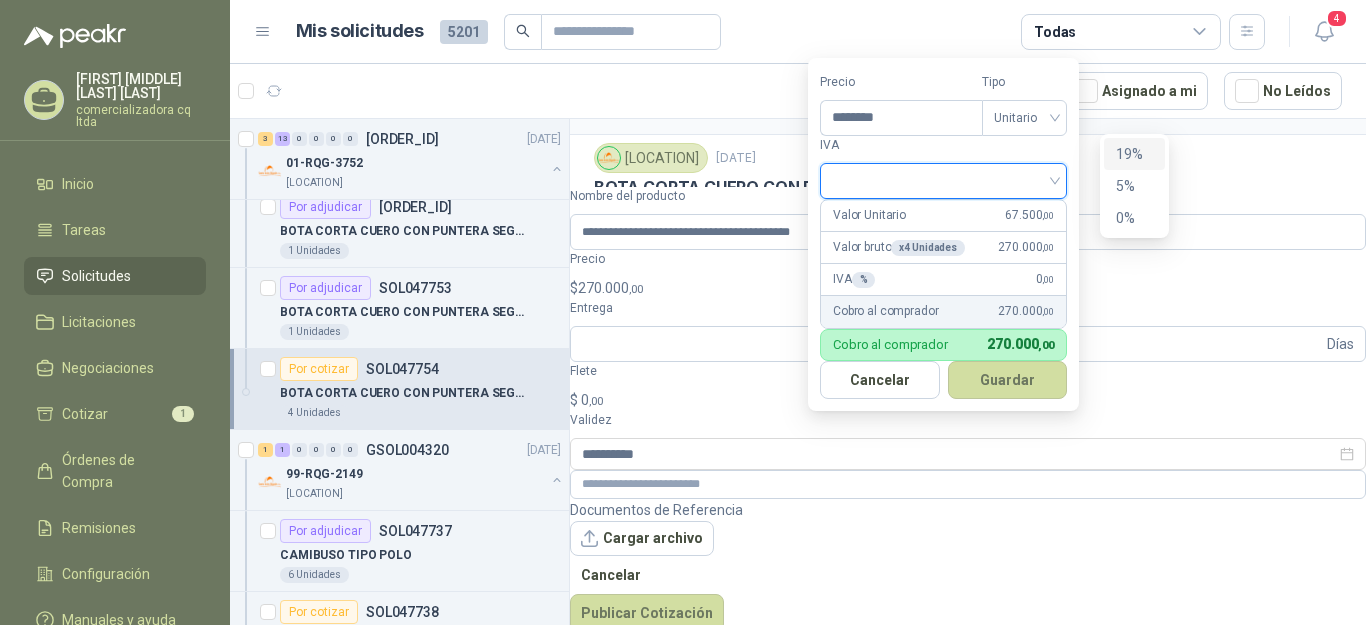 click on "19%" at bounding box center (1134, 154) 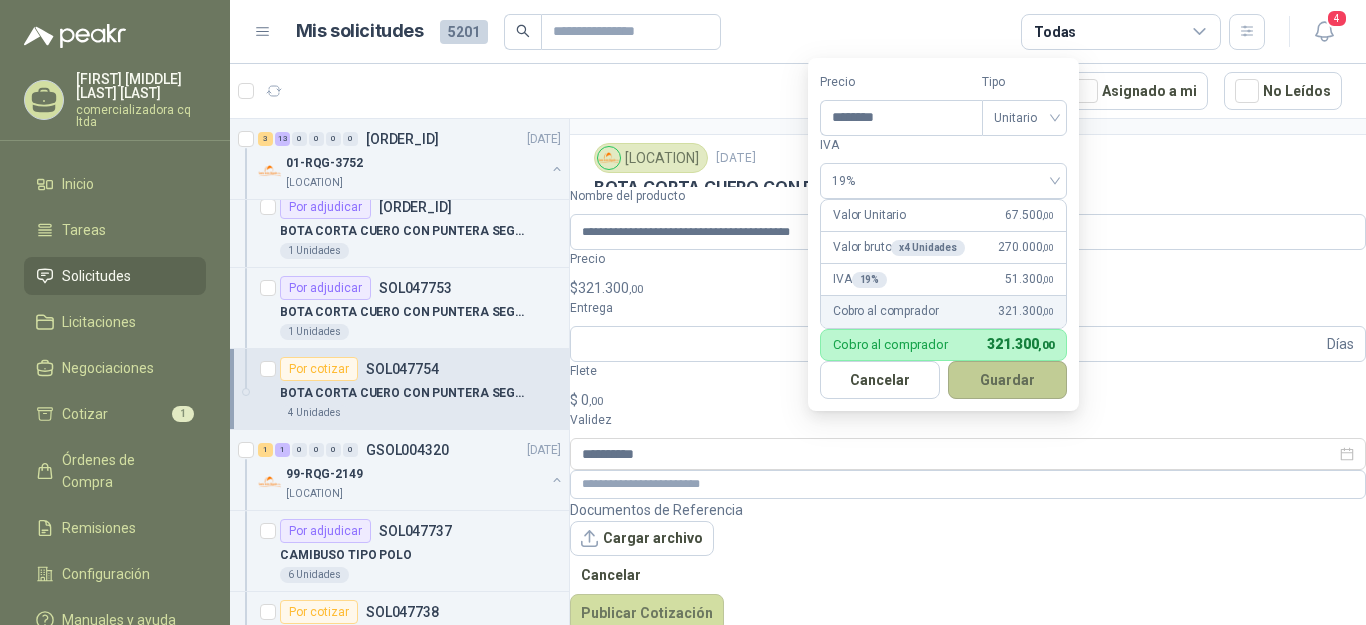 click on "Guardar" at bounding box center [1008, 380] 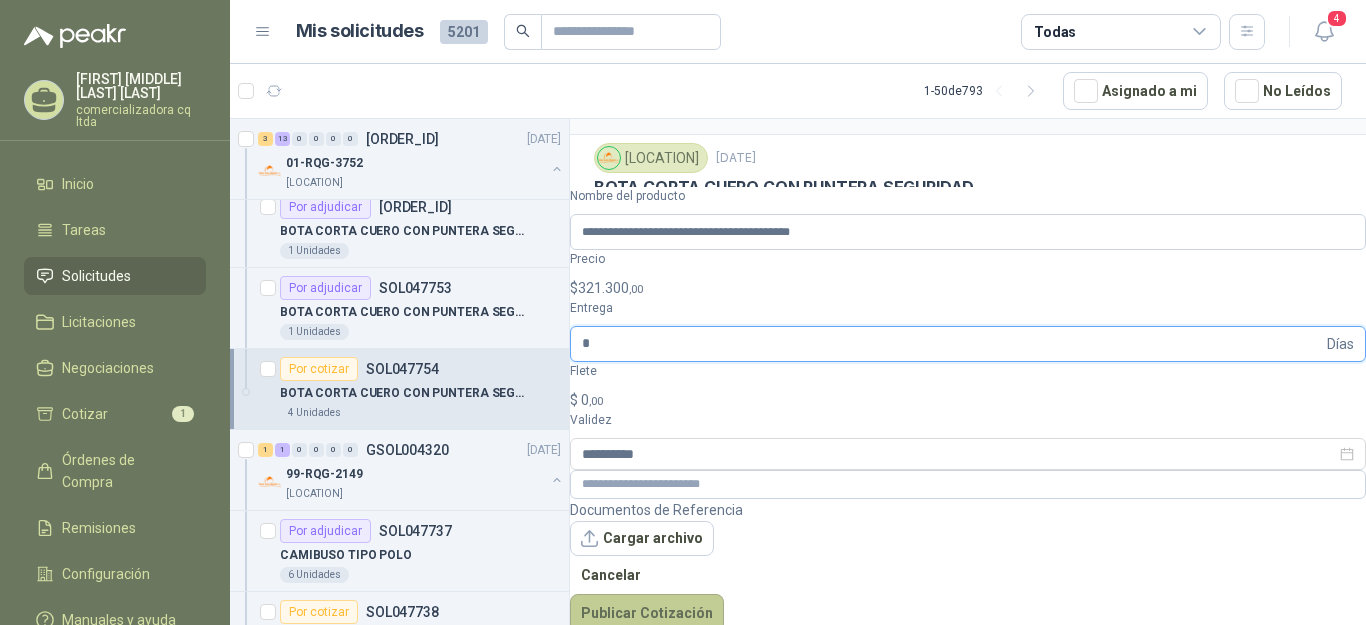 type on "*" 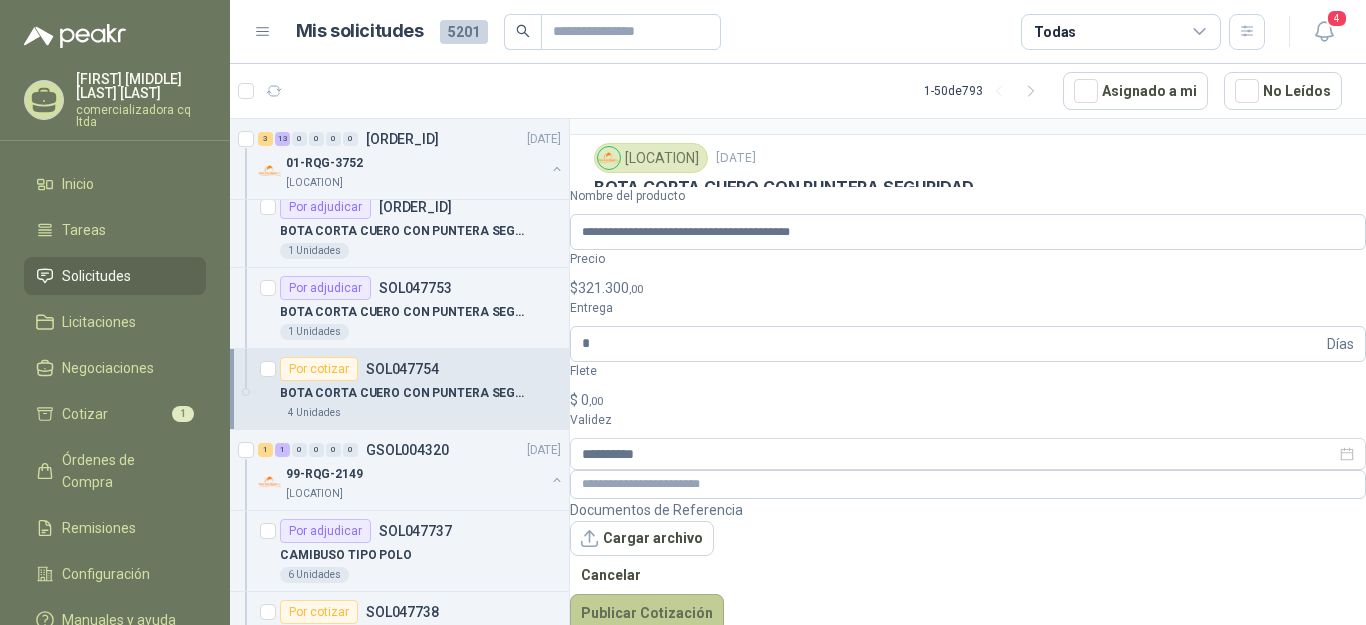 click on "Publicar Cotización" at bounding box center [647, 613] 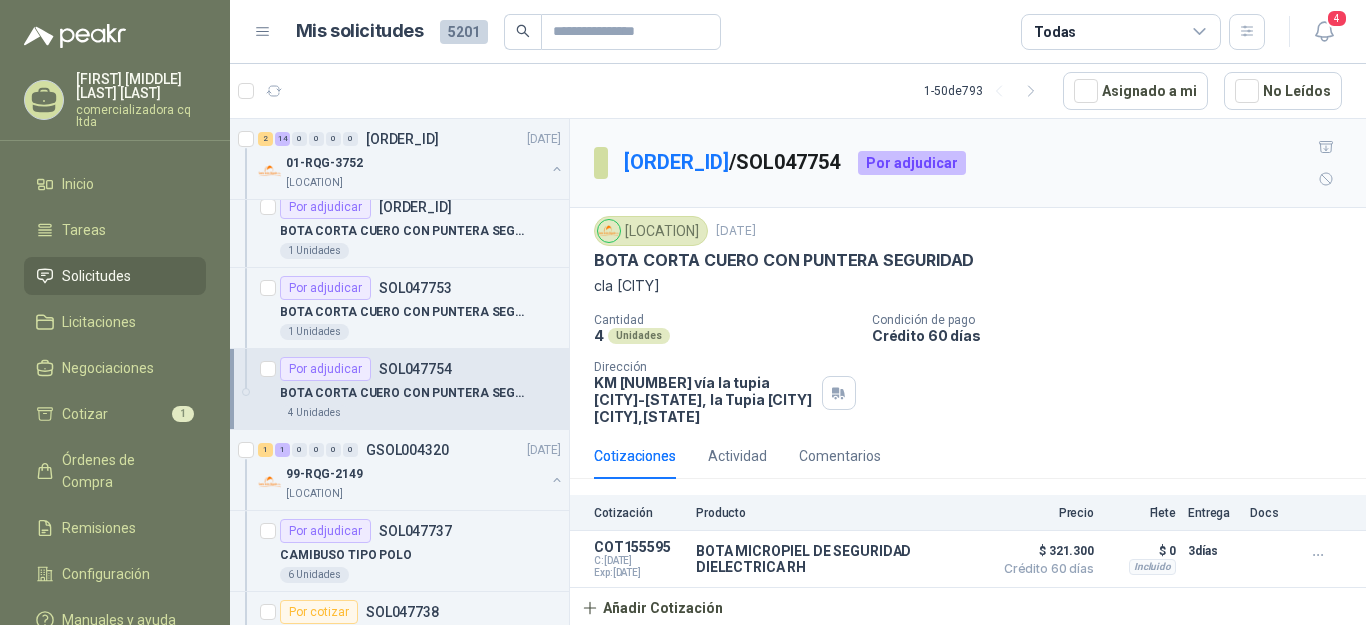 scroll, scrollTop: 0, scrollLeft: 0, axis: both 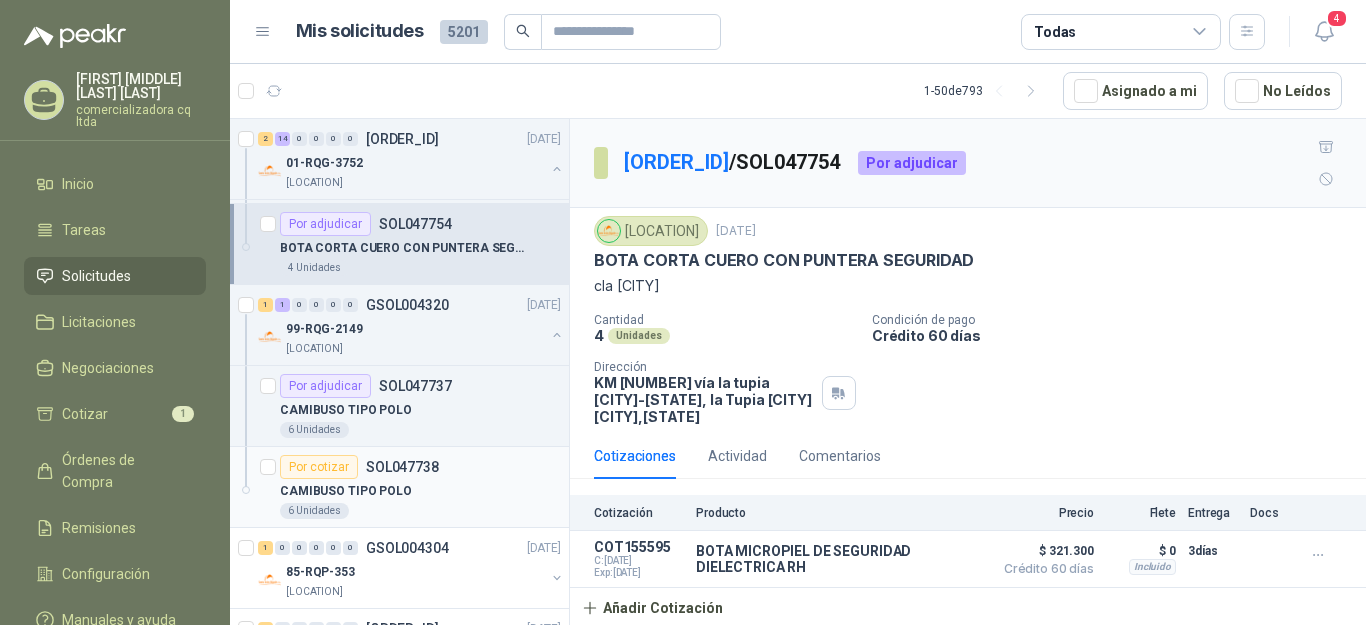 click on "CAMIBUSO TIPO POLO" at bounding box center [346, 491] 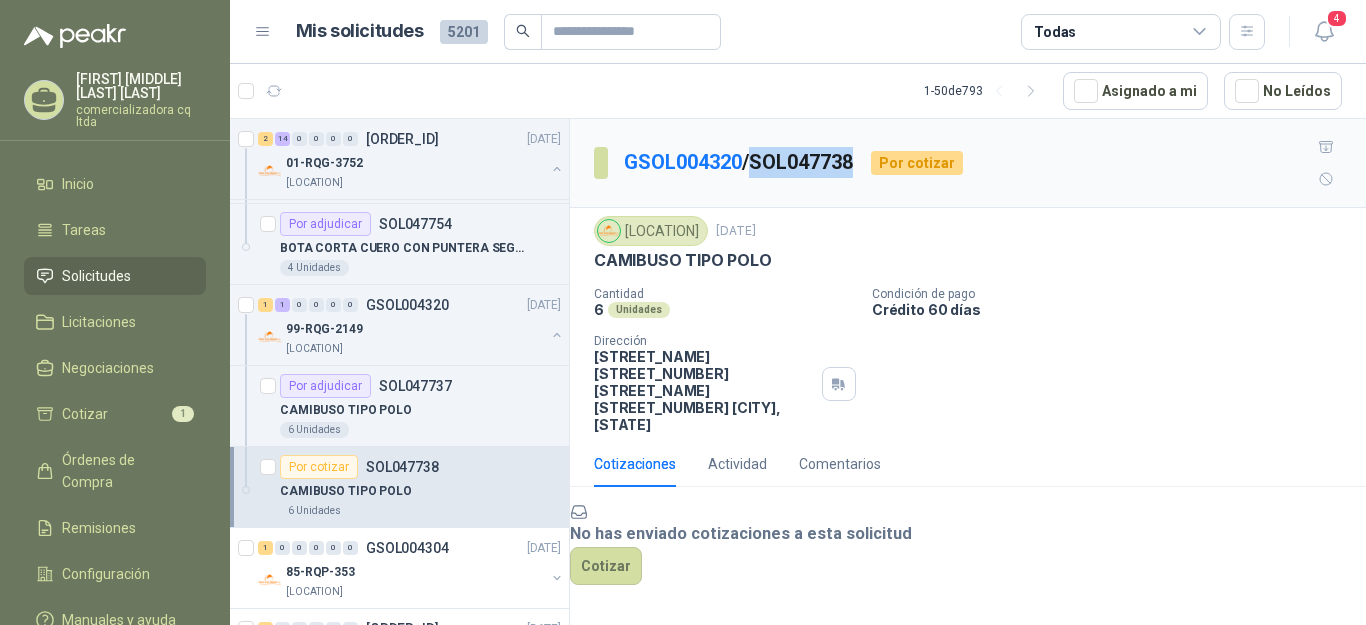 drag, startPoint x: 761, startPoint y: 140, endPoint x: 866, endPoint y: 144, distance: 105.076164 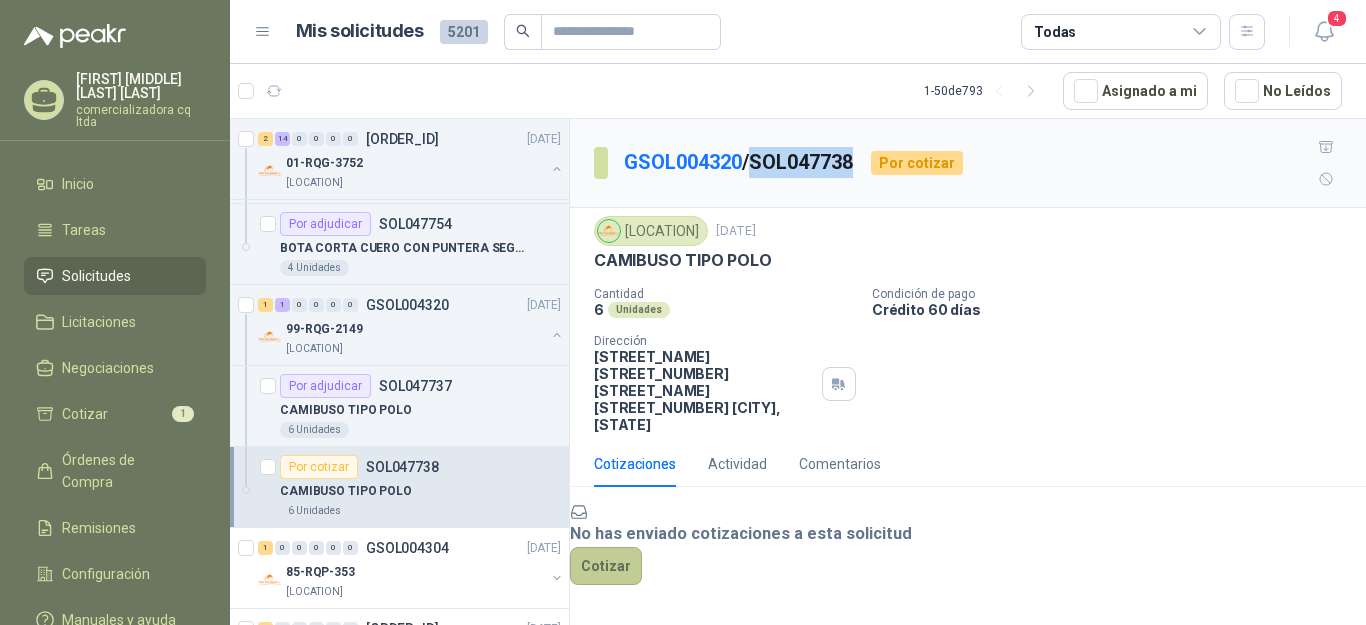 click on "Cotizar" at bounding box center (606, 566) 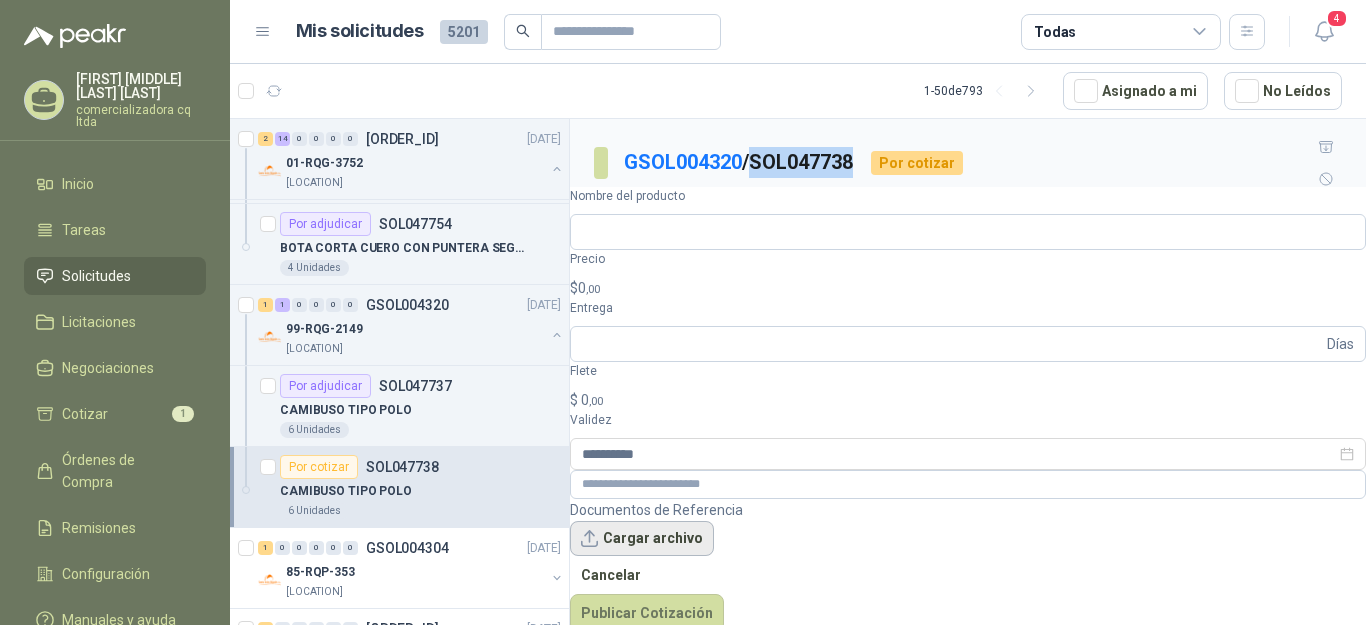 click on "Cargar archivo" at bounding box center [642, 539] 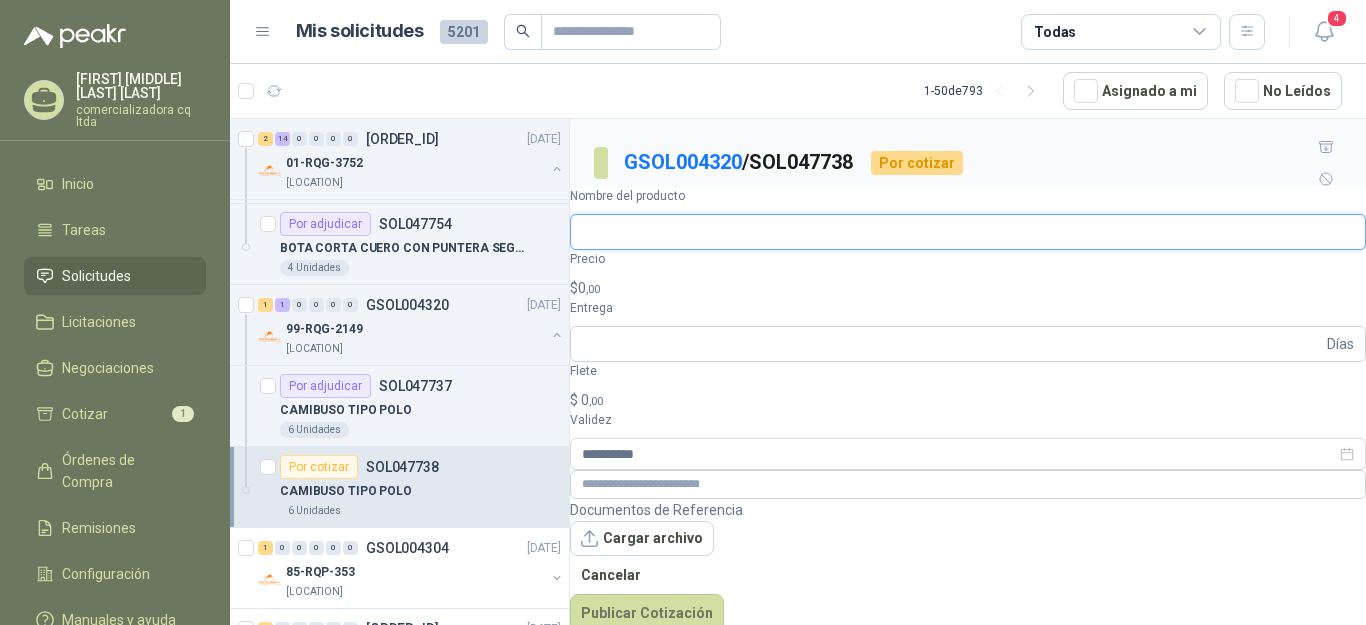 click on "Nombre del producto" at bounding box center (968, 232) 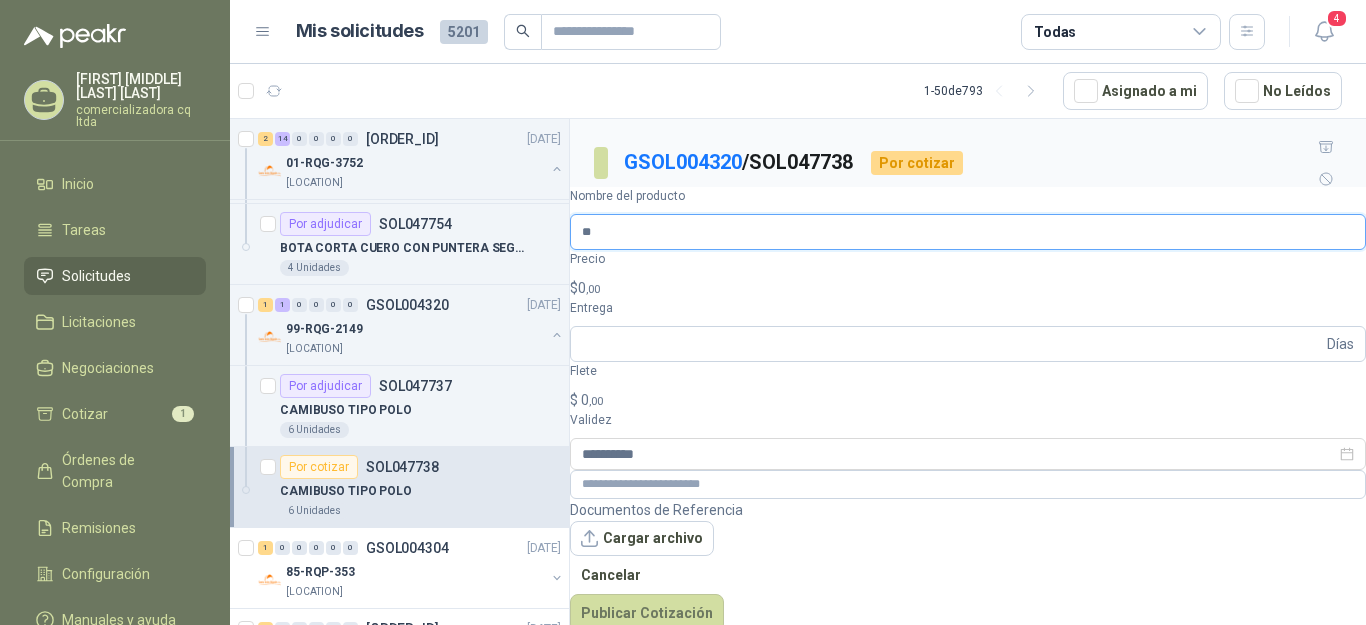 type on "**********" 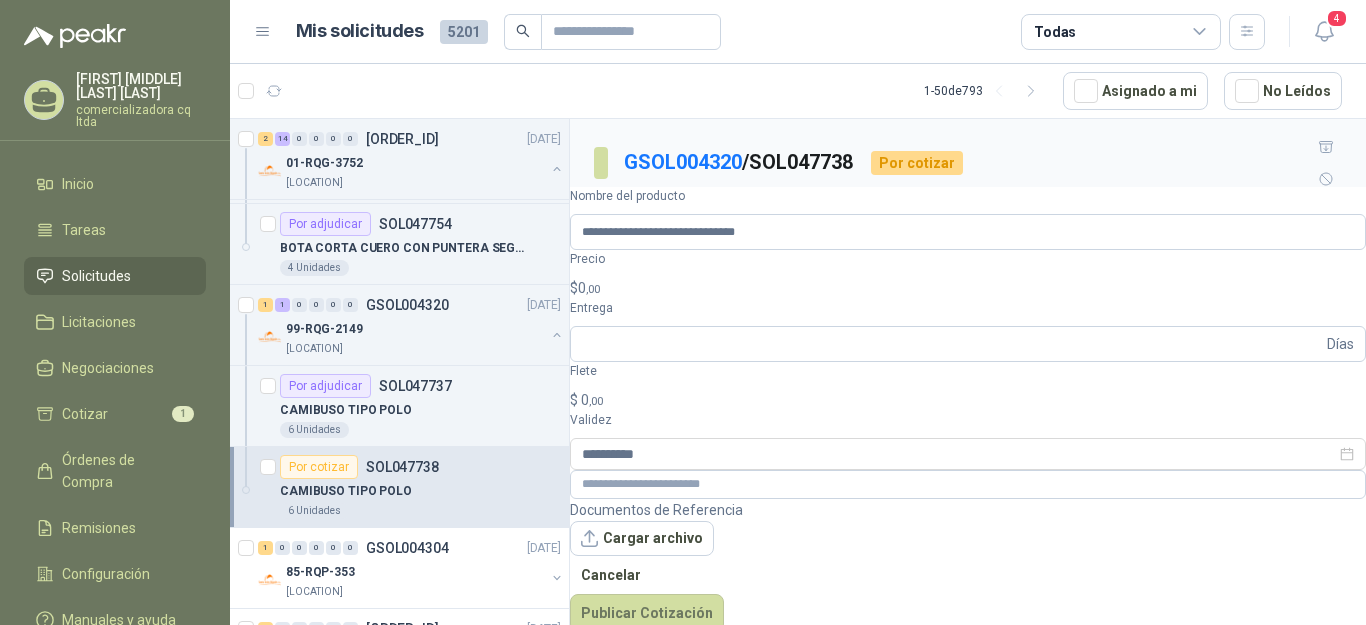 click on "$  0 ,00" at bounding box center [968, 288] 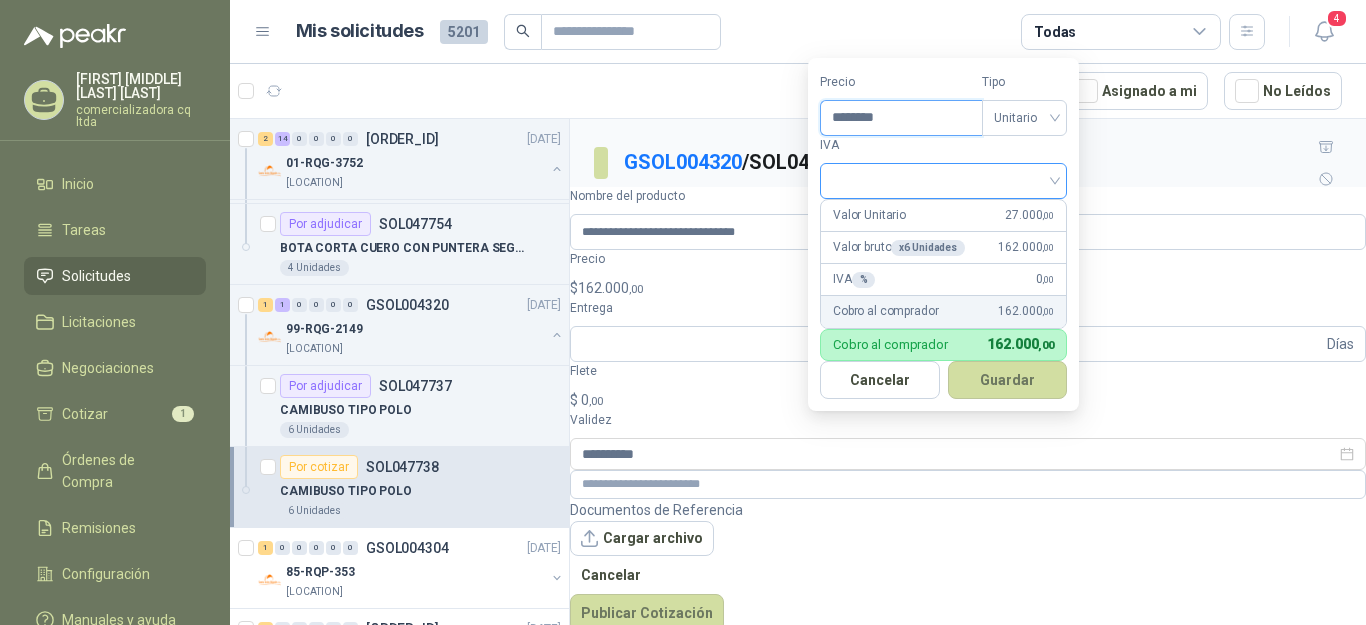 type on "********" 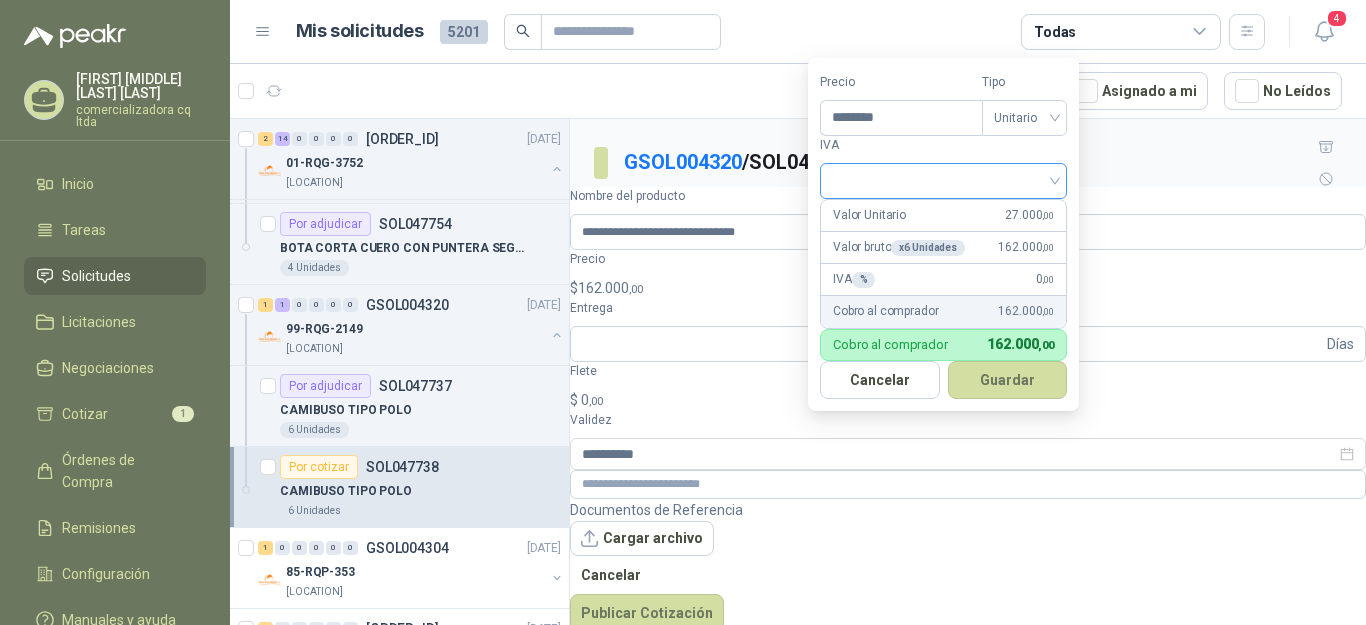 click at bounding box center [943, 179] 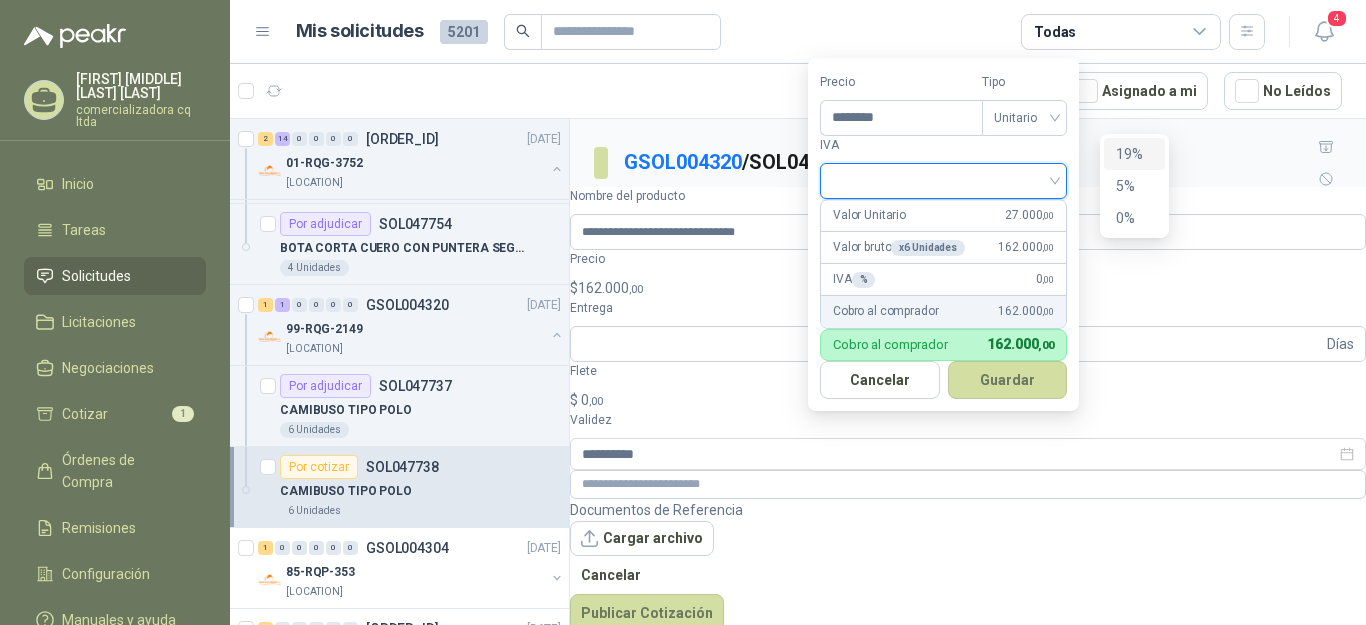 click on "19%" at bounding box center [1134, 154] 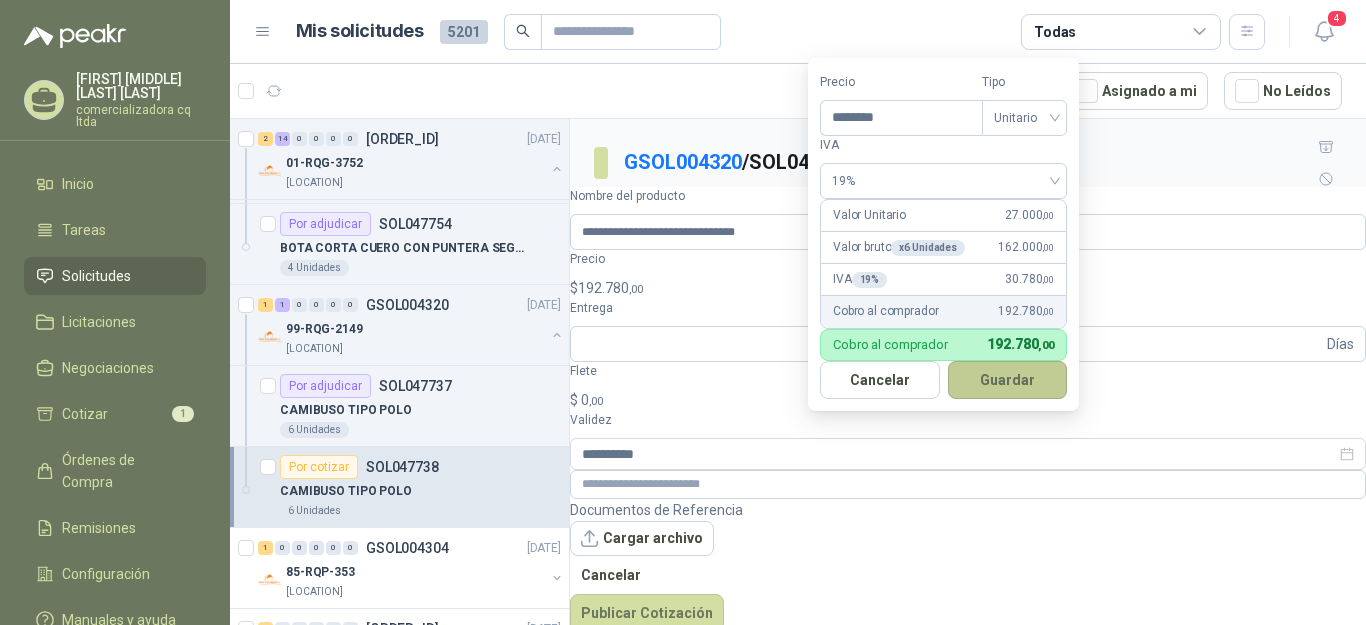 click on "Guardar" at bounding box center (1008, 380) 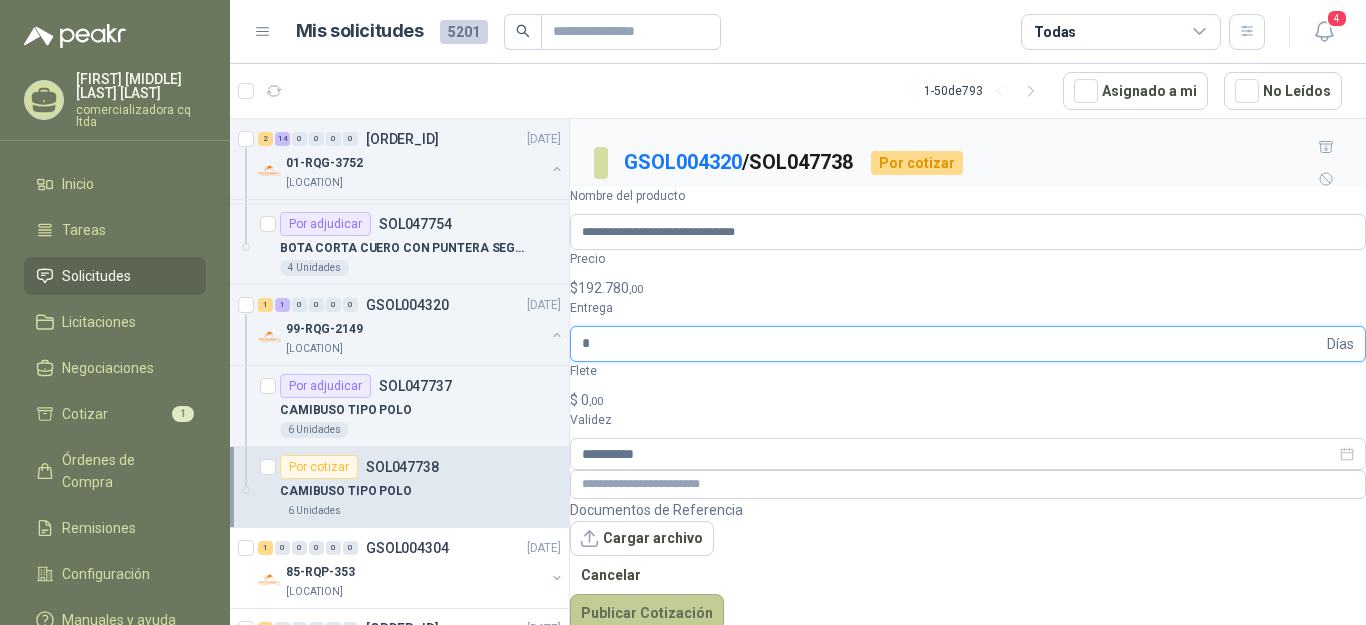 type on "*" 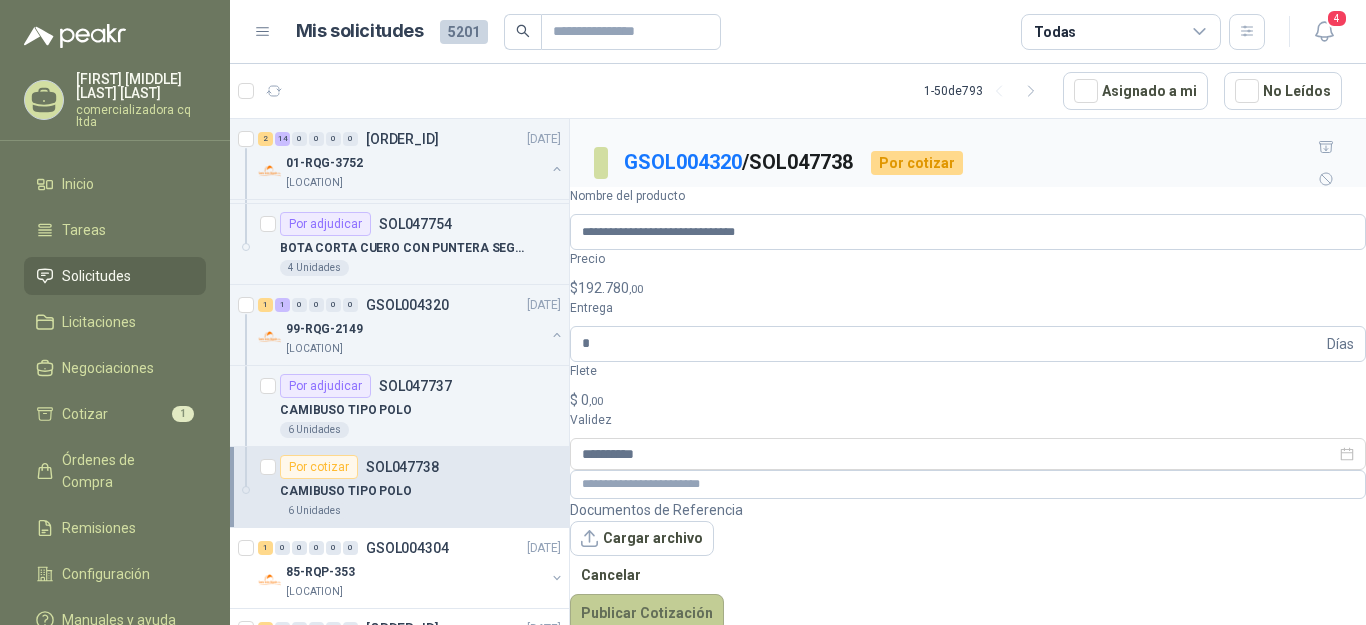 click on "Publicar Cotización" at bounding box center (647, 613) 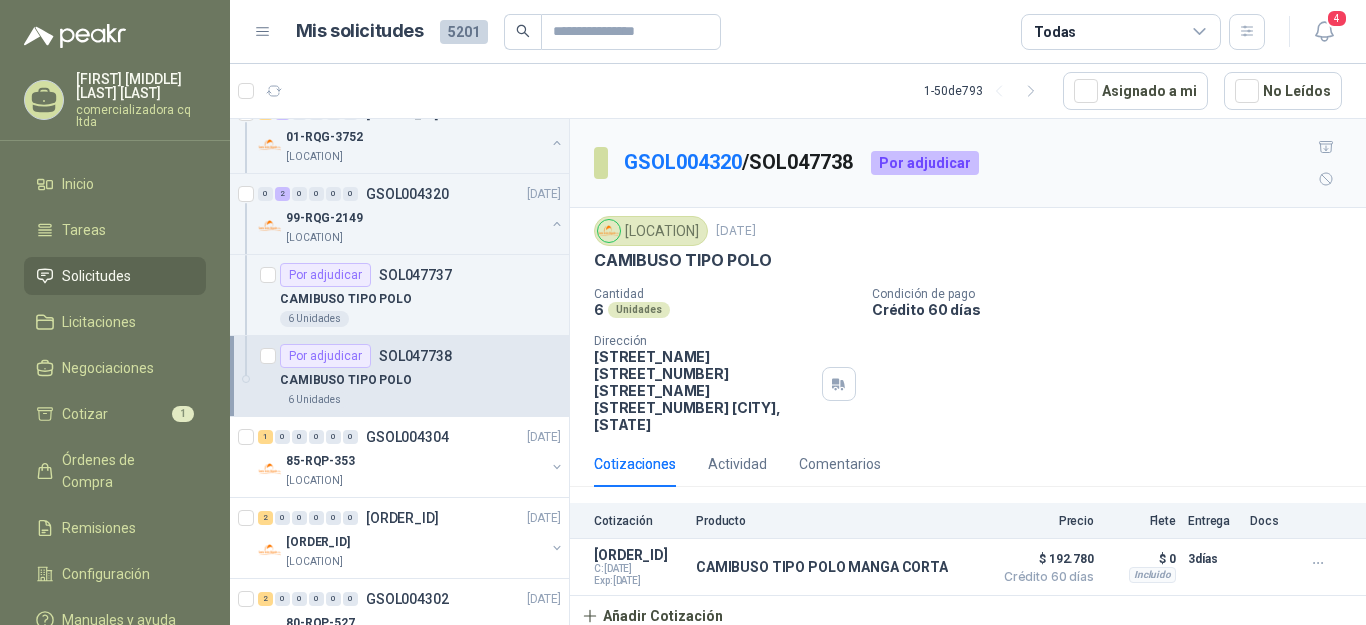 scroll, scrollTop: 1606, scrollLeft: 0, axis: vertical 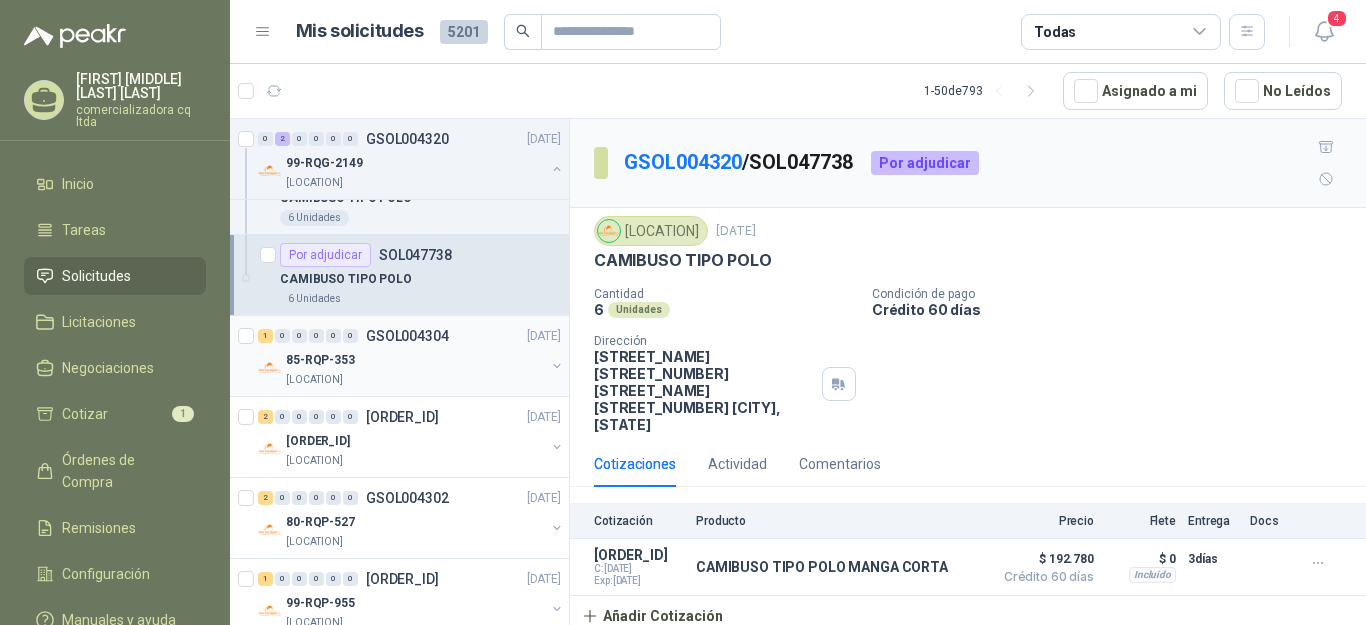 click on "[LOCATION]" at bounding box center (314, 380) 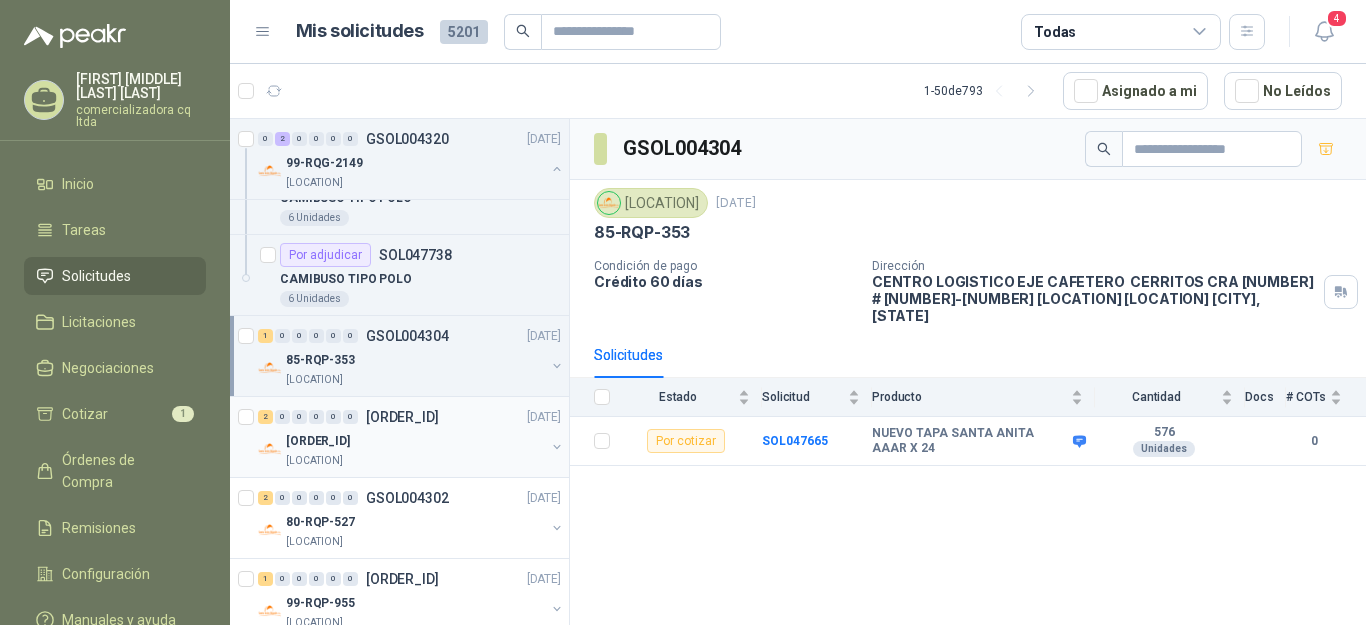 click on "[ORDER_ID]" at bounding box center (318, 441) 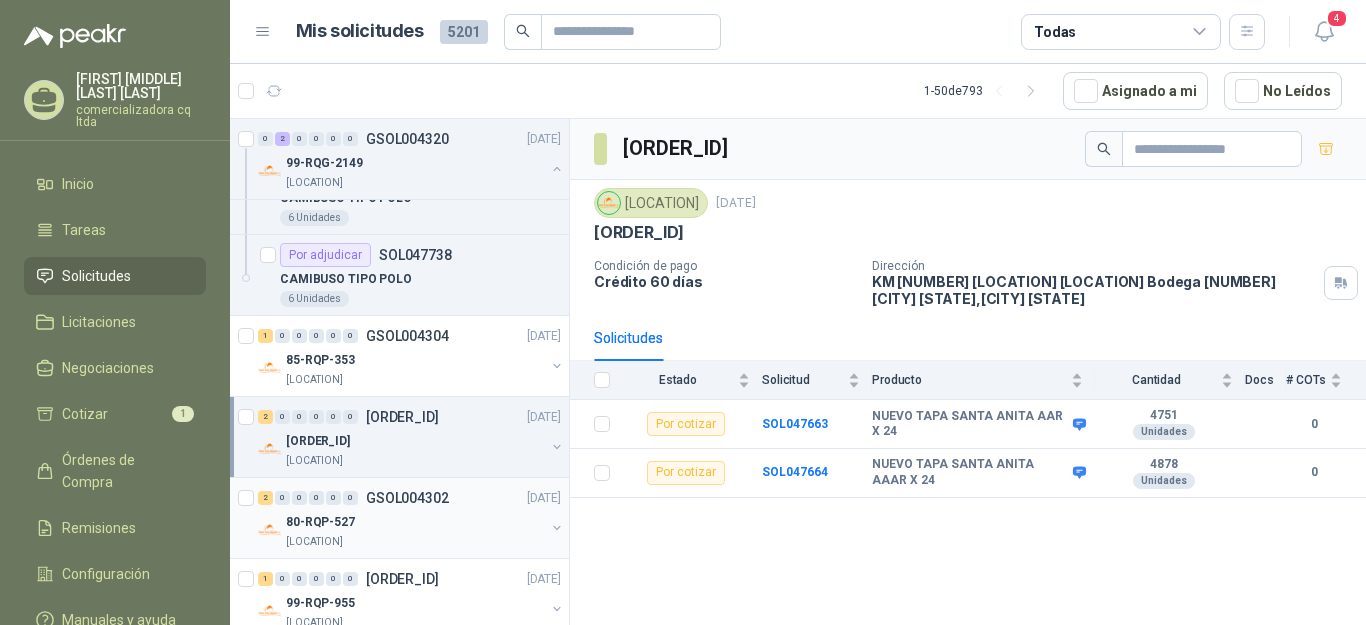 click on "80-RQP-527" at bounding box center (320, 522) 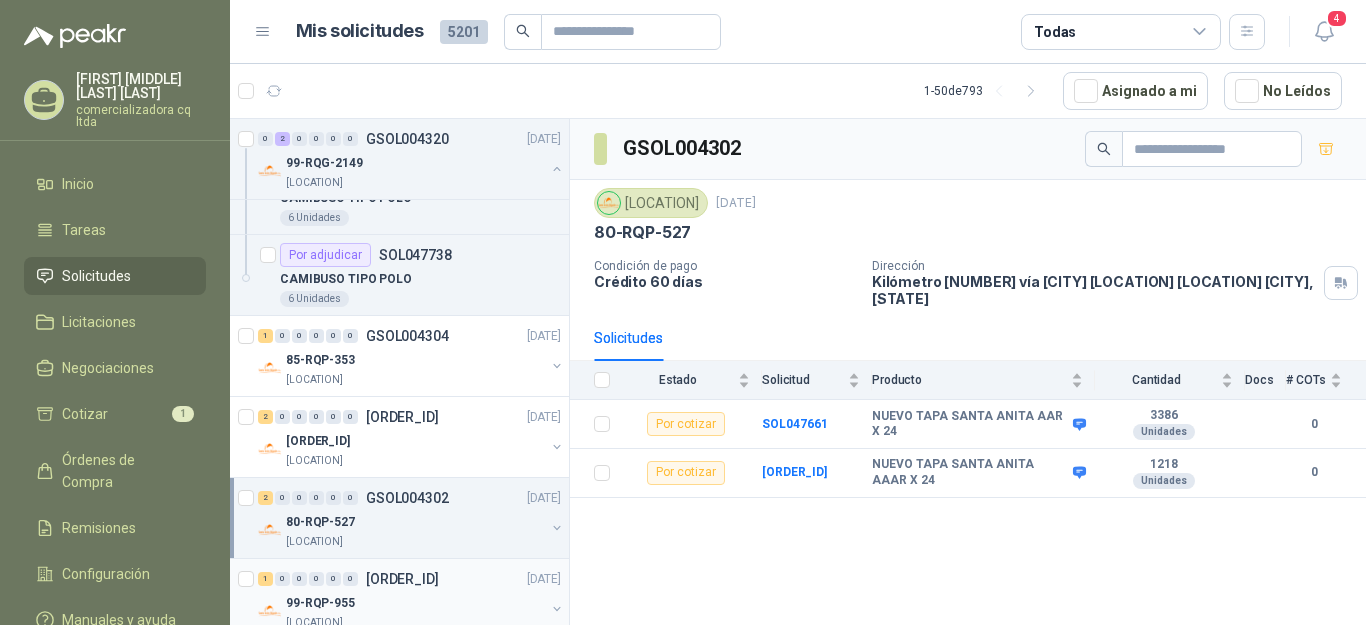 click on "99-RQP-955" at bounding box center [320, 603] 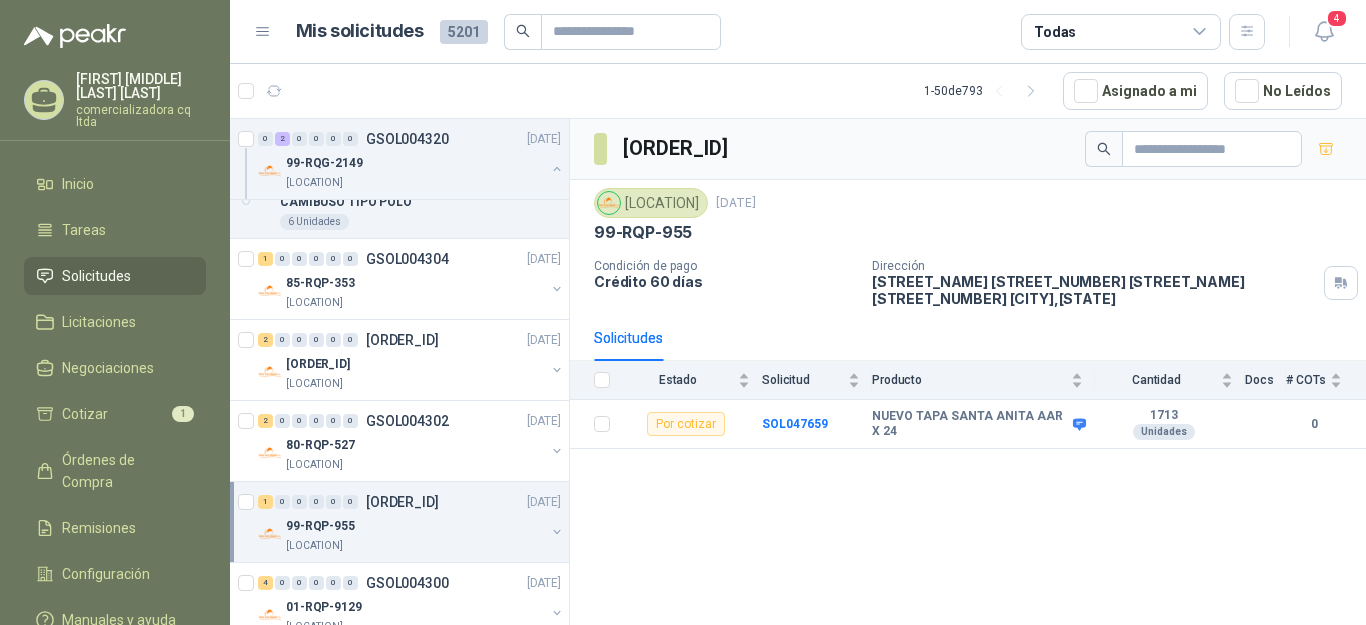 scroll, scrollTop: 1739, scrollLeft: 0, axis: vertical 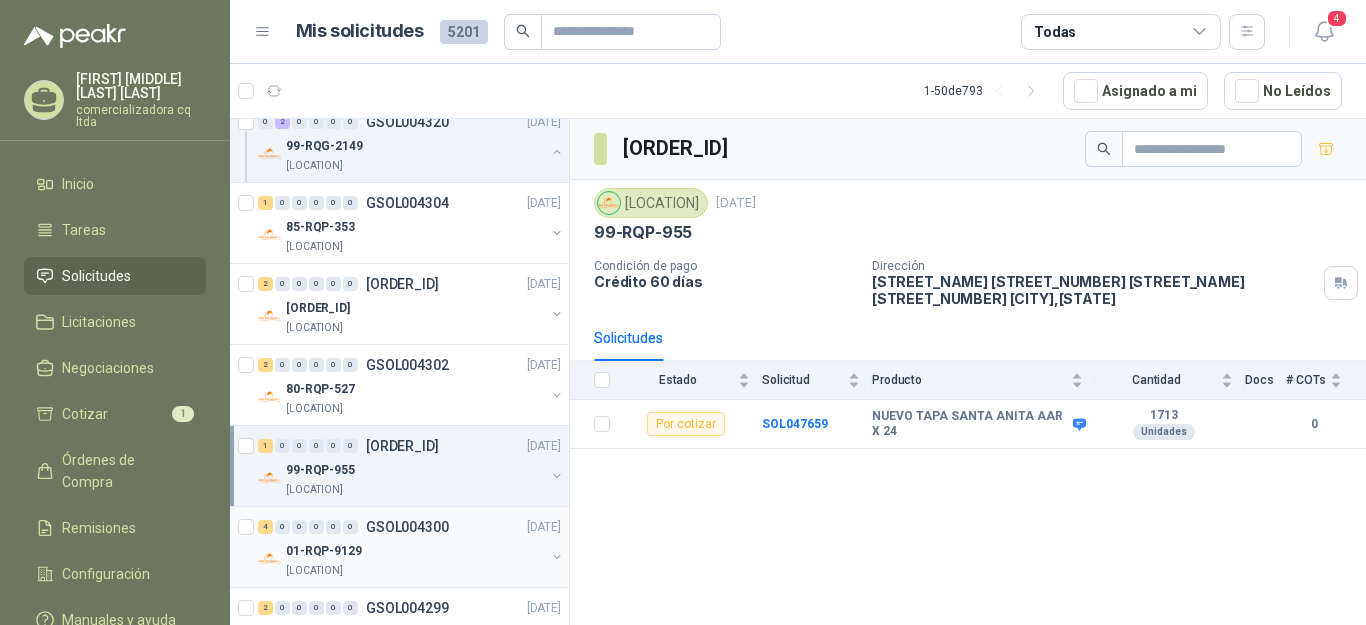 click on "01-RQP-9129" at bounding box center (324, 551) 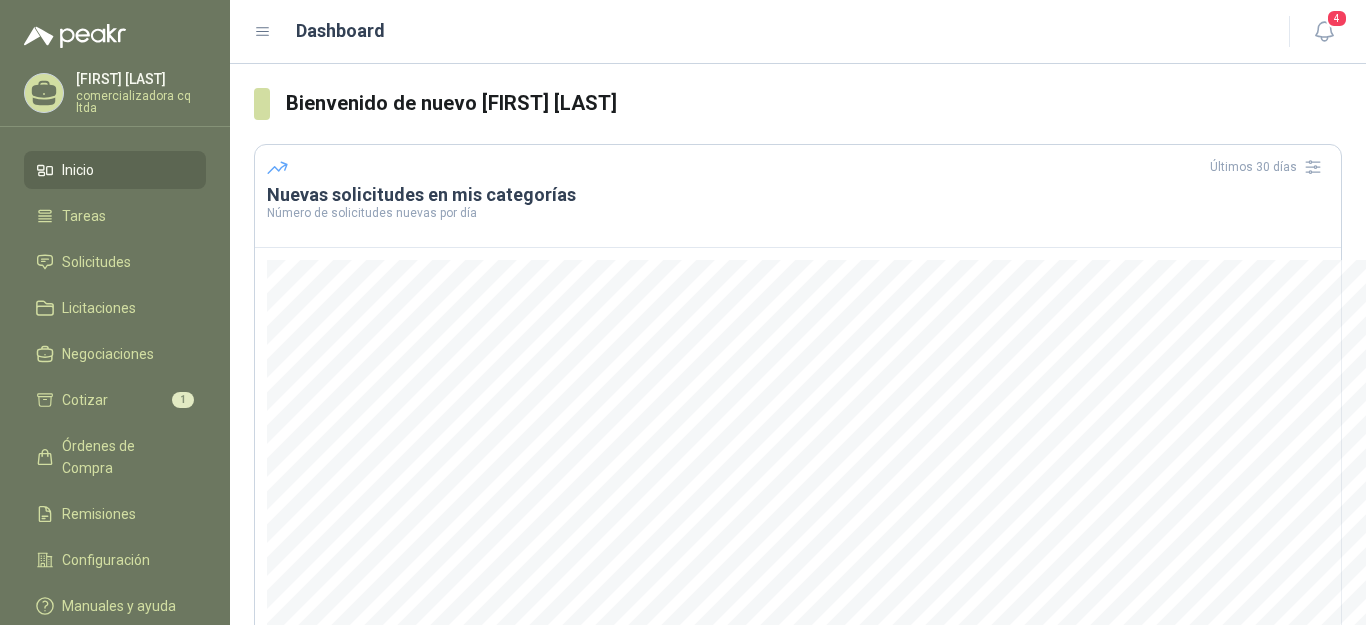 scroll, scrollTop: 0, scrollLeft: 0, axis: both 